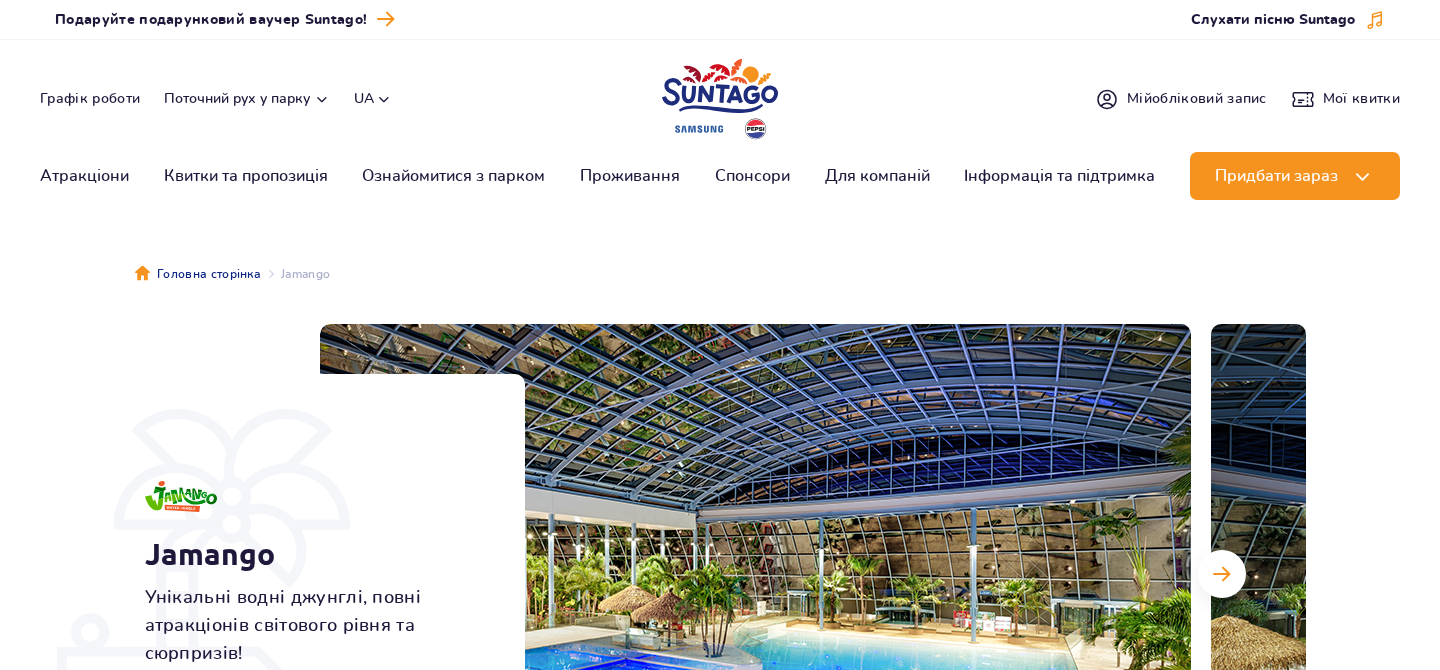 scroll, scrollTop: 0, scrollLeft: 0, axis: both 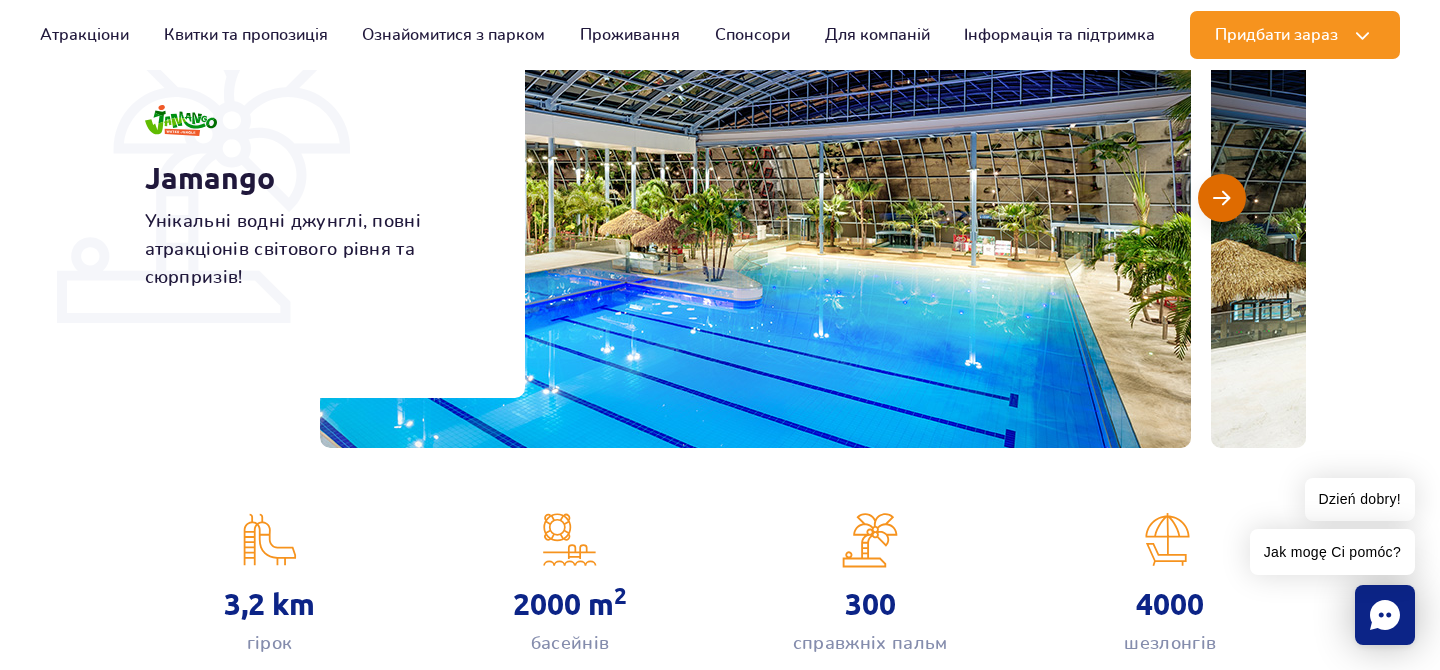 click at bounding box center (1221, 198) 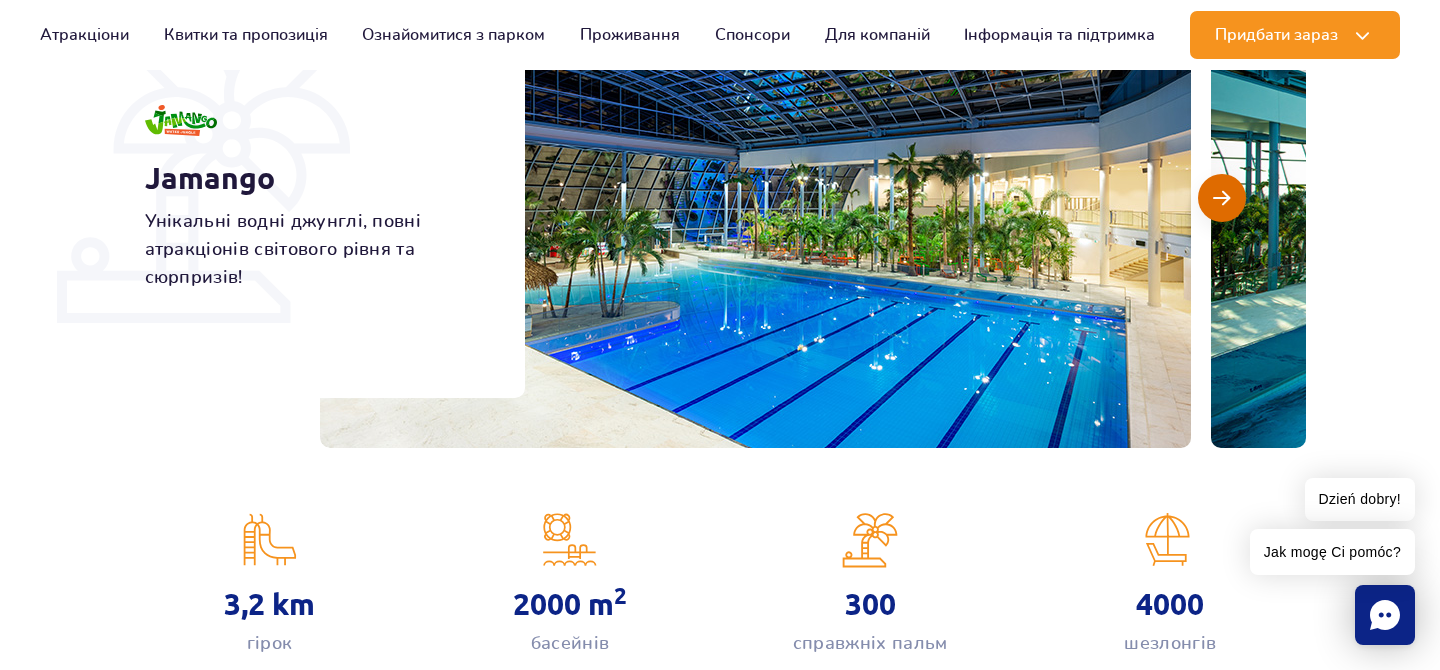 click at bounding box center (1221, 198) 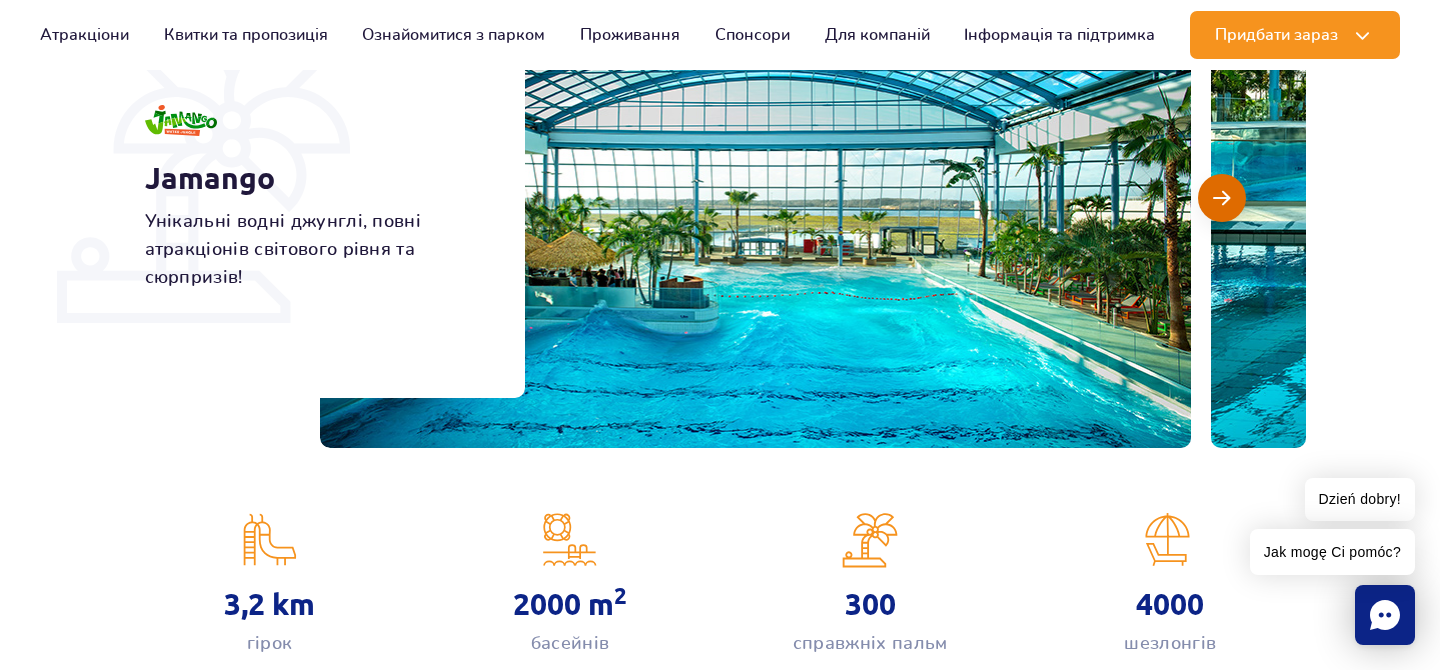 click at bounding box center [1221, 198] 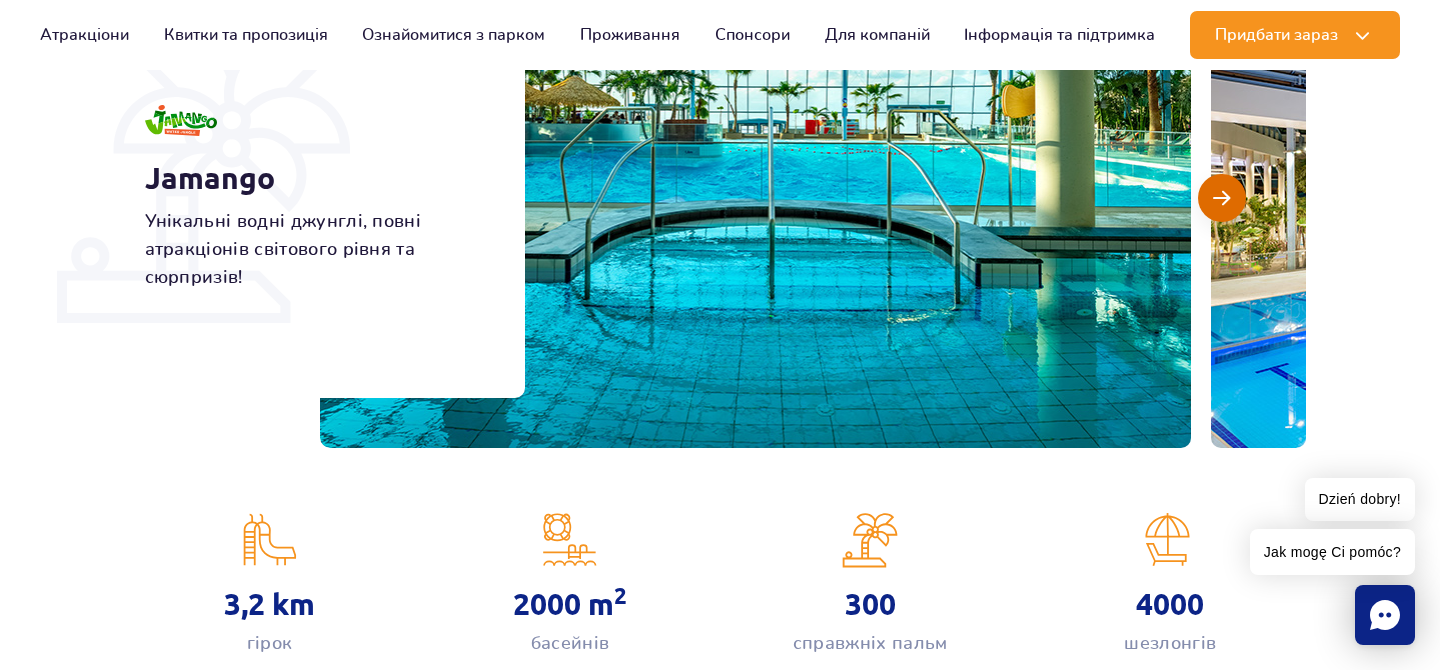 click at bounding box center [1221, 198] 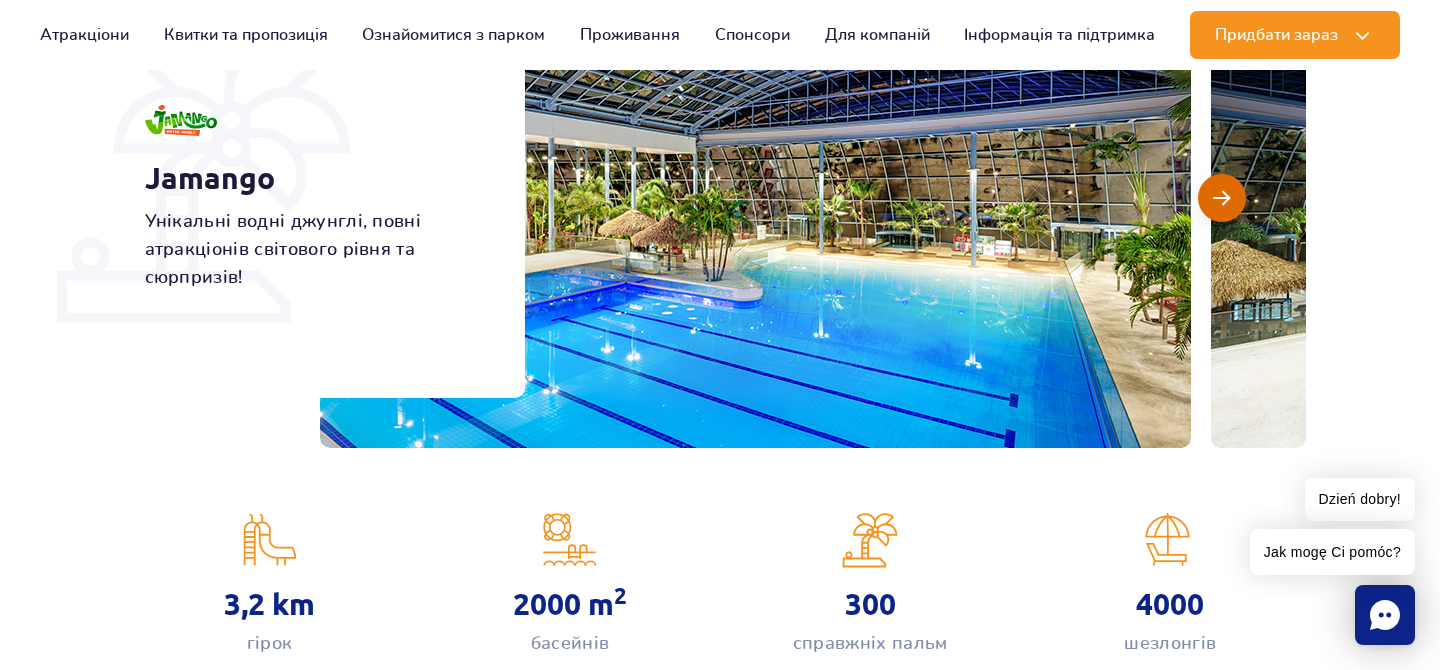 click at bounding box center (1221, 198) 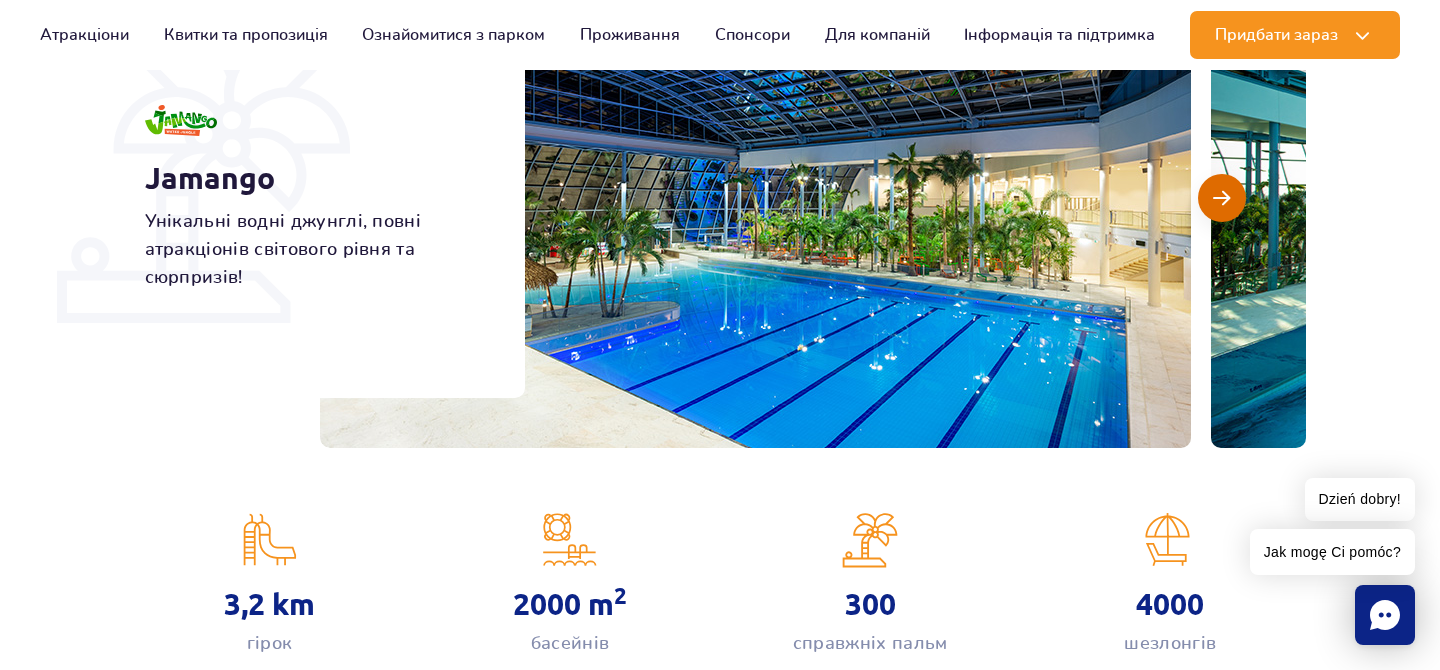 click at bounding box center [1221, 198] 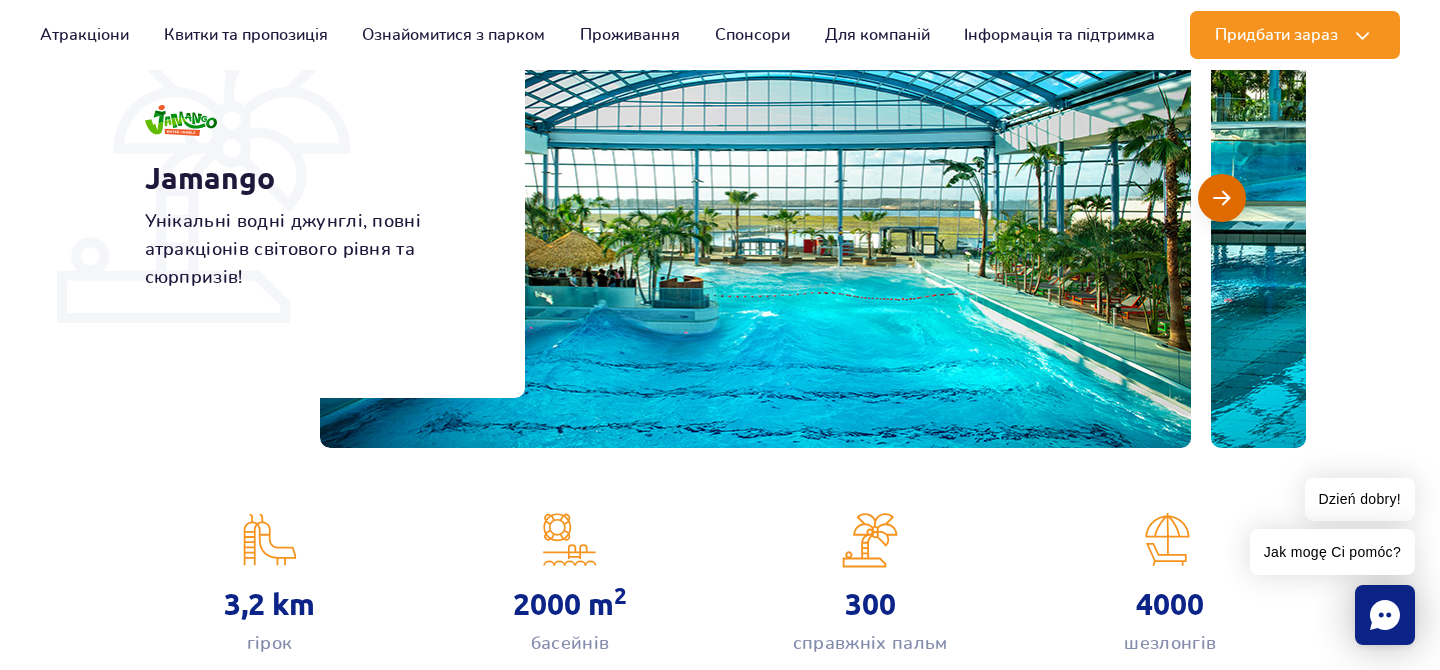 click at bounding box center [1221, 198] 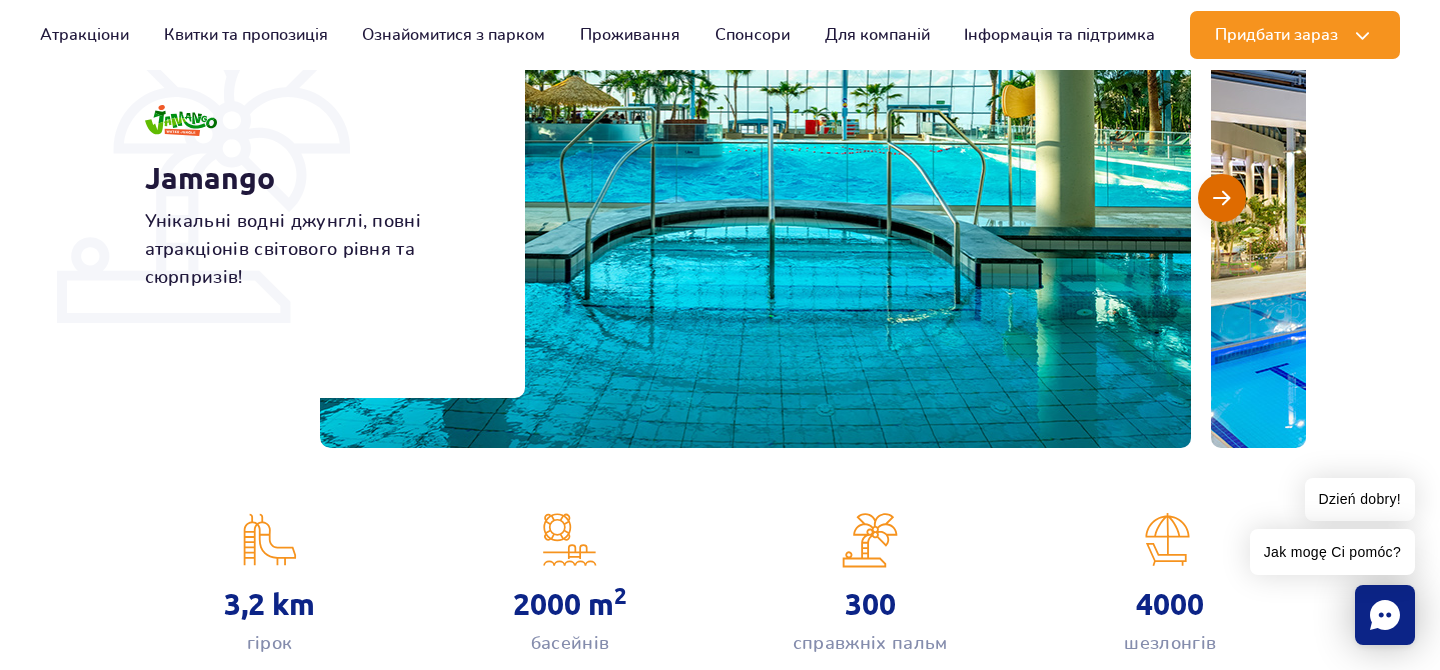 click at bounding box center [1221, 198] 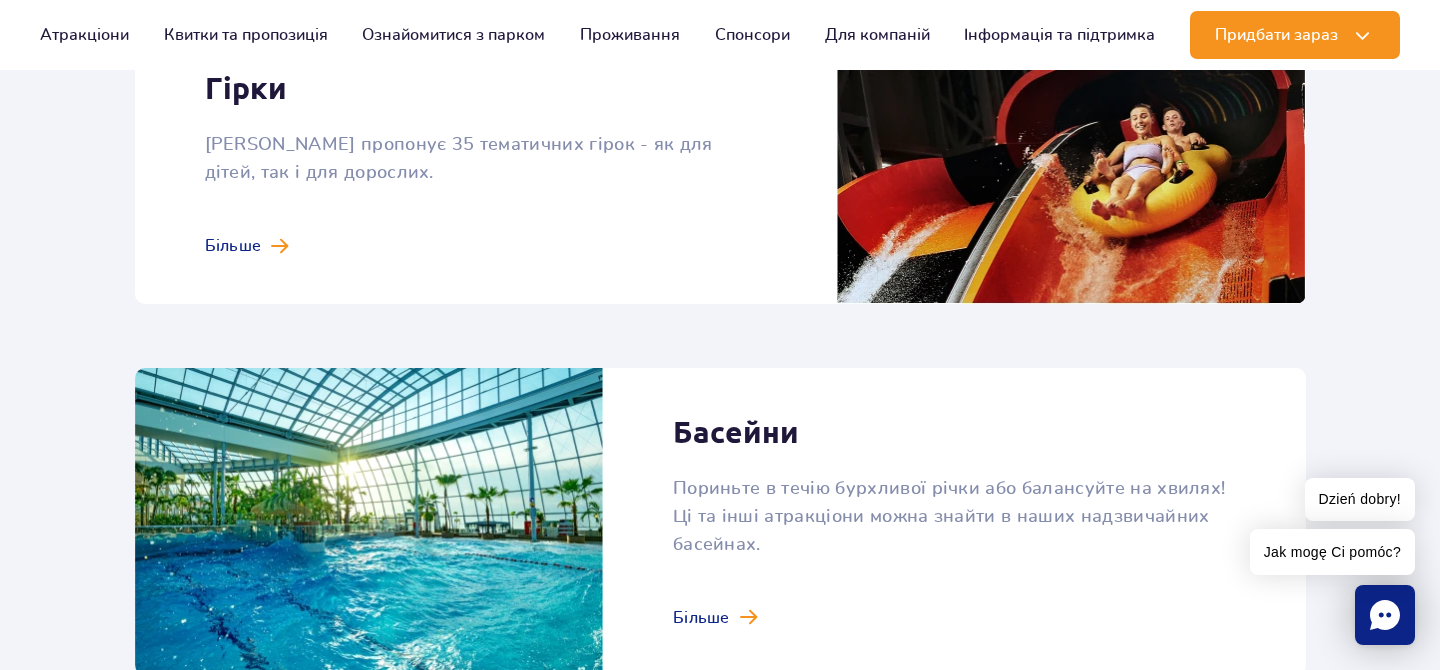 scroll, scrollTop: 1606, scrollLeft: 0, axis: vertical 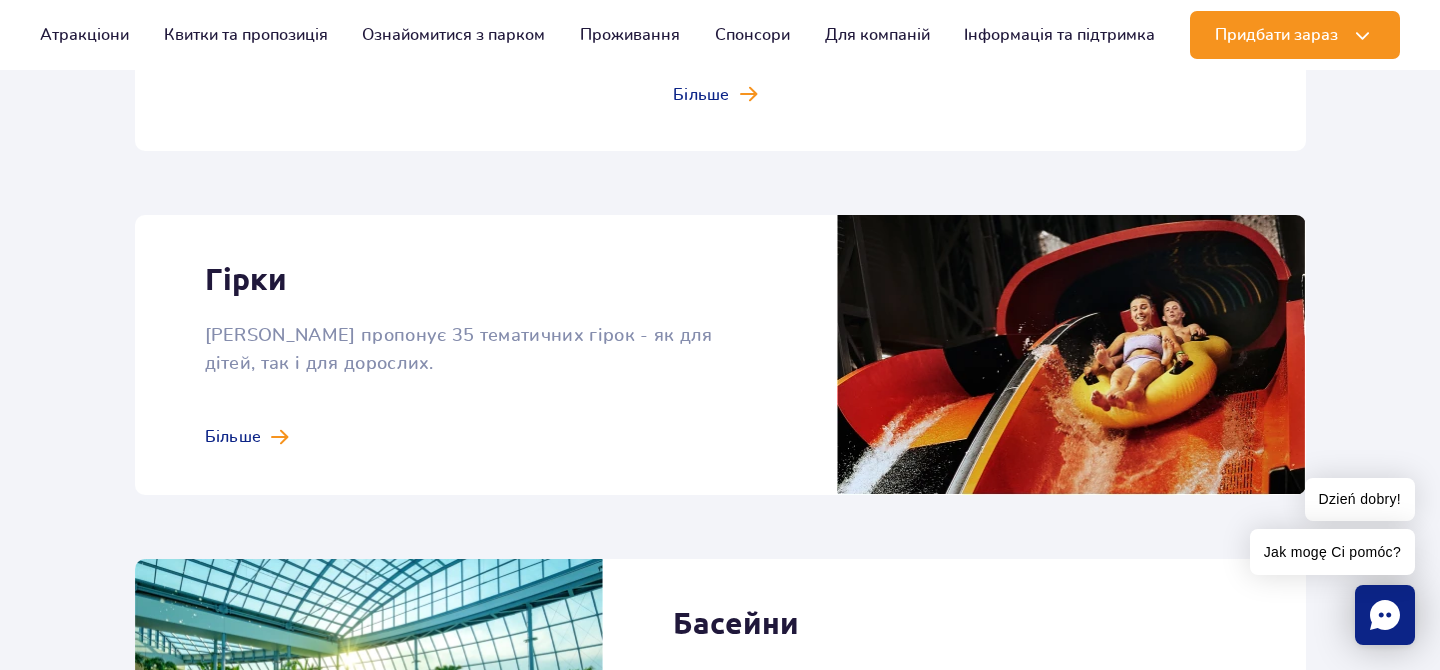 click at bounding box center [720, 355] 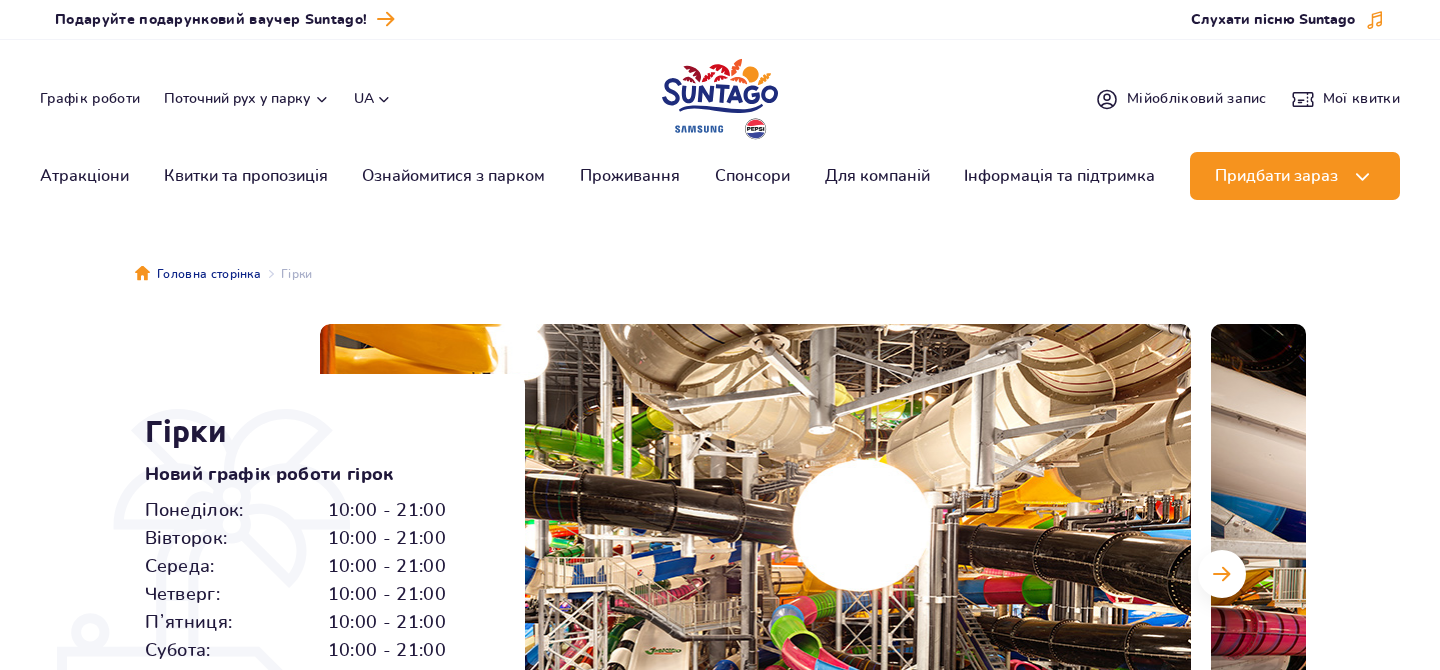 scroll, scrollTop: 0, scrollLeft: 0, axis: both 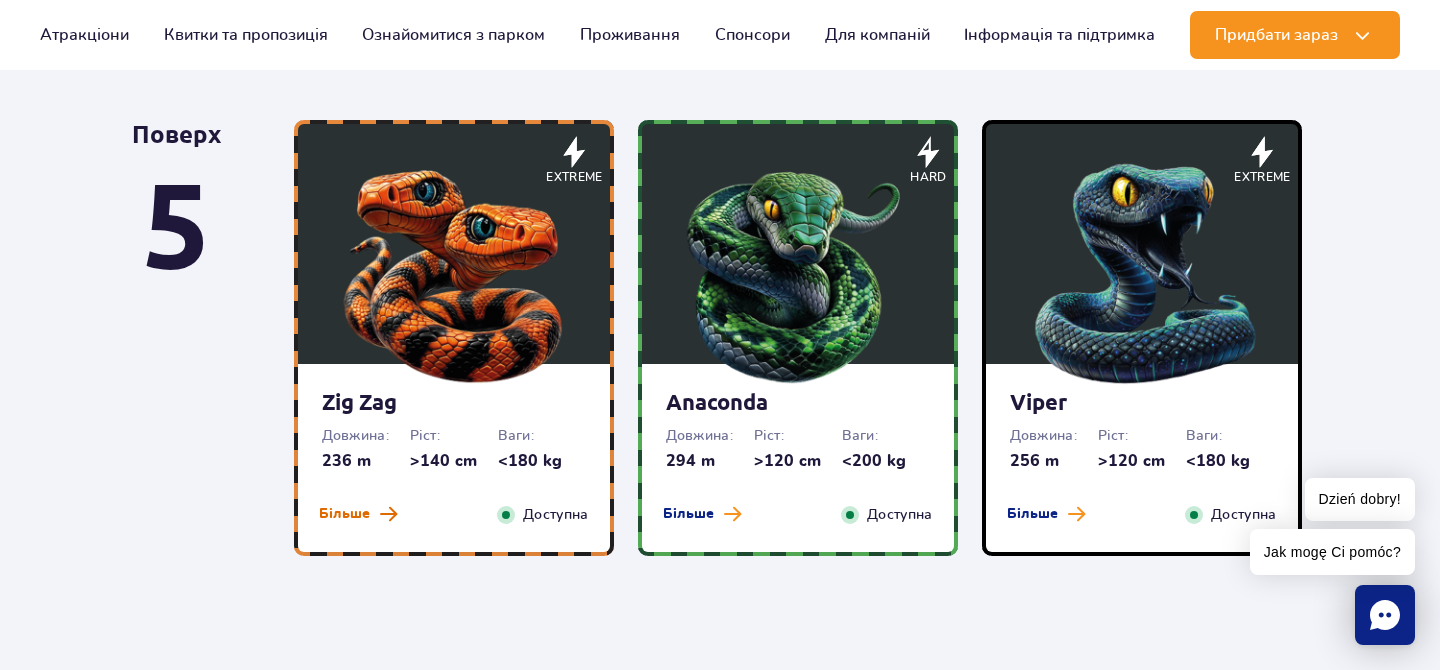 click on "Більше" at bounding box center [358, 514] 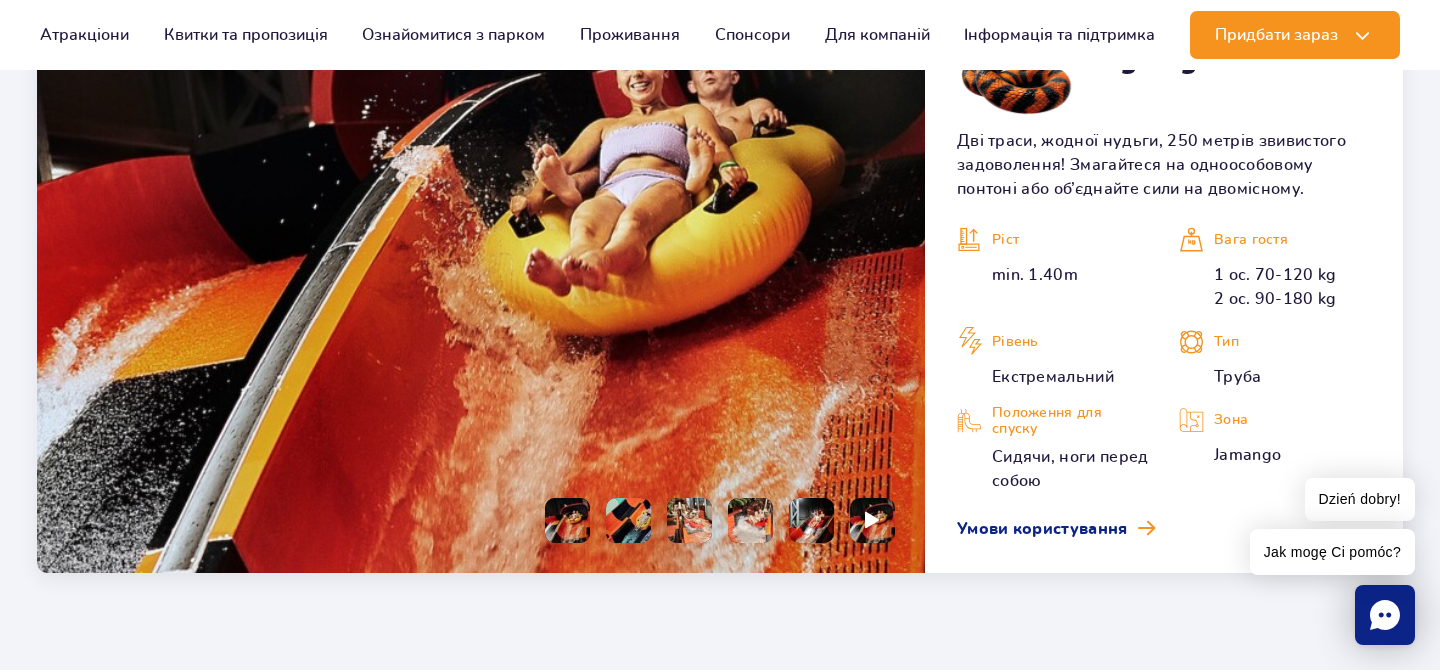 scroll, scrollTop: 1650, scrollLeft: 0, axis: vertical 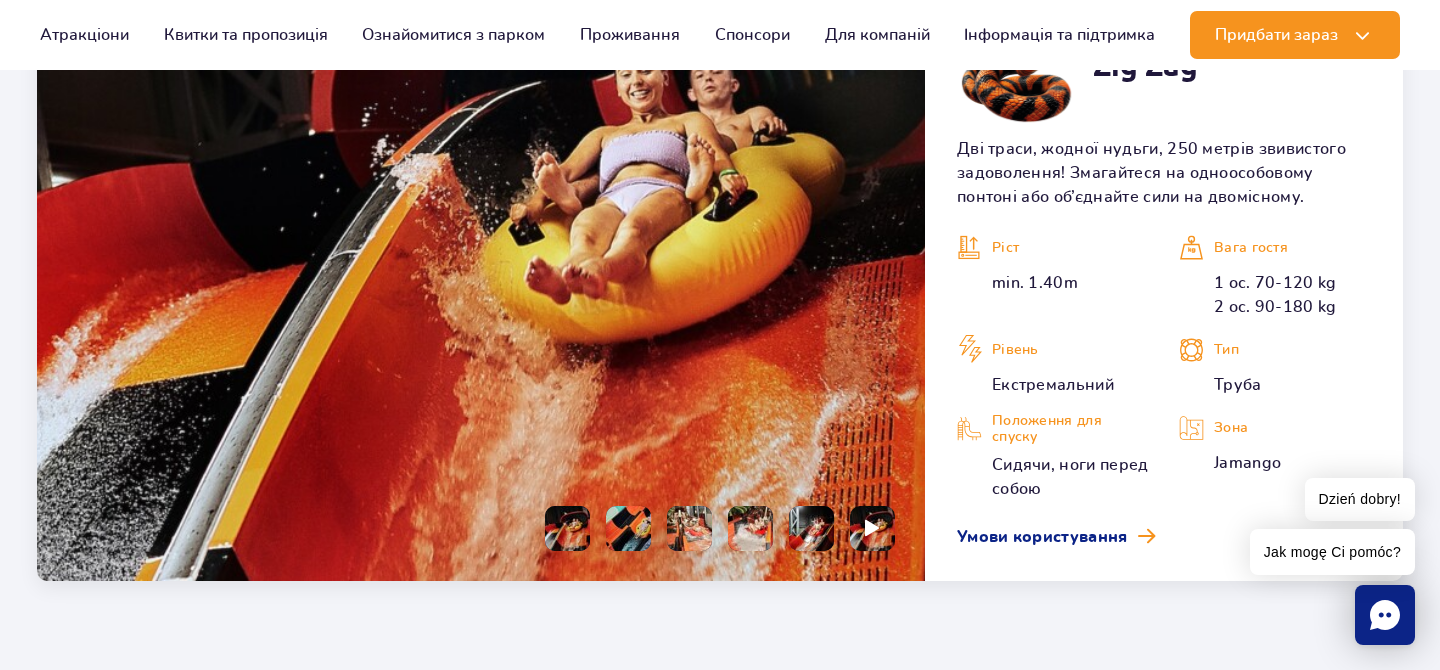 click at bounding box center [567, 528] 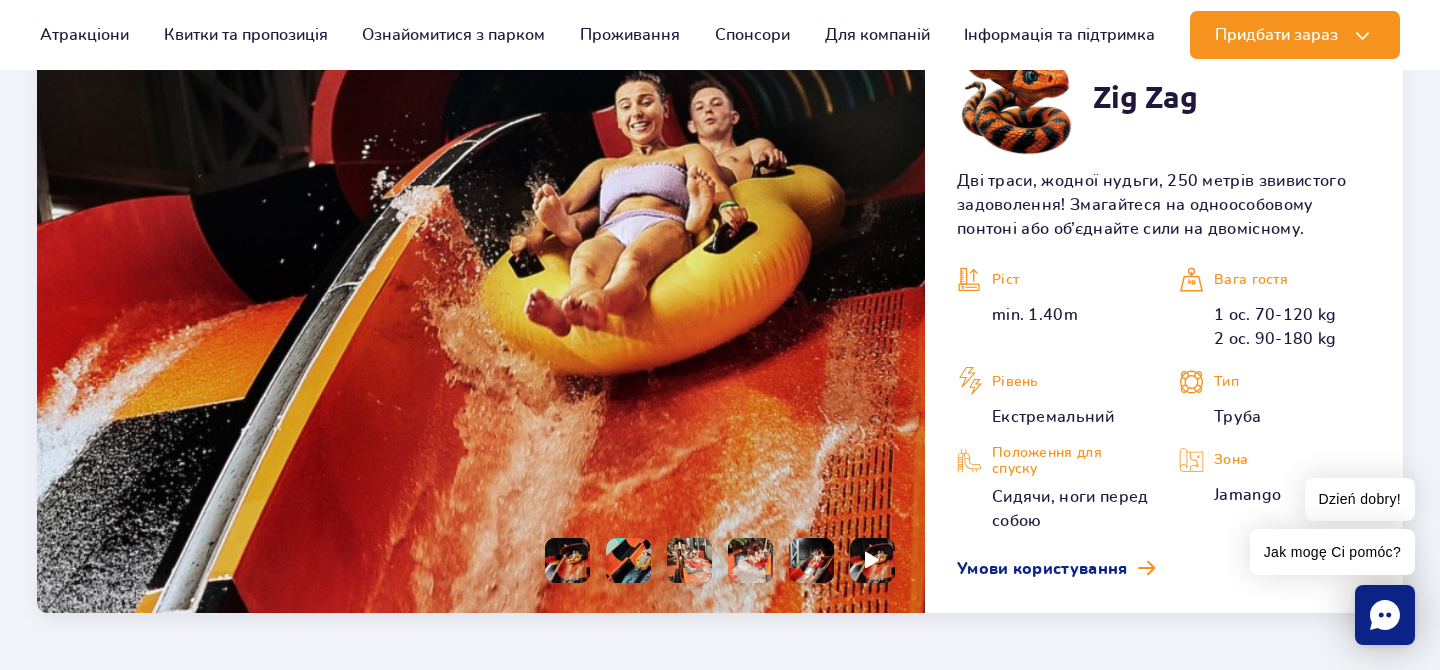 click at bounding box center [712, 560] 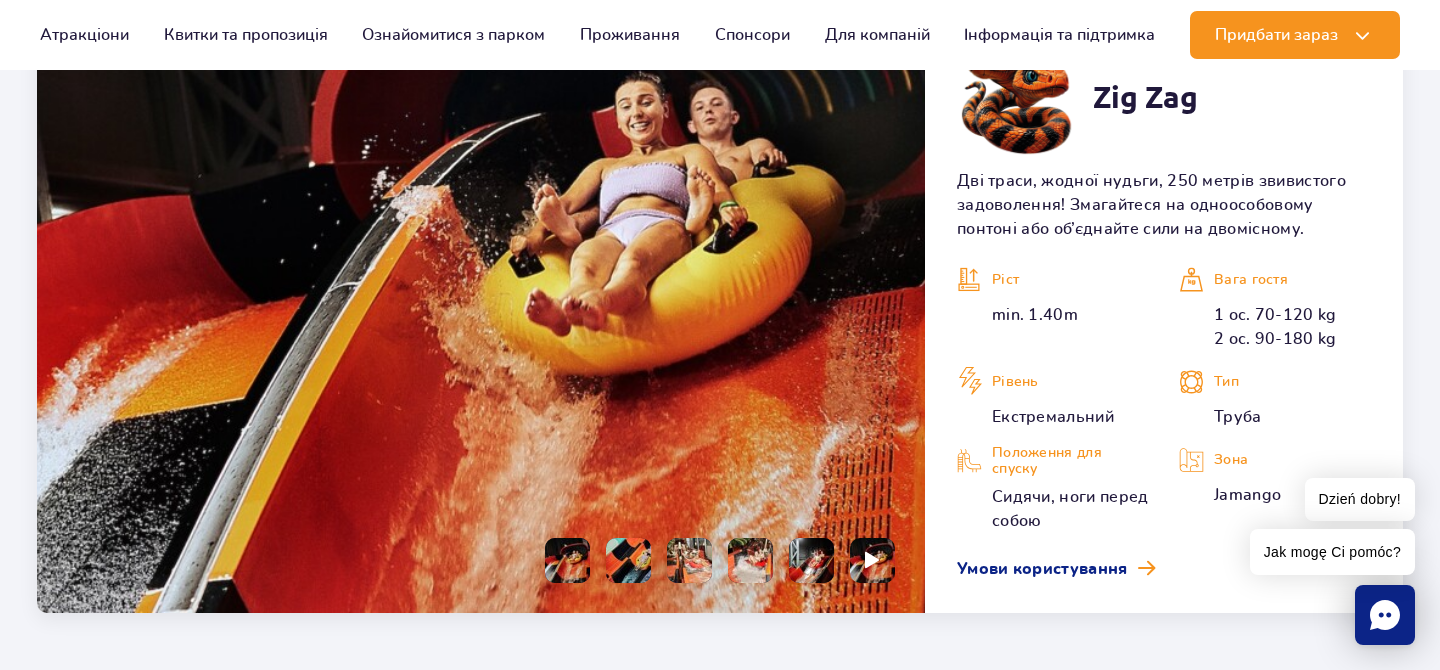 click at bounding box center [628, 560] 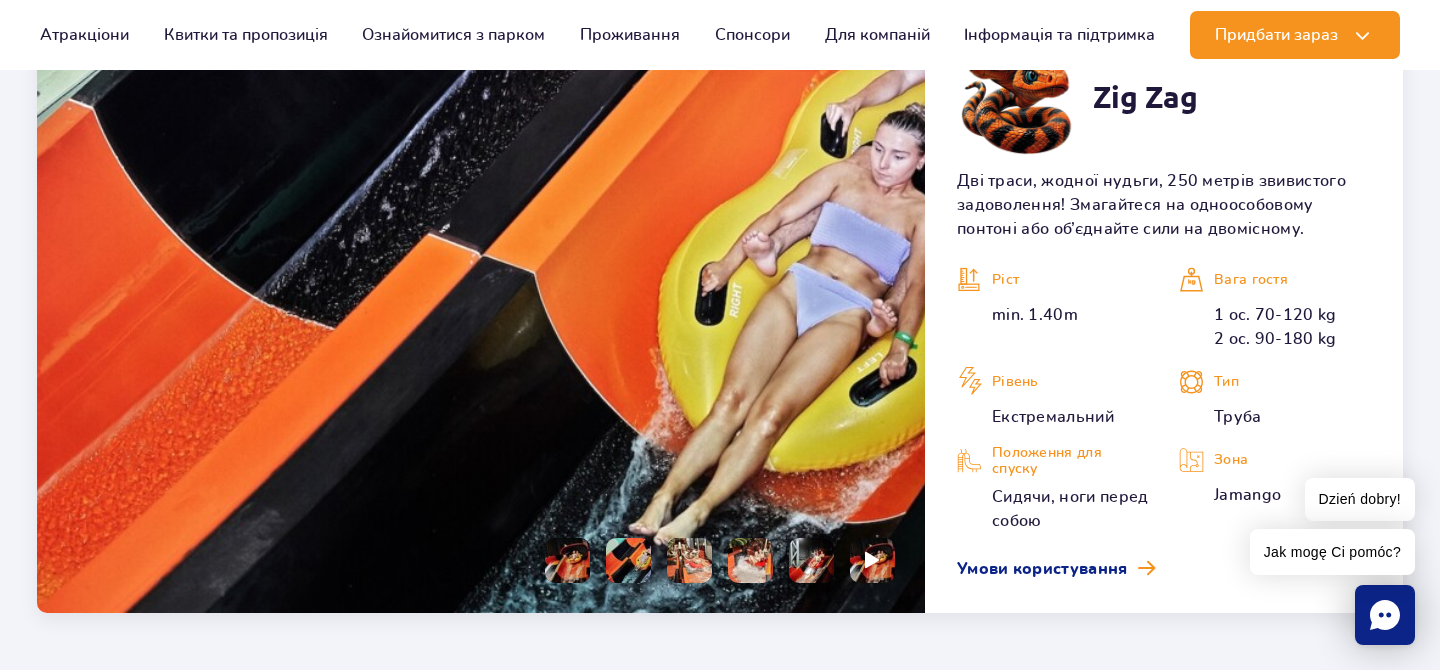 click at bounding box center [689, 560] 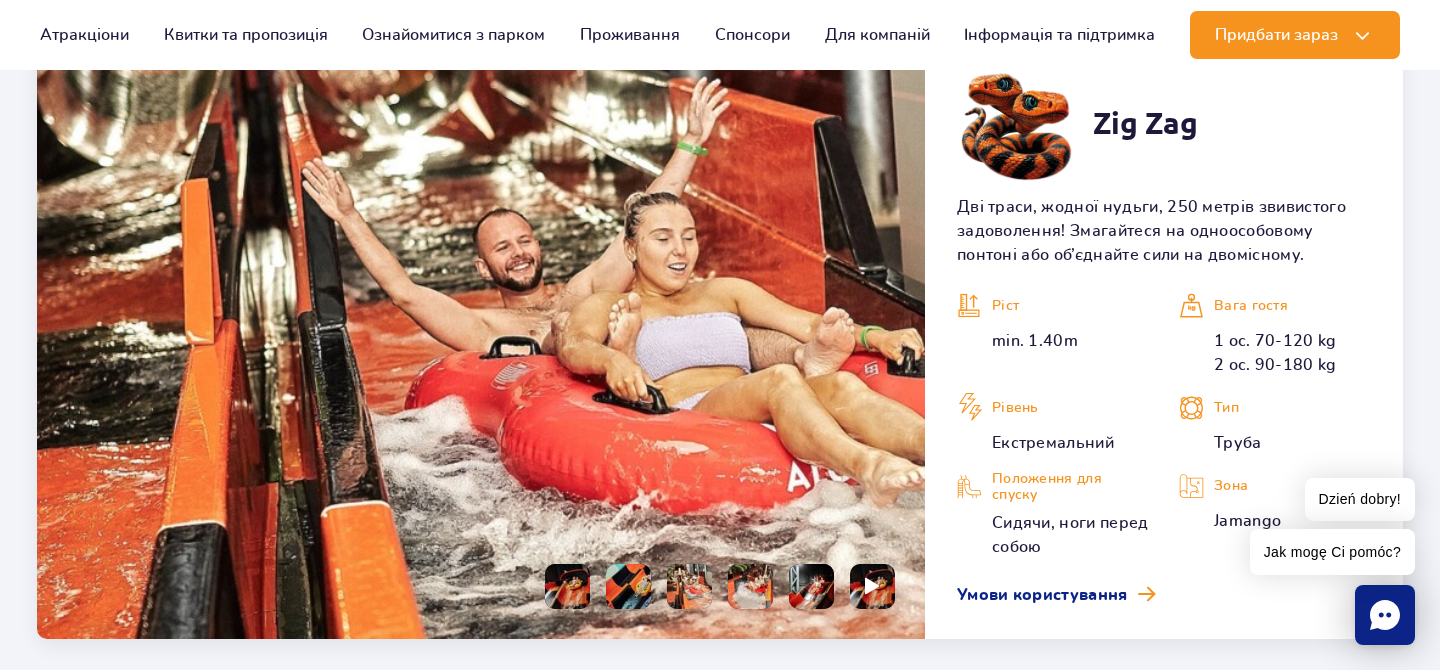scroll, scrollTop: 1590, scrollLeft: 0, axis: vertical 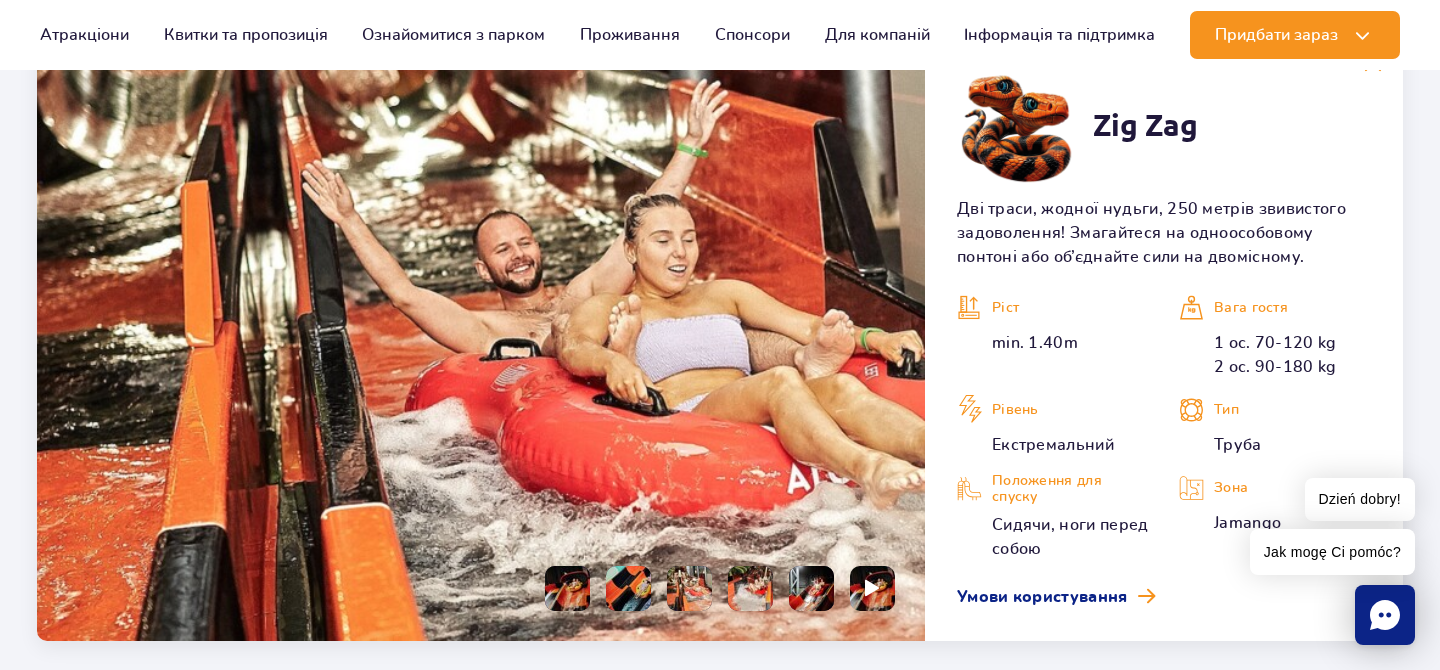 click at bounding box center (712, 588) 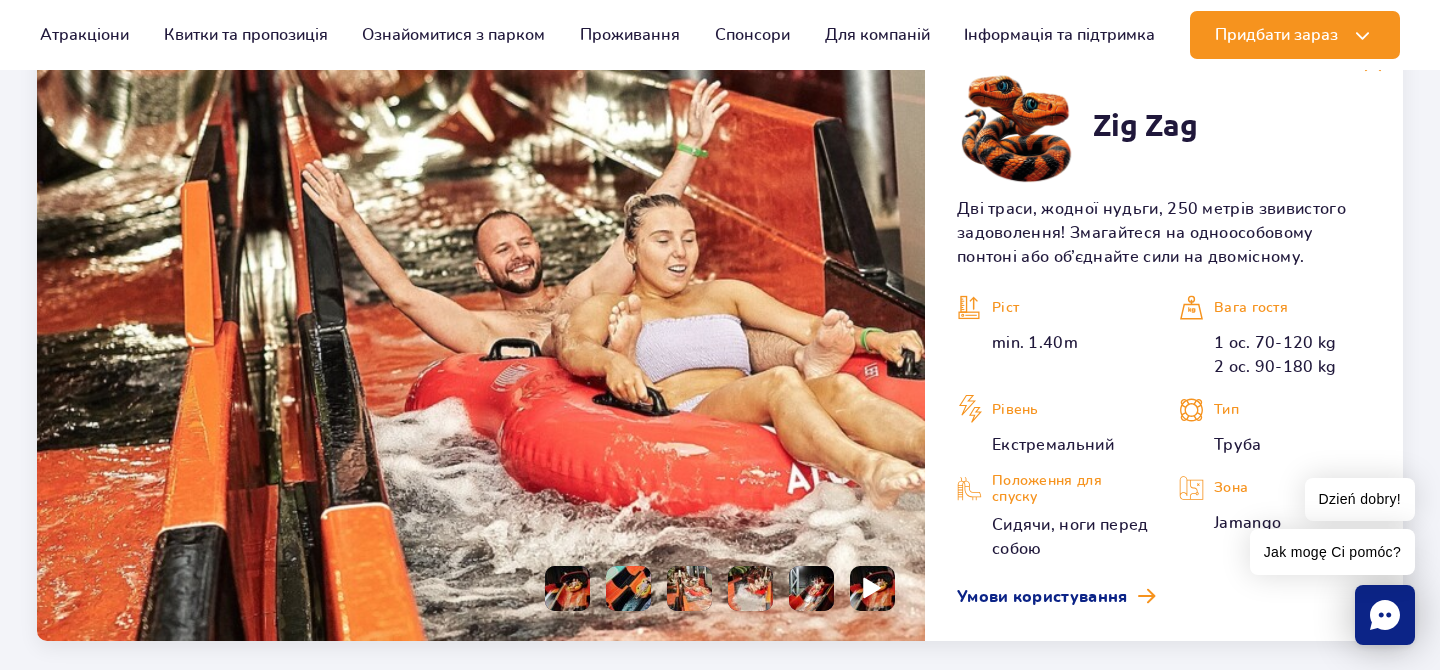 click at bounding box center [872, 588] 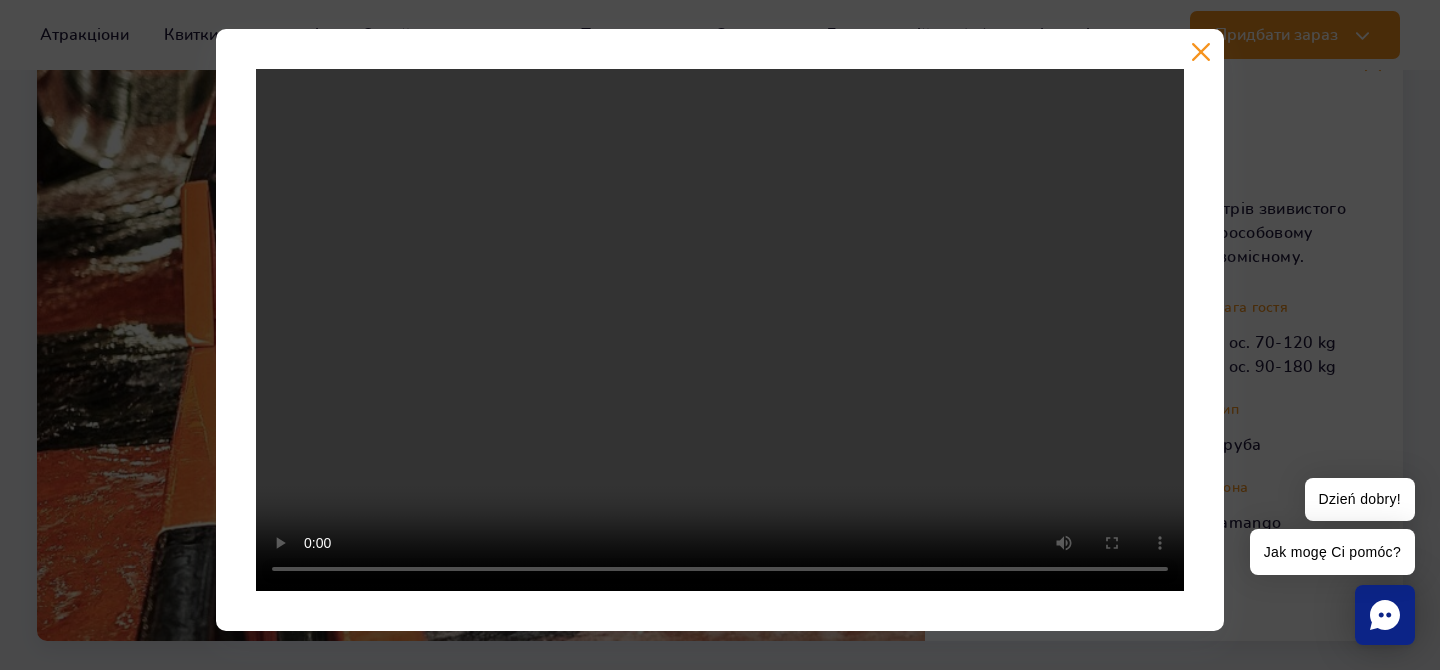 click at bounding box center [720, 330] 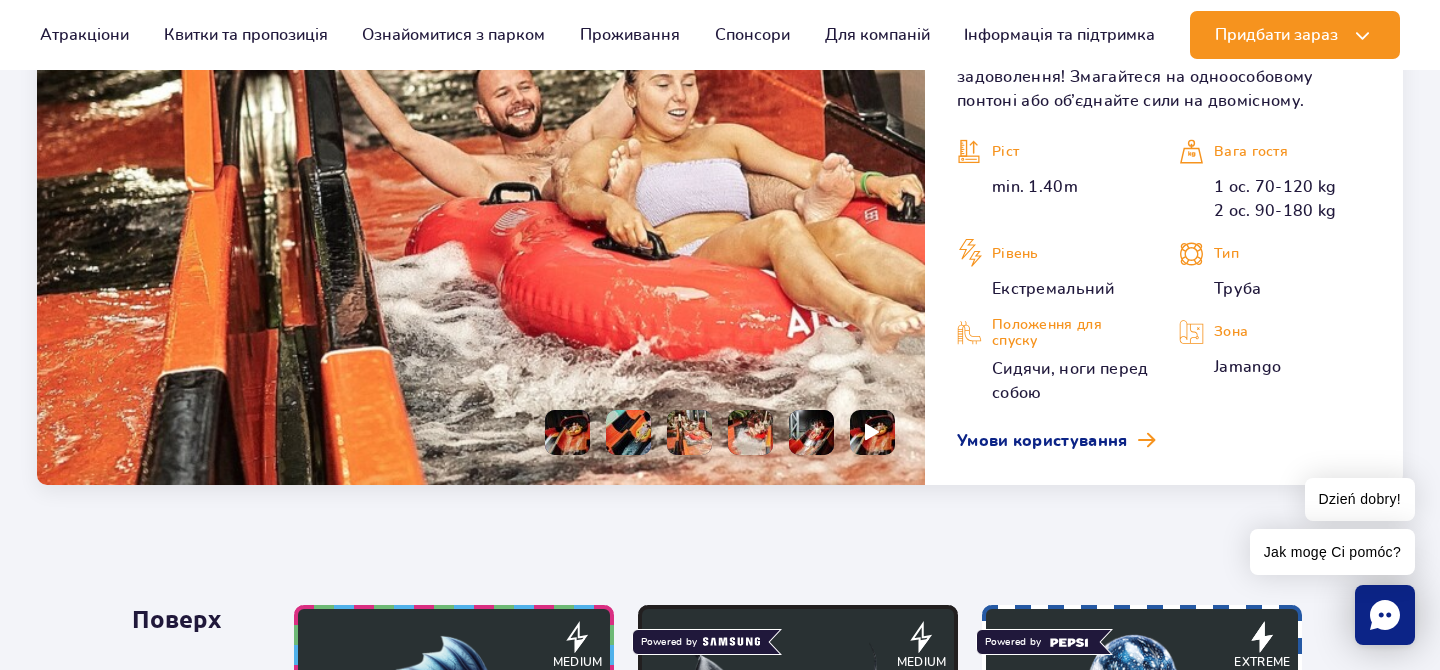 click at bounding box center [811, 432] 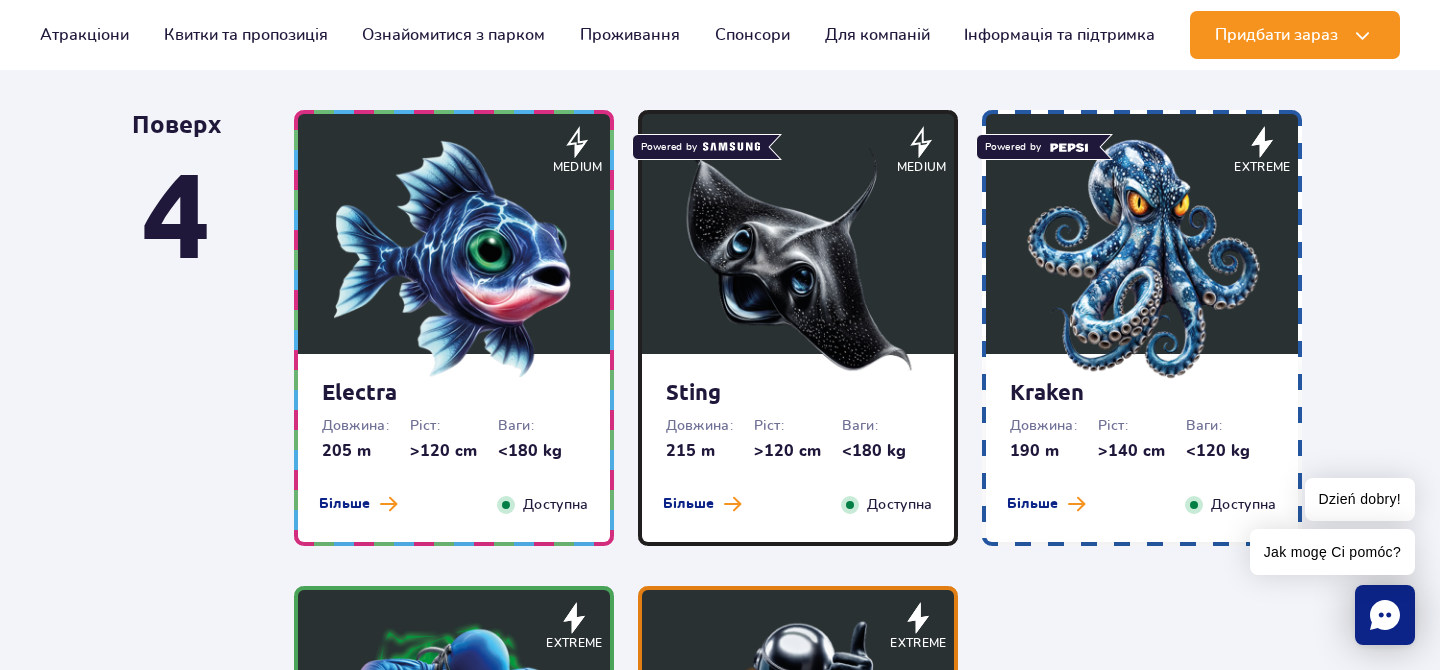 scroll, scrollTop: 2200, scrollLeft: 0, axis: vertical 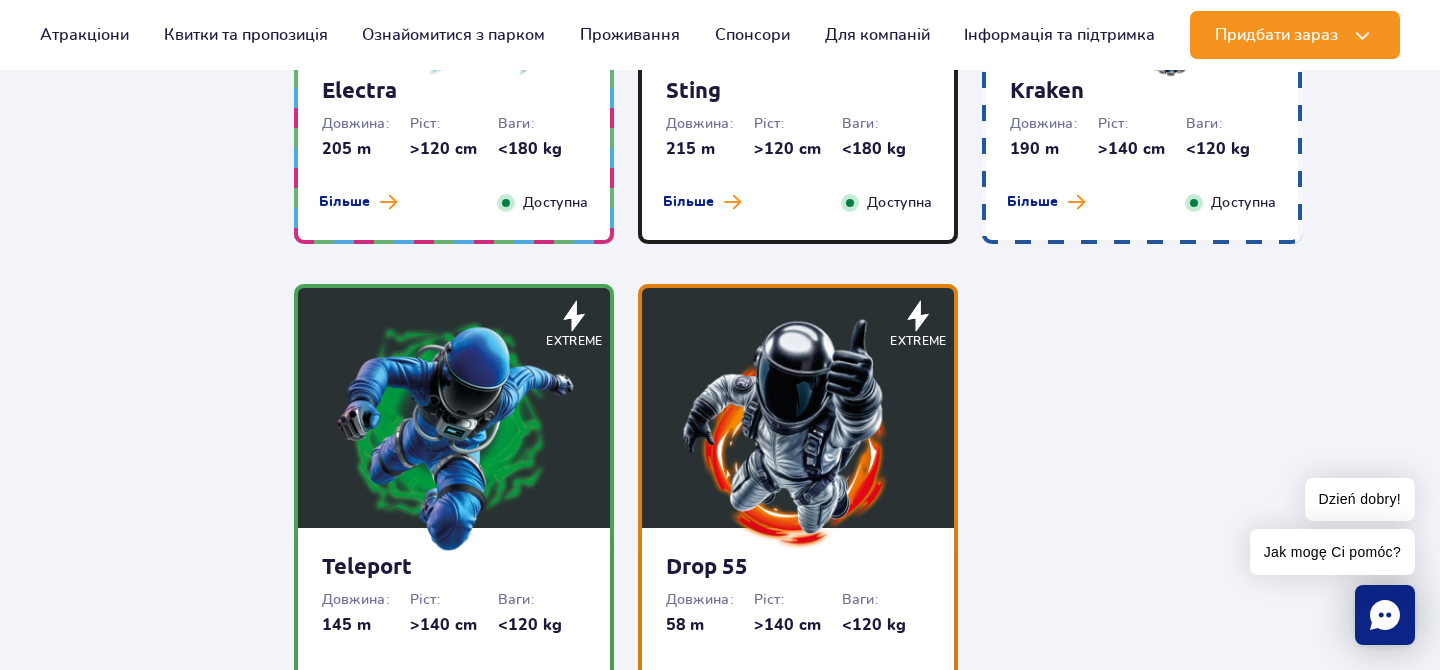 click on "Kraken
Довжина:
190 m
Ріст:
>140 cm
Ваги:
<120 kg
Більше
Закрити
Доступна" at bounding box center (1142, 146) 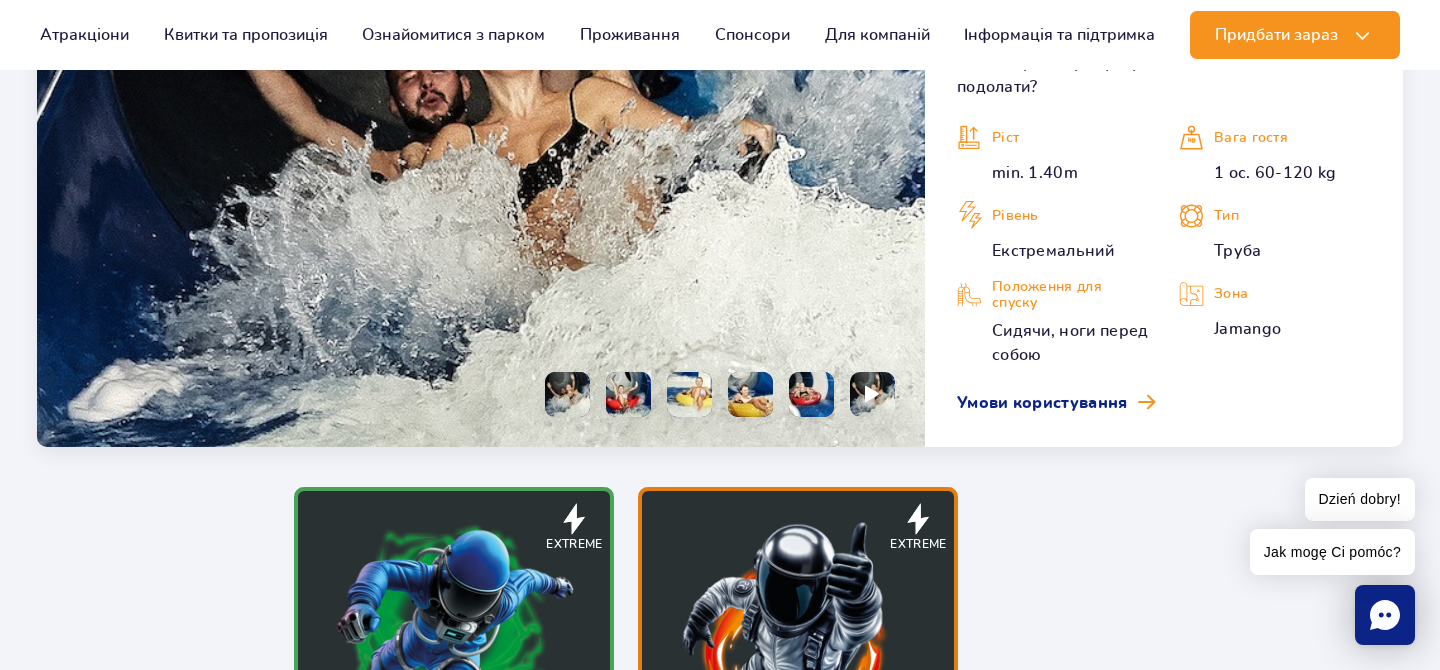click at bounding box center [689, 394] 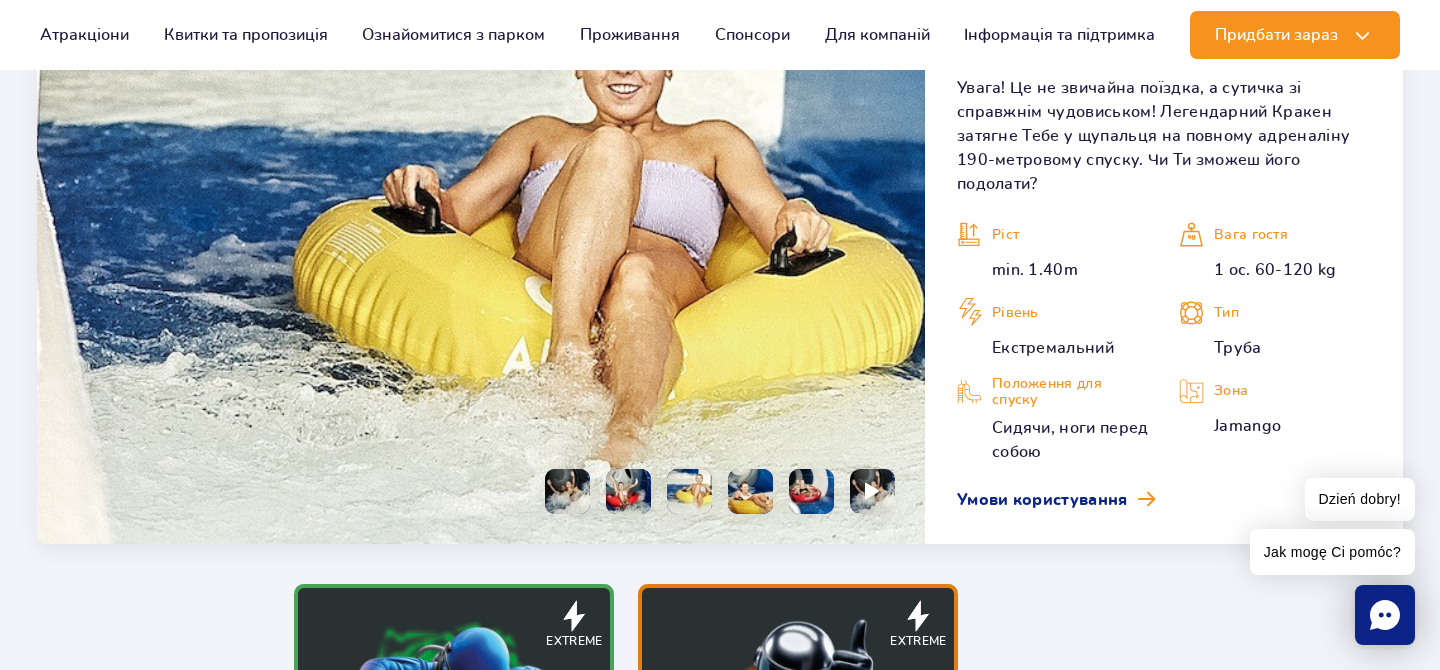 scroll, scrollTop: 2257, scrollLeft: 0, axis: vertical 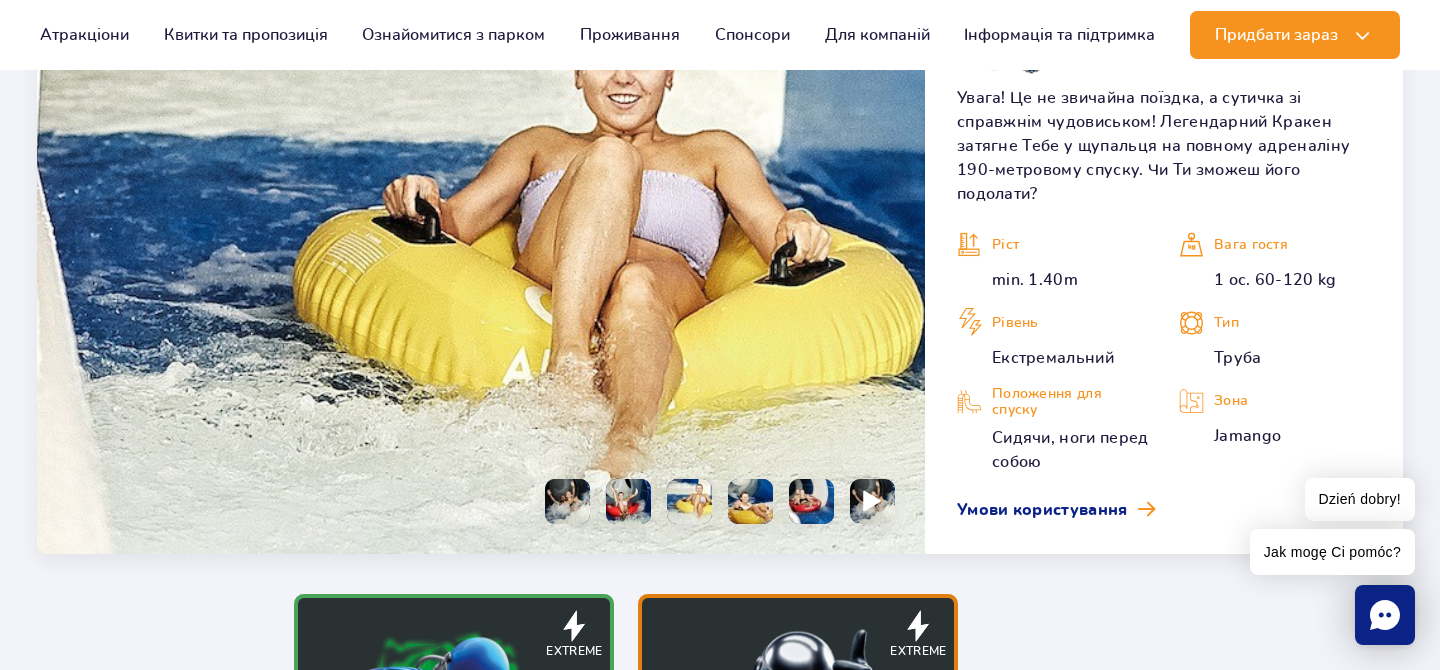 click at bounding box center [872, 501] 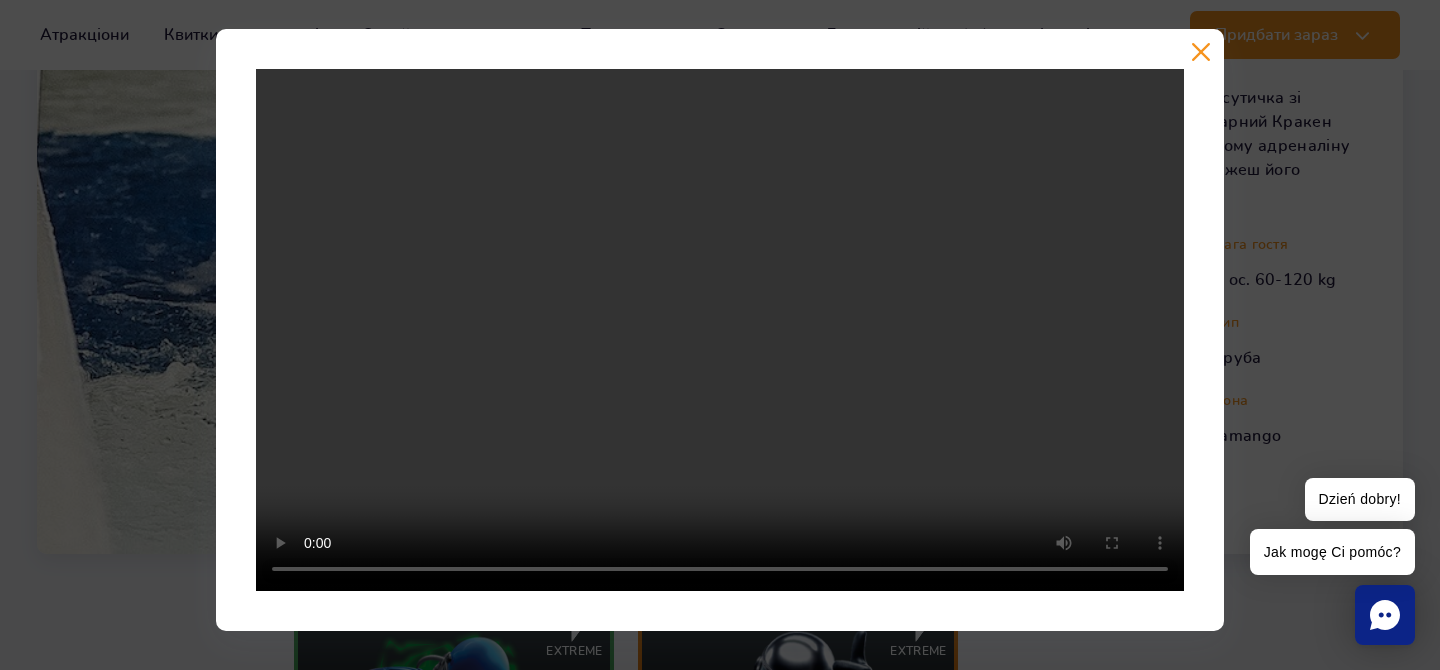 click at bounding box center [720, 330] 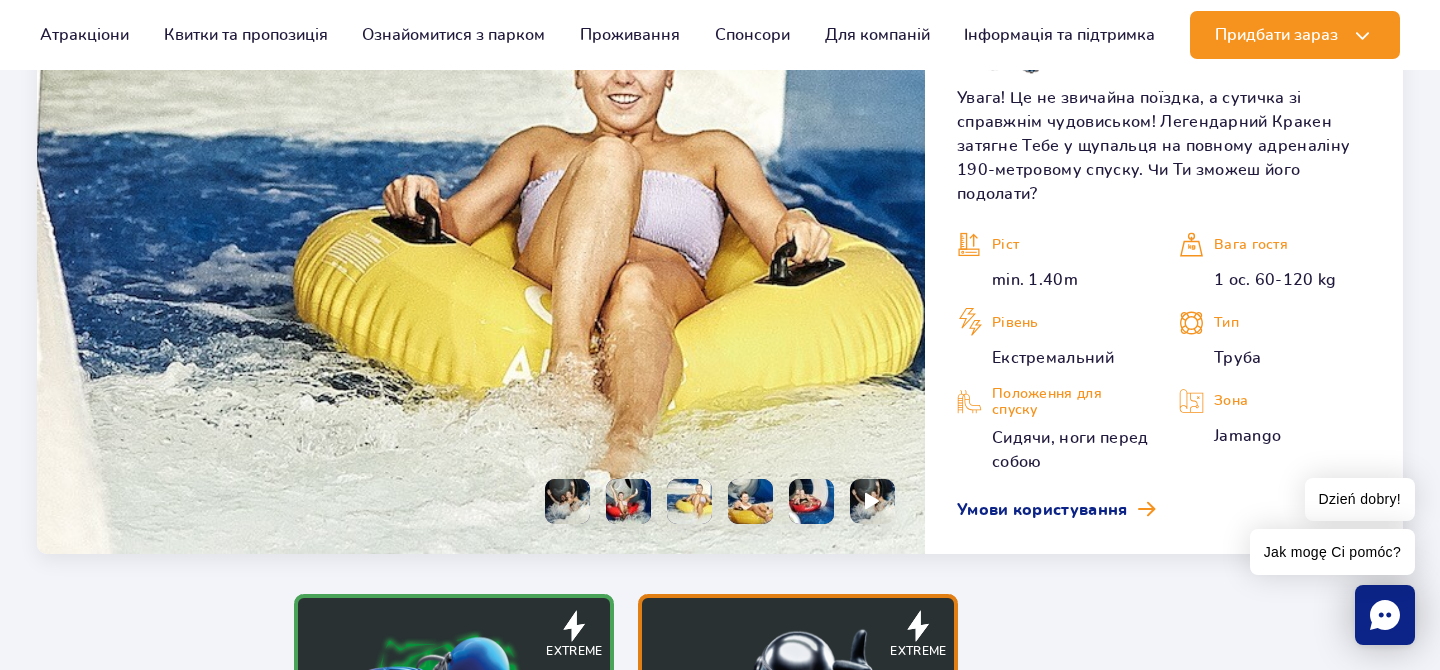 click at bounding box center [750, 501] 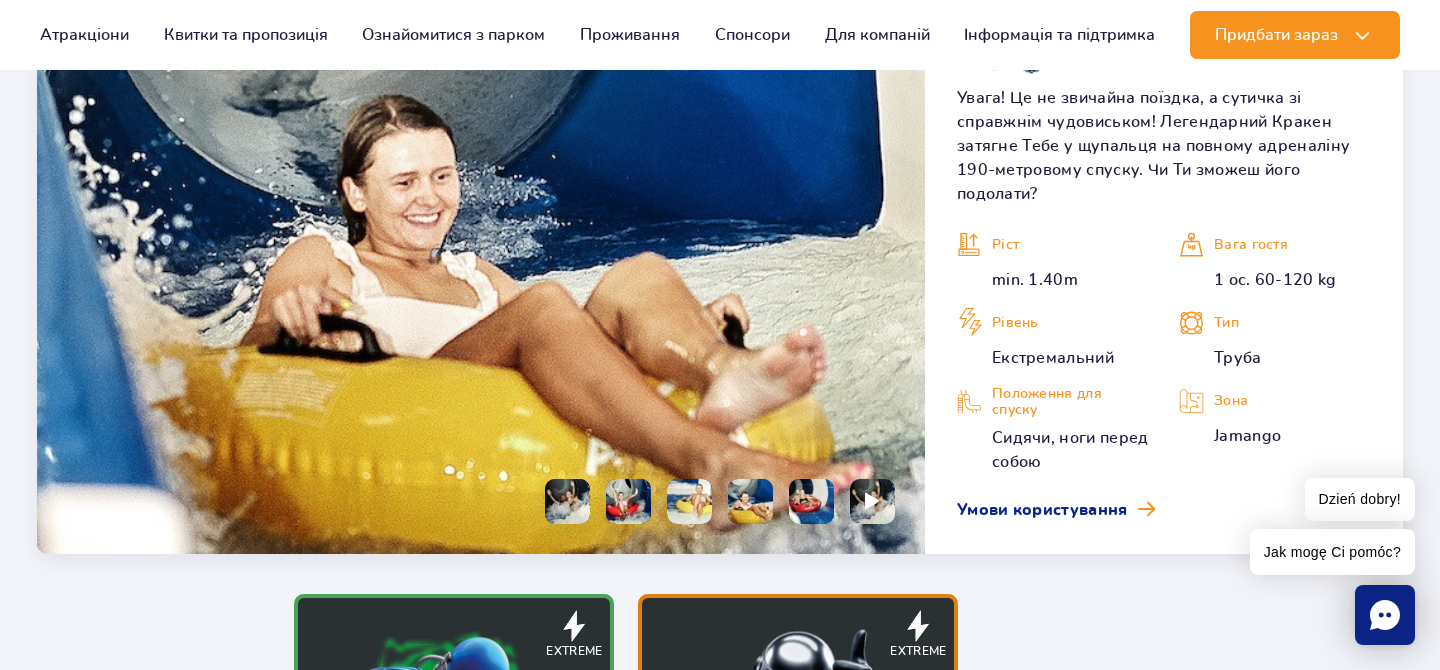 click at bounding box center (811, 501) 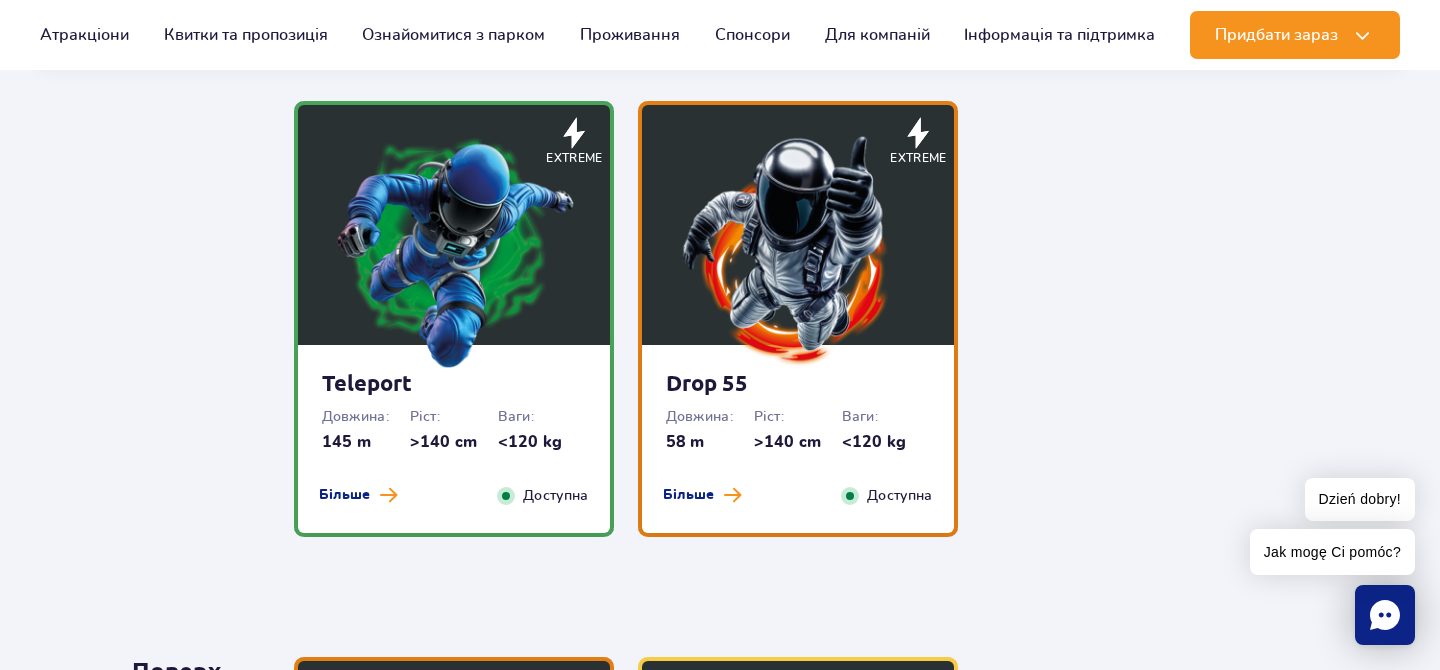 click on "Drop 55" at bounding box center (798, 383) 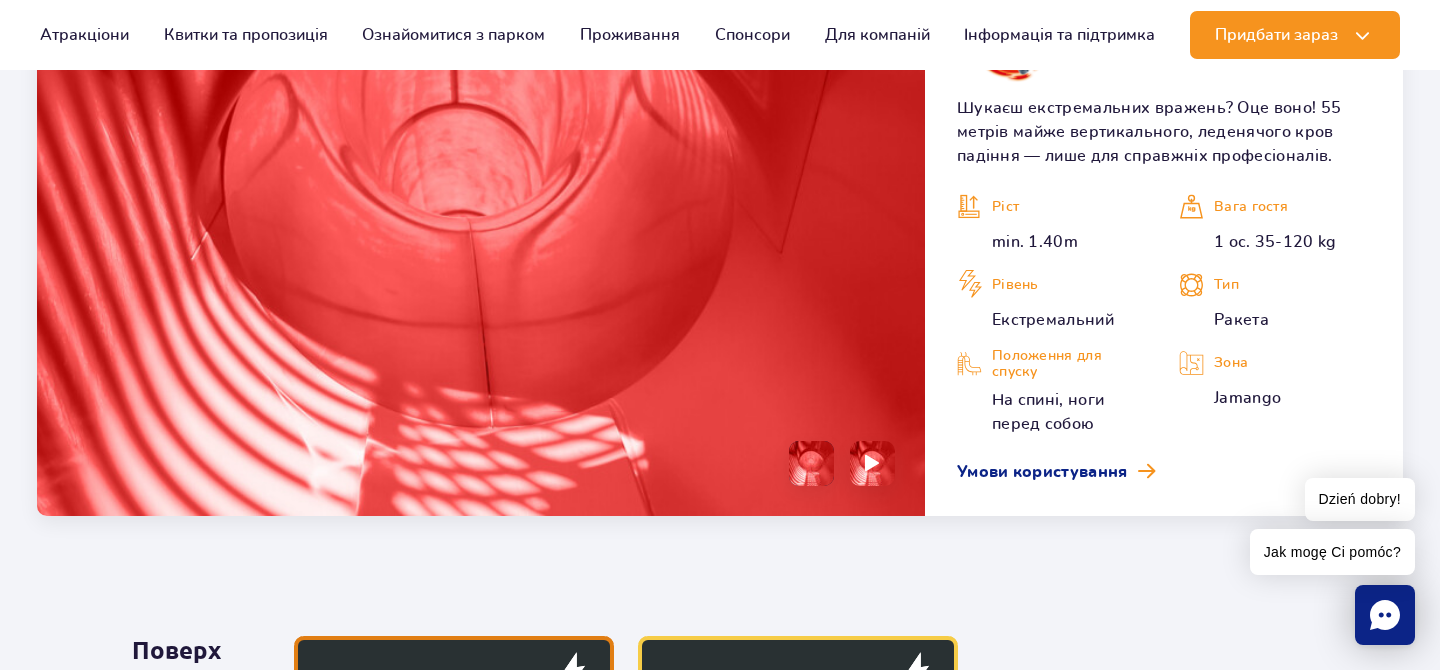 scroll, scrollTop: 2726, scrollLeft: 0, axis: vertical 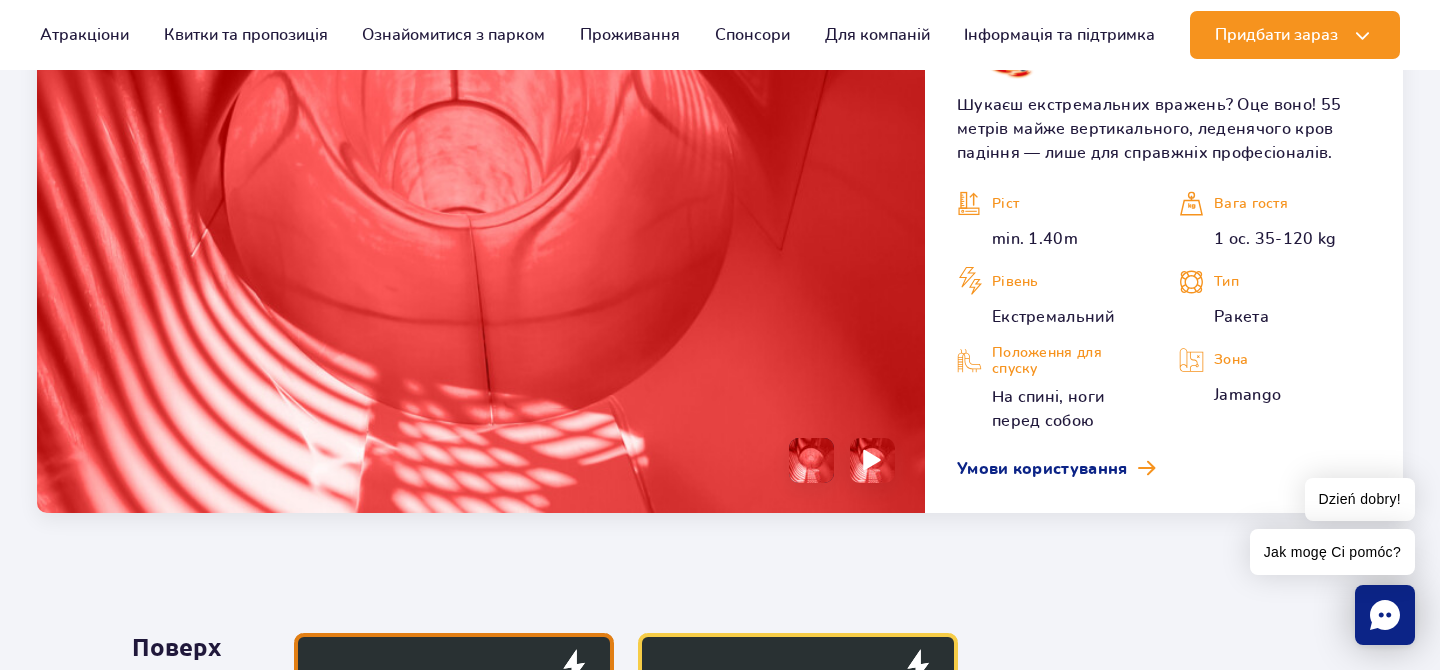 click at bounding box center (872, 460) 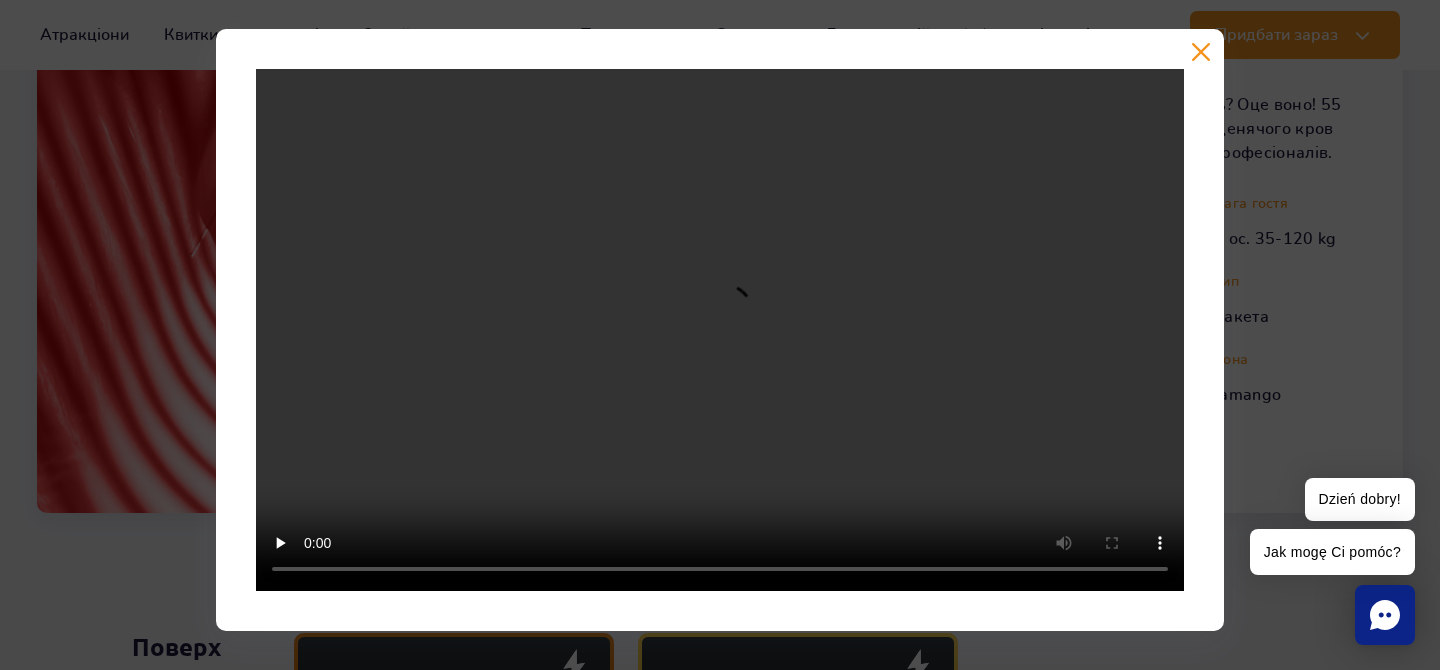click at bounding box center (720, 330) 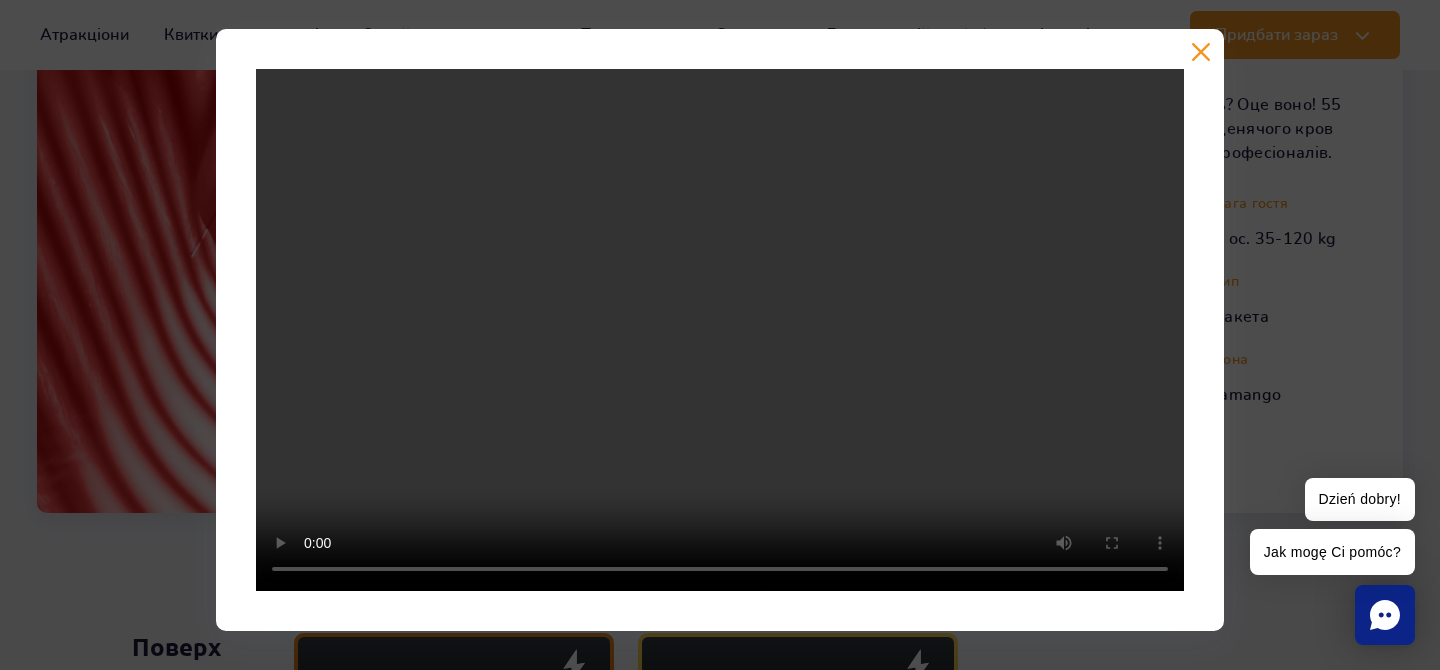 click at bounding box center [720, 330] 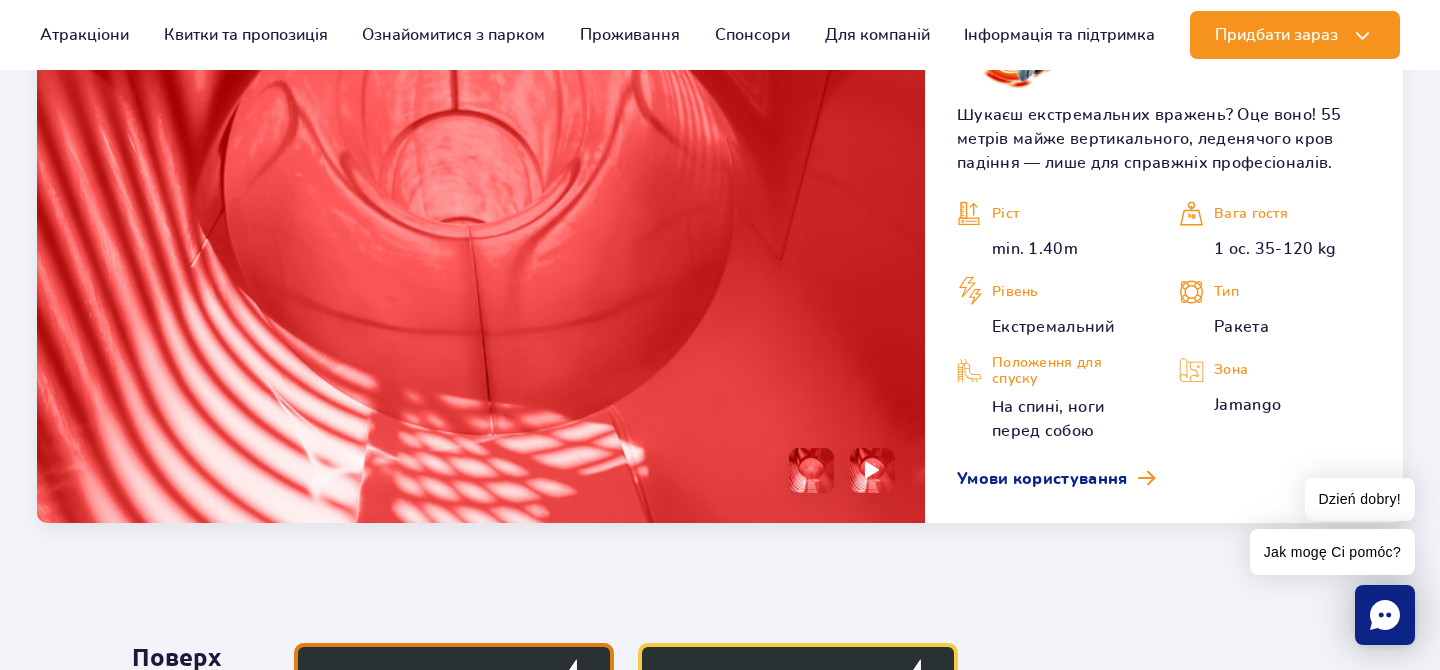 scroll, scrollTop: 2660, scrollLeft: 0, axis: vertical 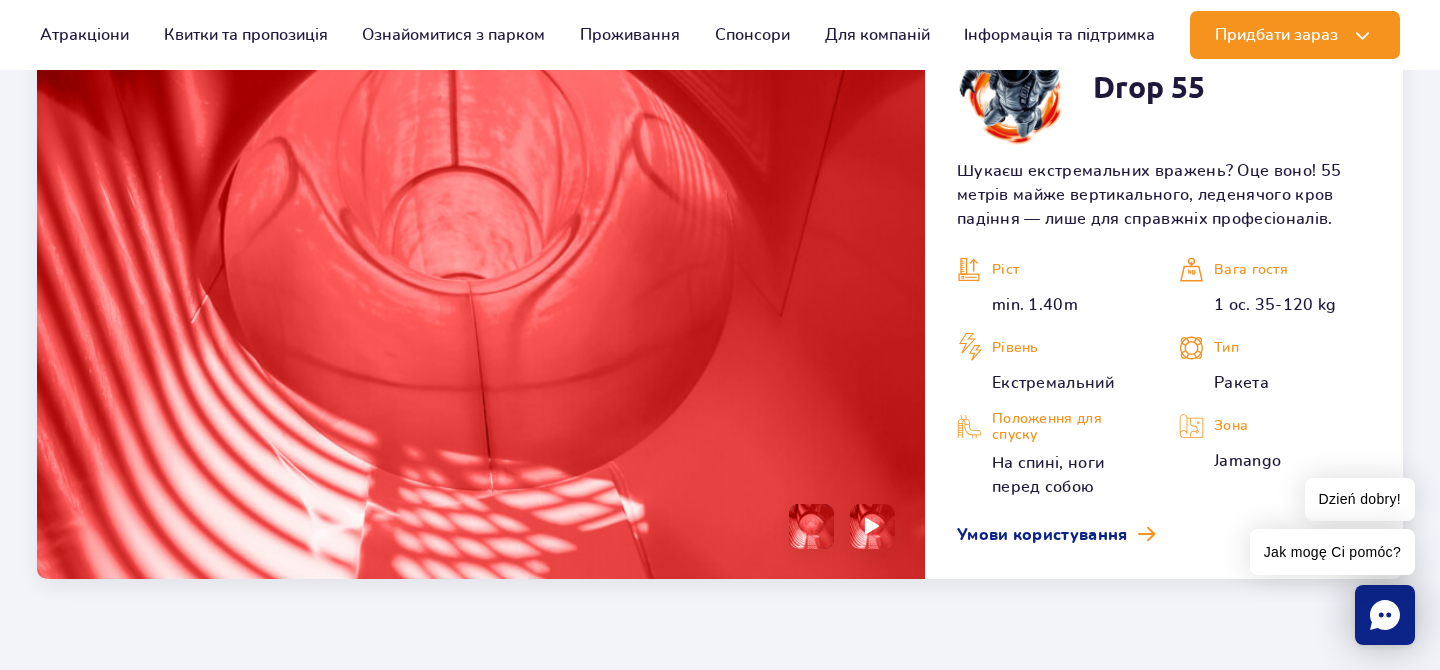 click at bounding box center [811, 526] 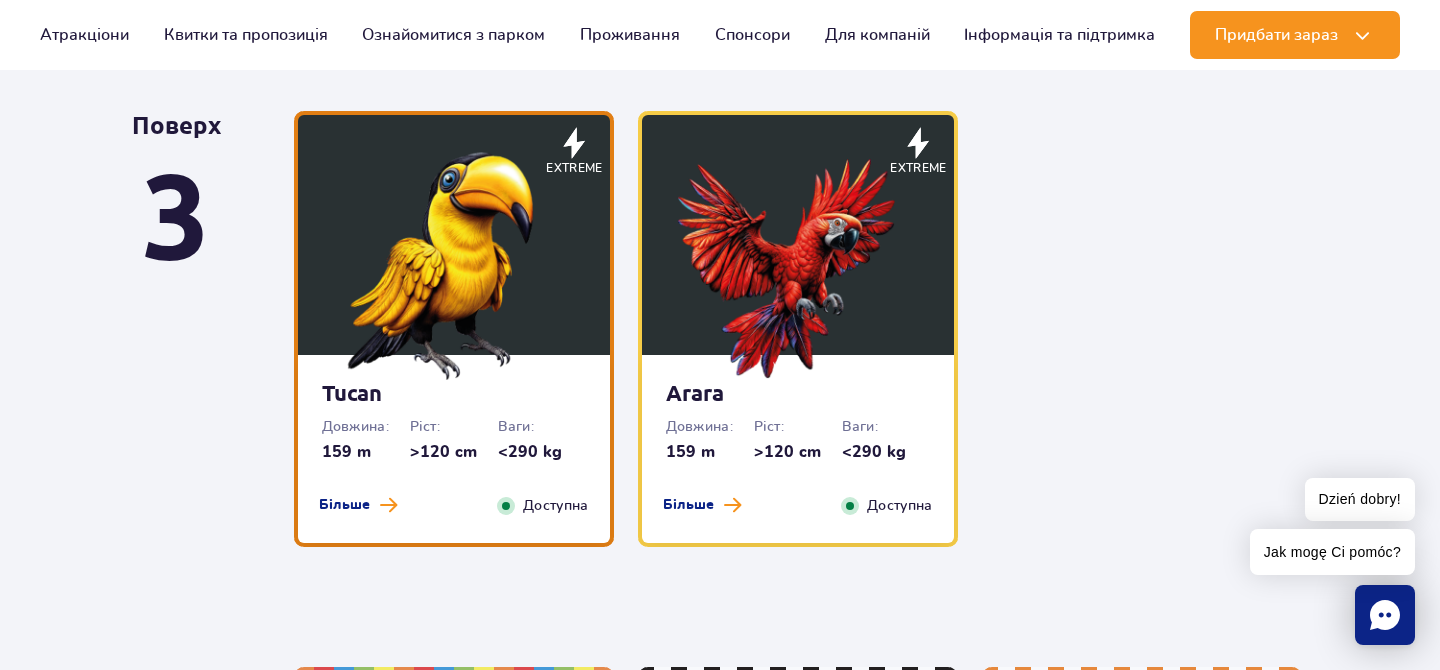 click on "Arara" at bounding box center [798, 393] 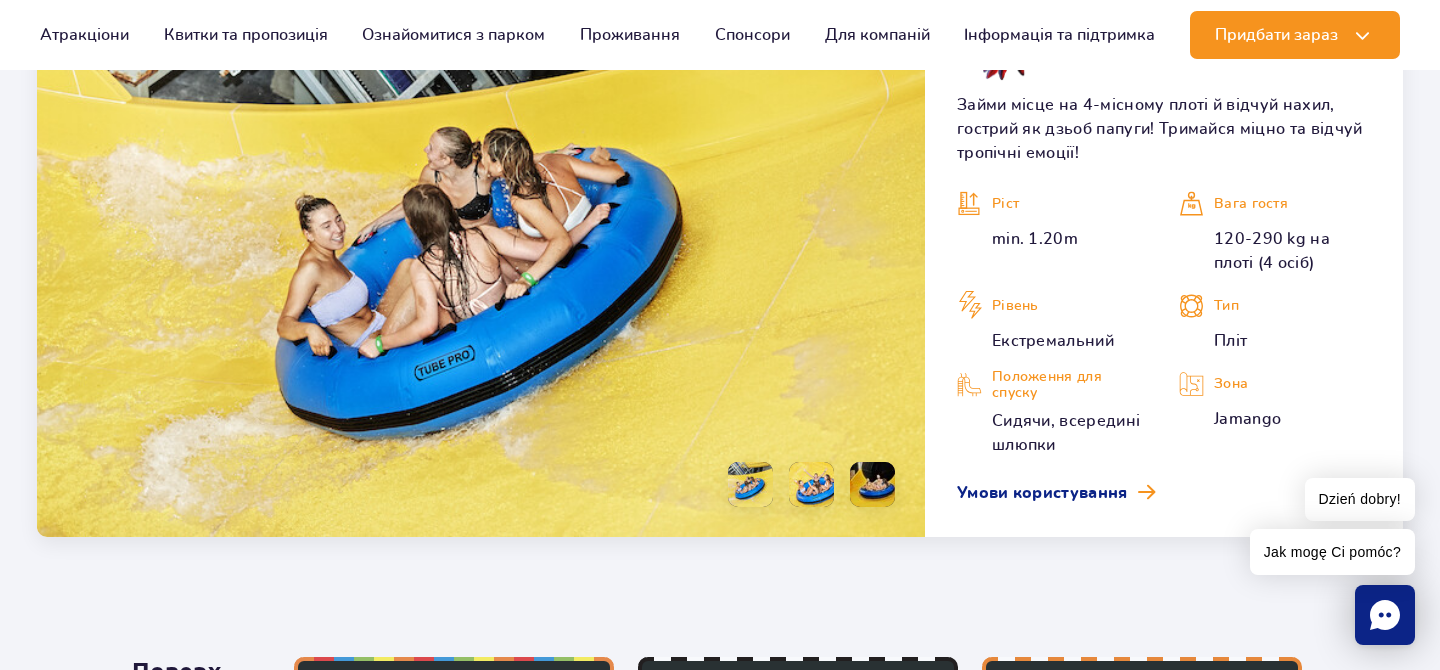 scroll, scrollTop: 3269, scrollLeft: 0, axis: vertical 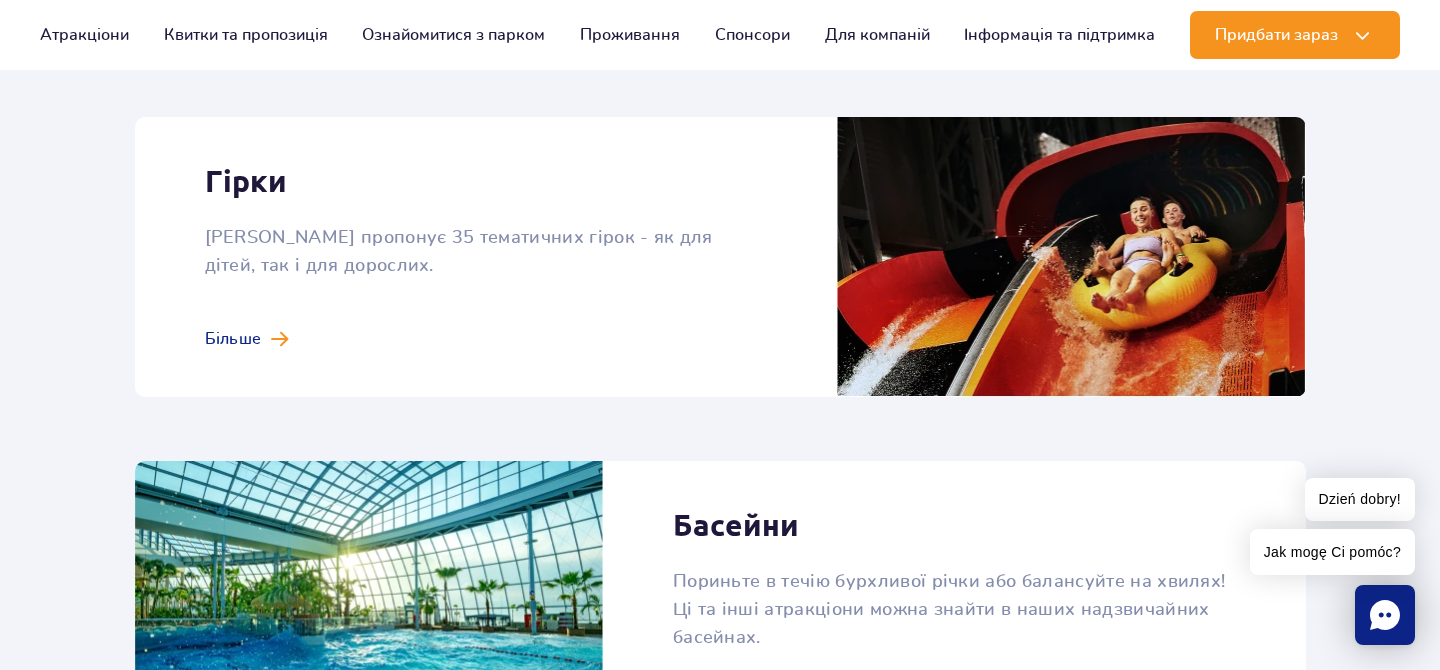 click at bounding box center (720, 257) 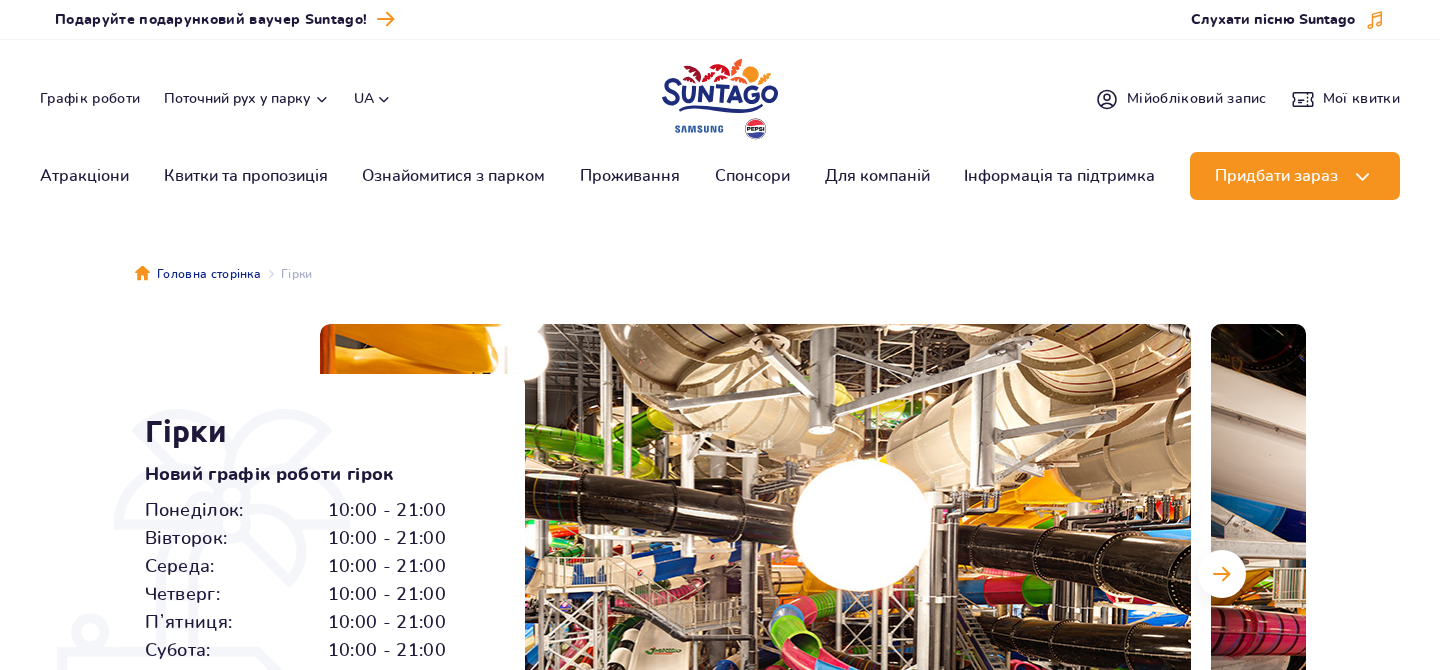 scroll, scrollTop: 0, scrollLeft: 0, axis: both 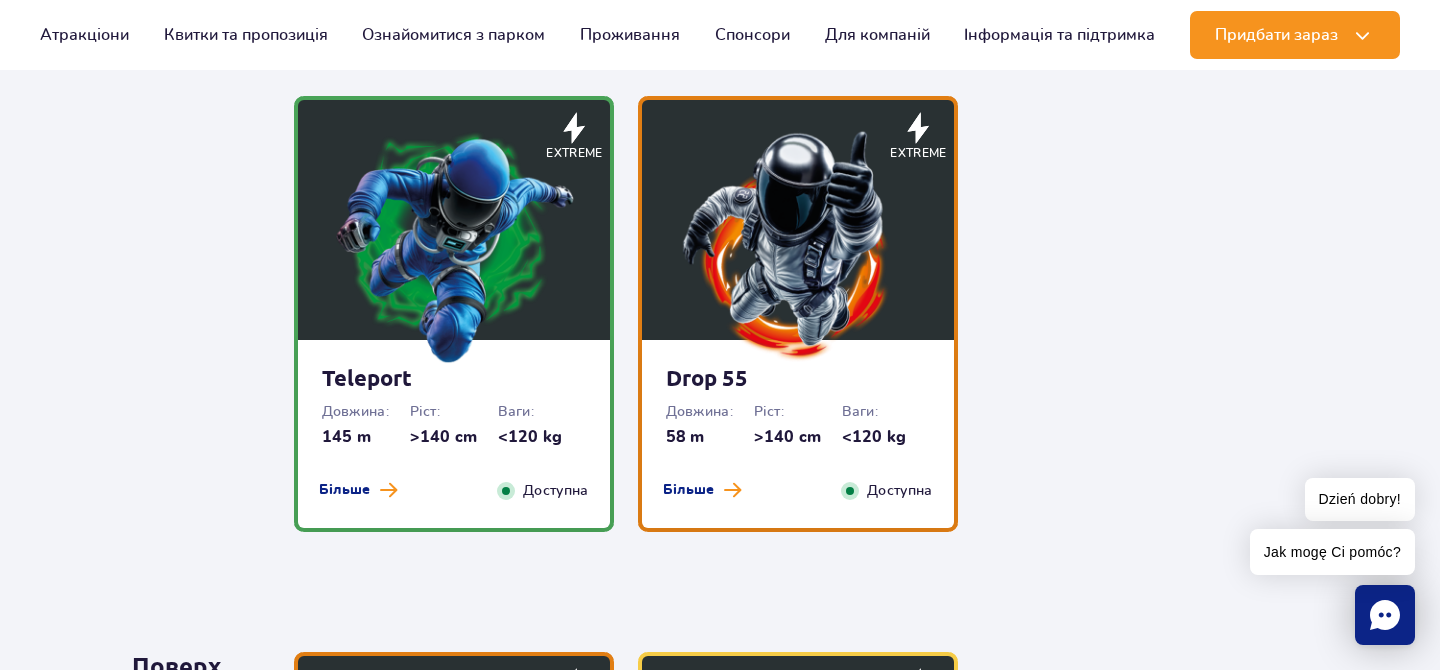 click on "Teleport" at bounding box center (454, 378) 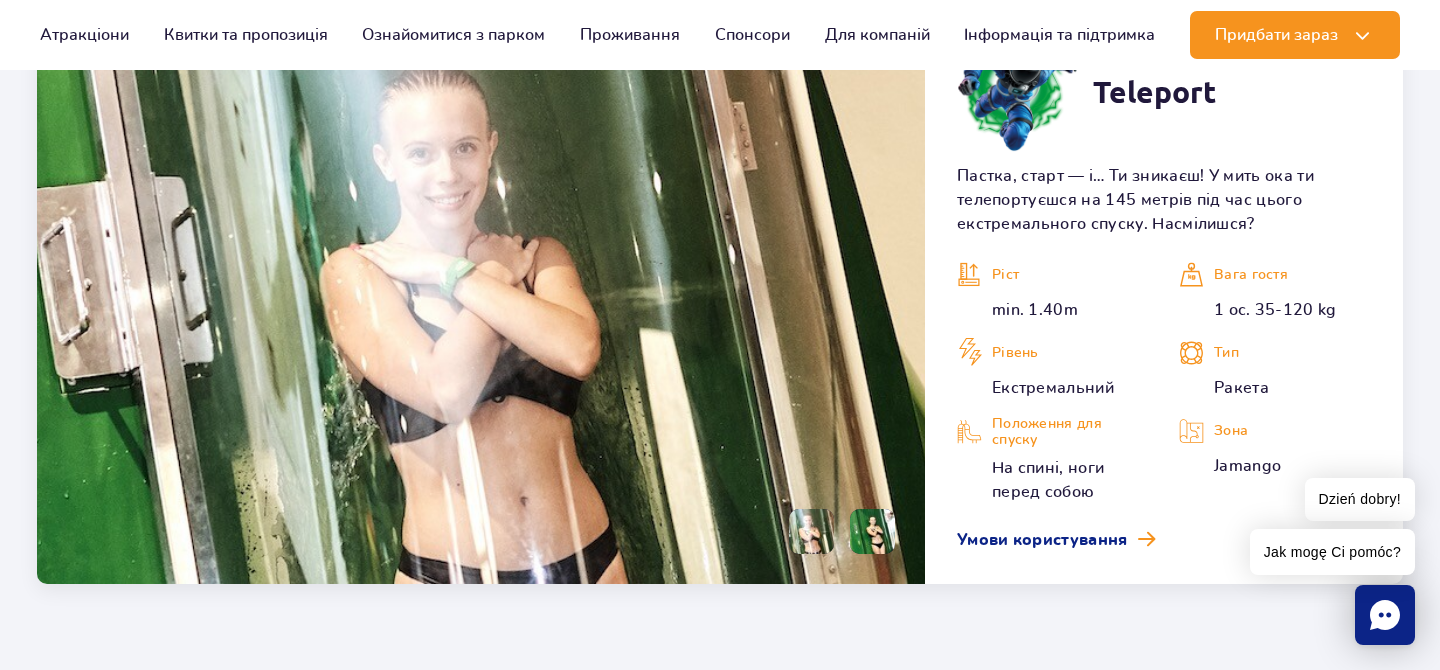 scroll, scrollTop: 2647, scrollLeft: 0, axis: vertical 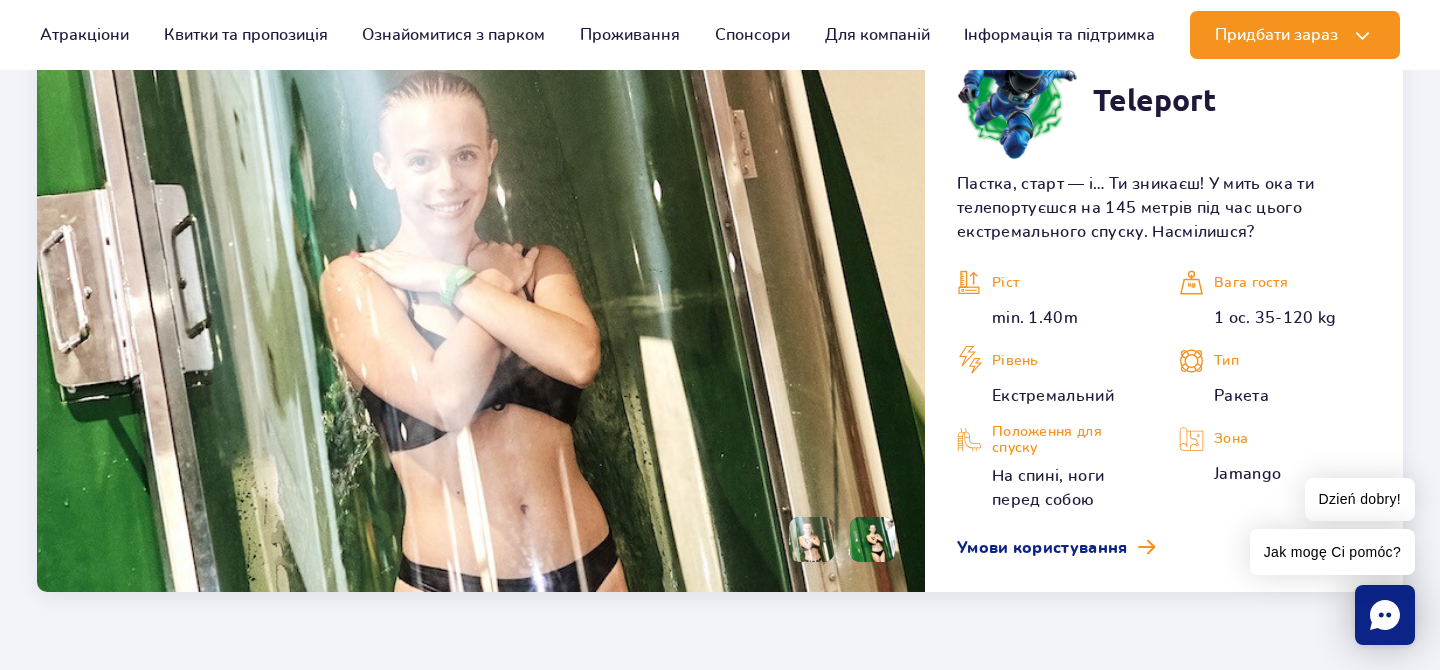 click at bounding box center [872, 539] 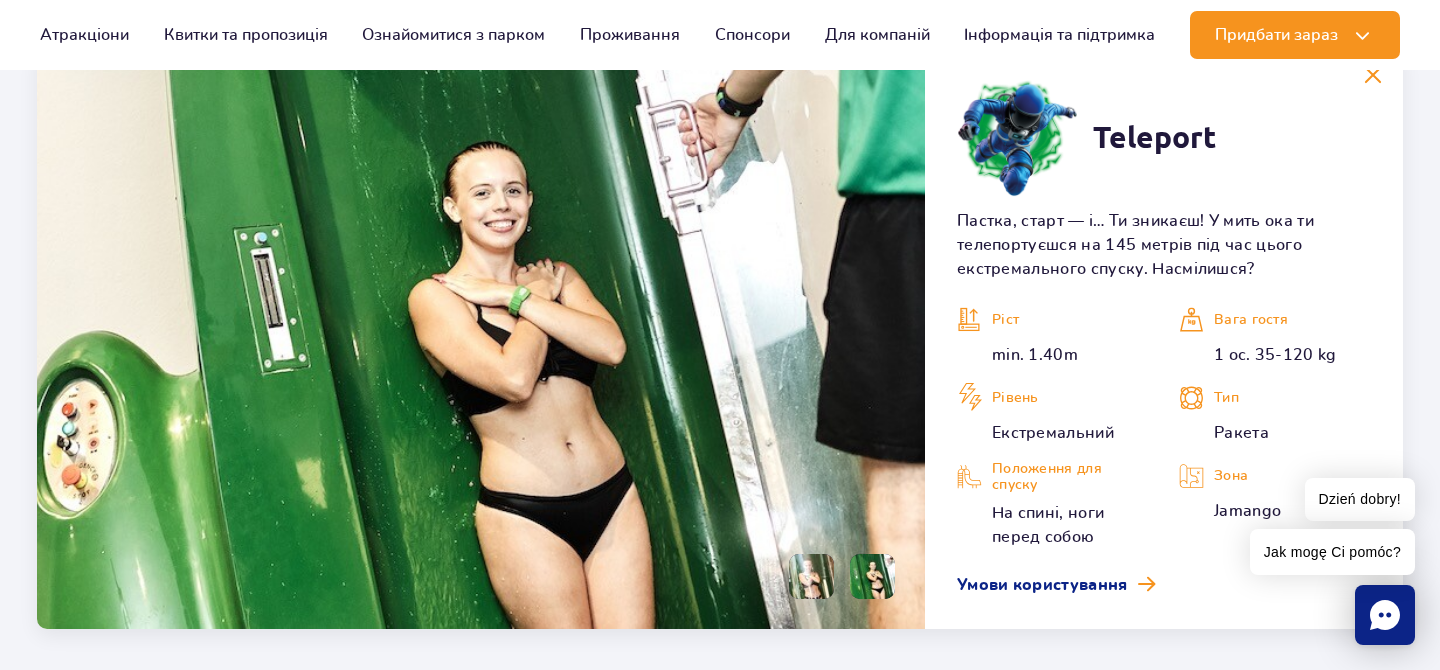 scroll, scrollTop: 2608, scrollLeft: 0, axis: vertical 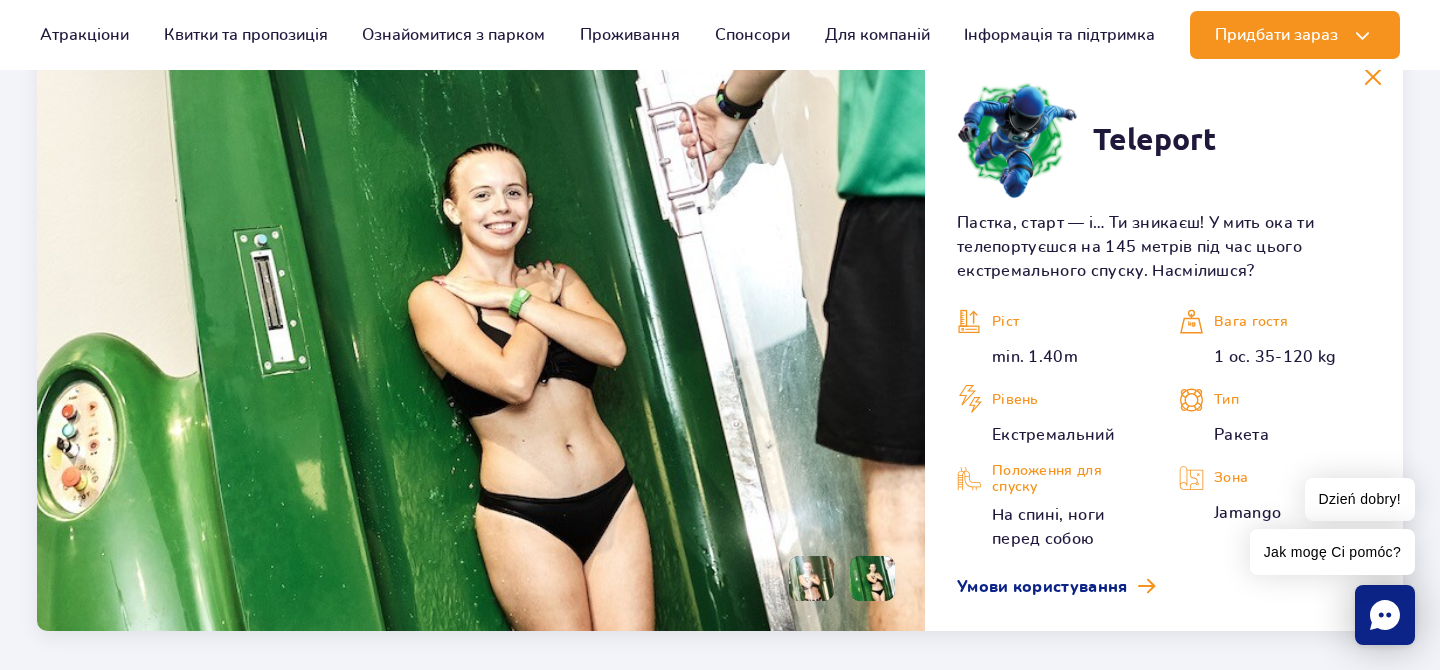 click at bounding box center (811, 578) 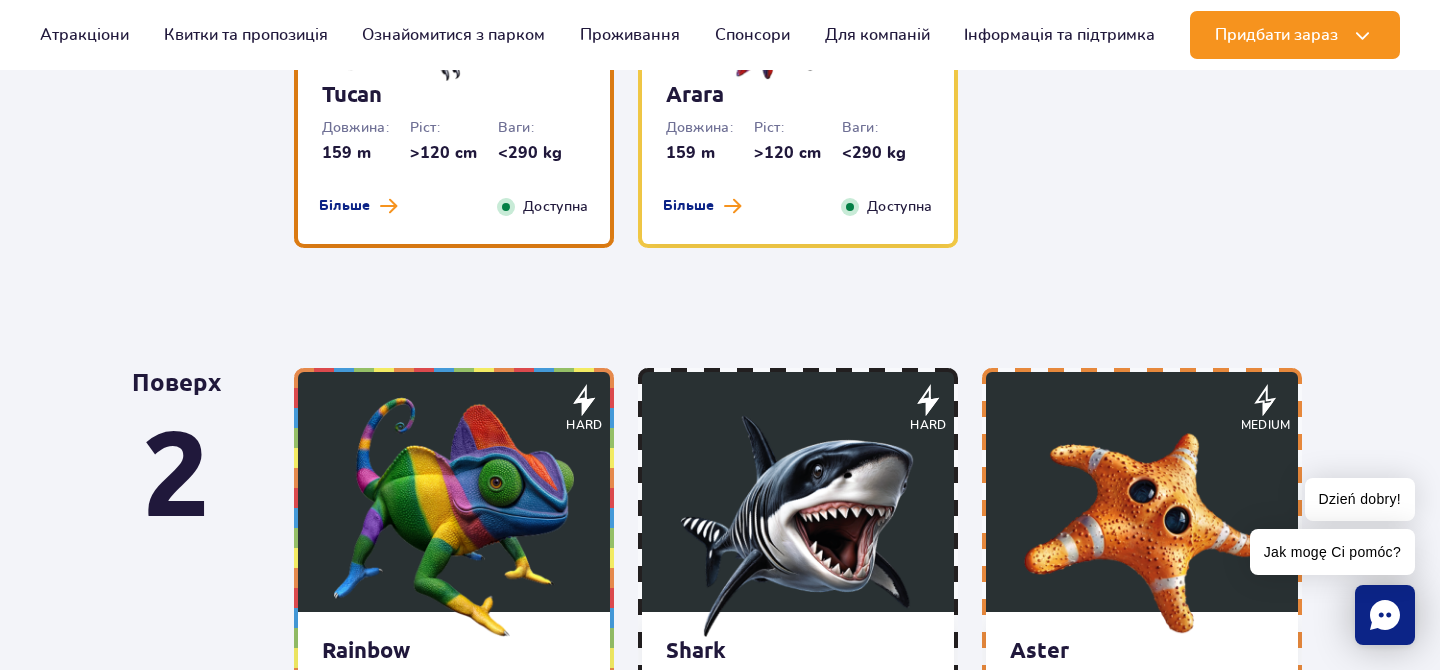 scroll, scrollTop: 3796, scrollLeft: 0, axis: vertical 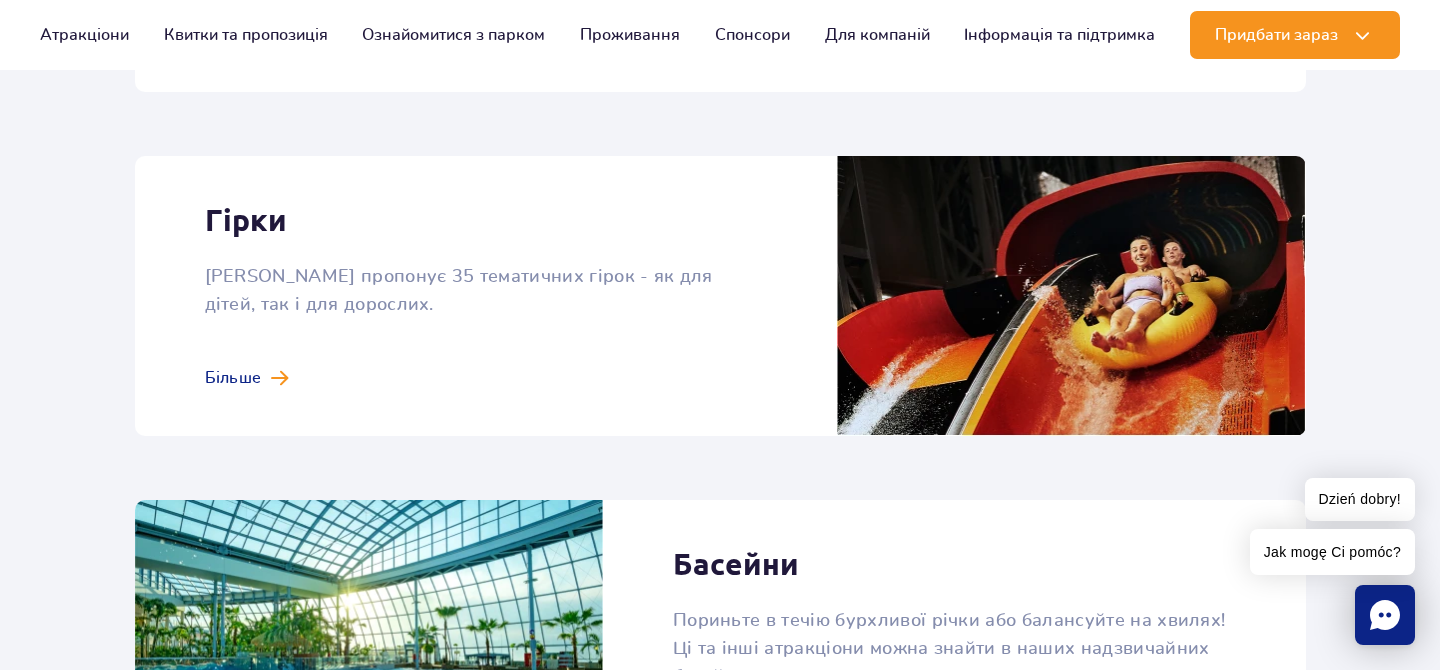 click at bounding box center [720, 296] 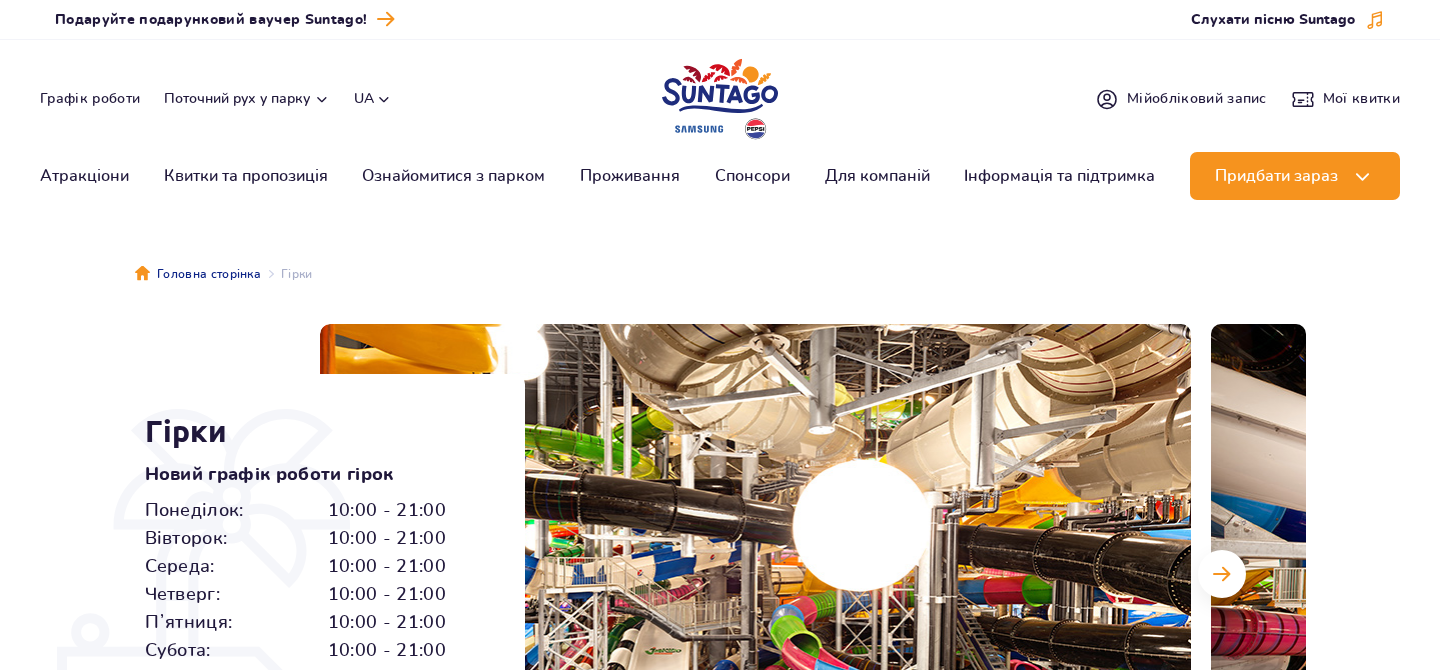 scroll, scrollTop: 0, scrollLeft: 0, axis: both 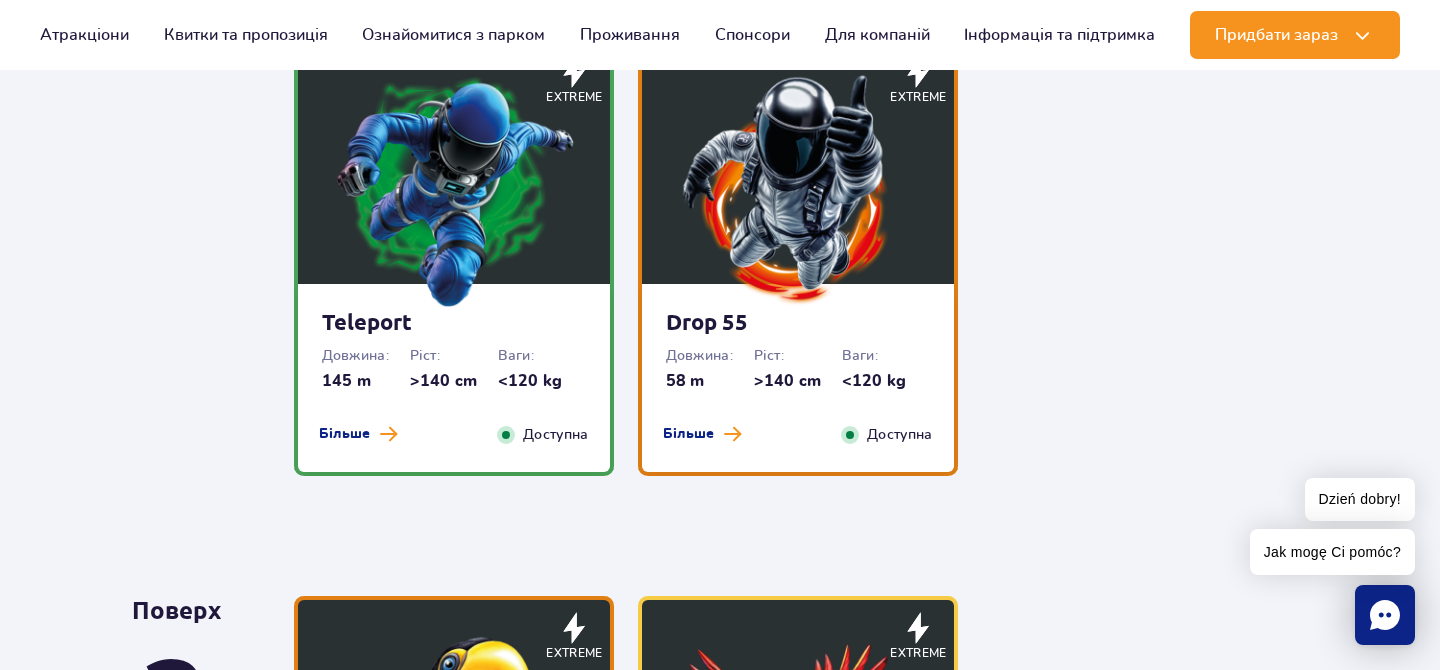click on "Drop 55" at bounding box center (798, 322) 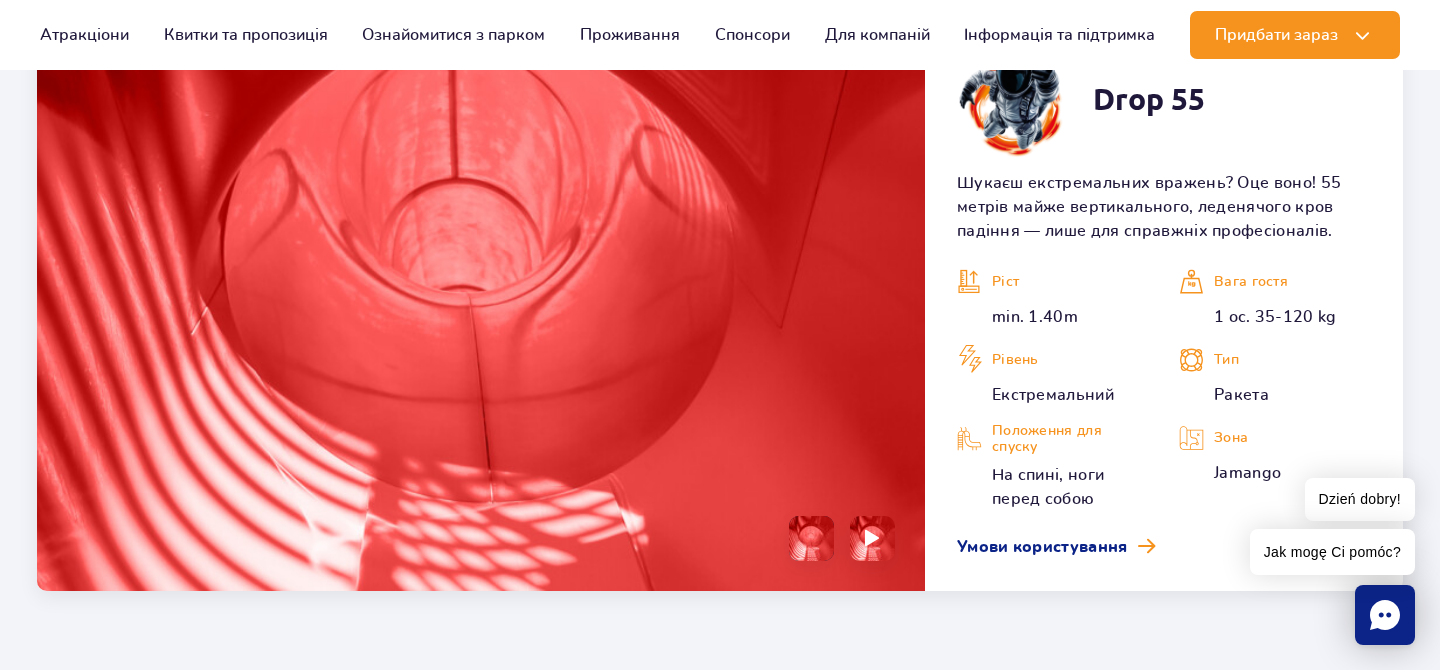 scroll, scrollTop: 2652, scrollLeft: 0, axis: vertical 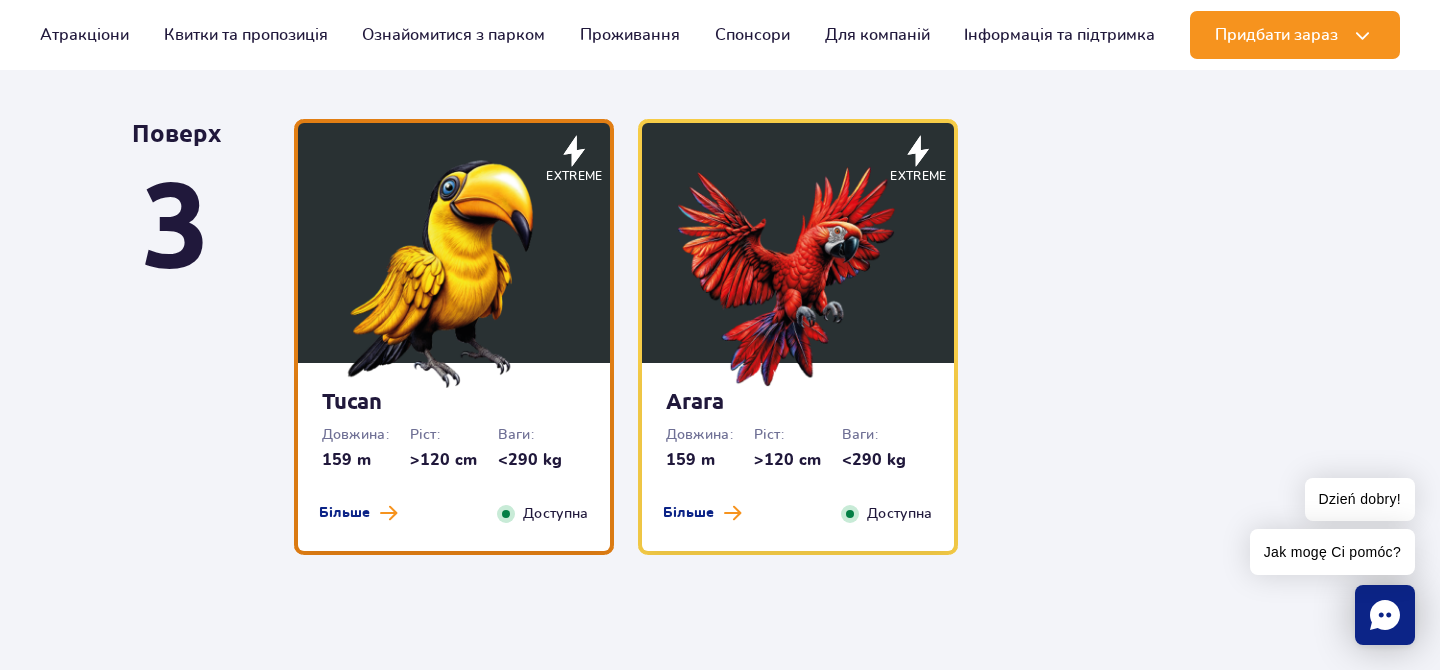click on "Arara" at bounding box center (798, 401) 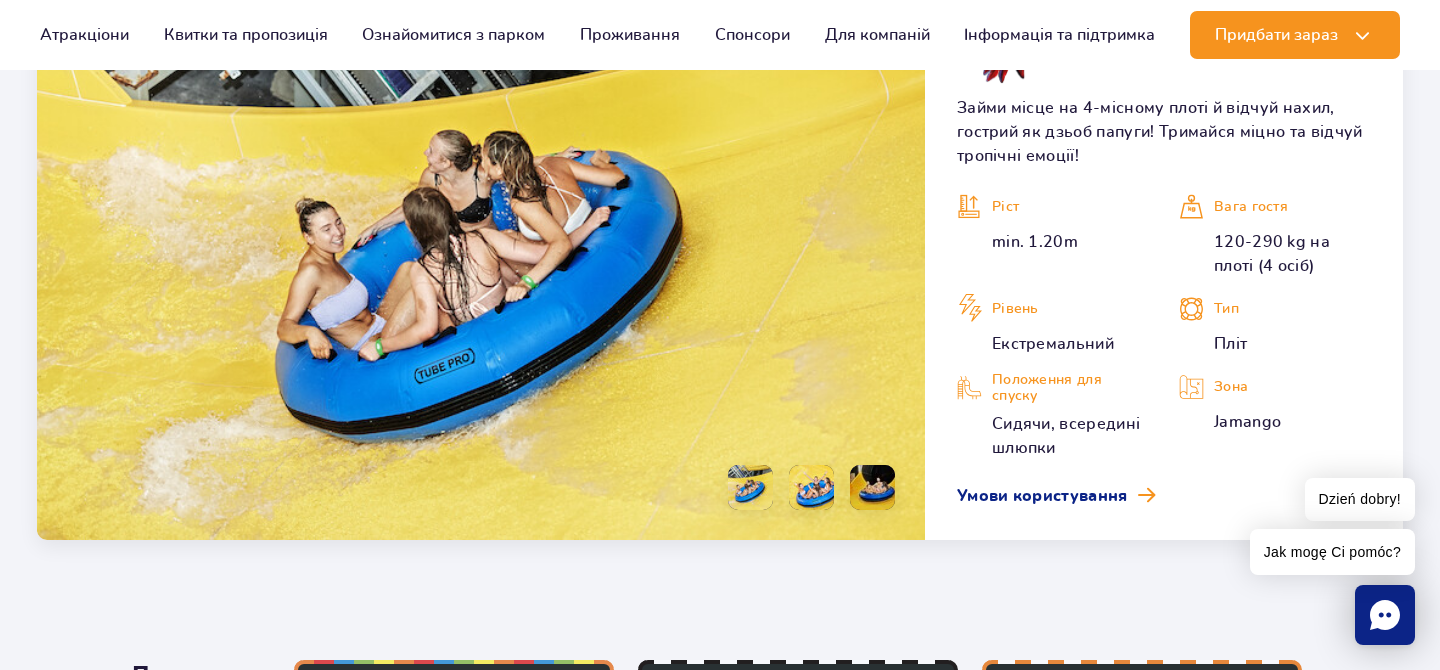 scroll, scrollTop: 3276, scrollLeft: 0, axis: vertical 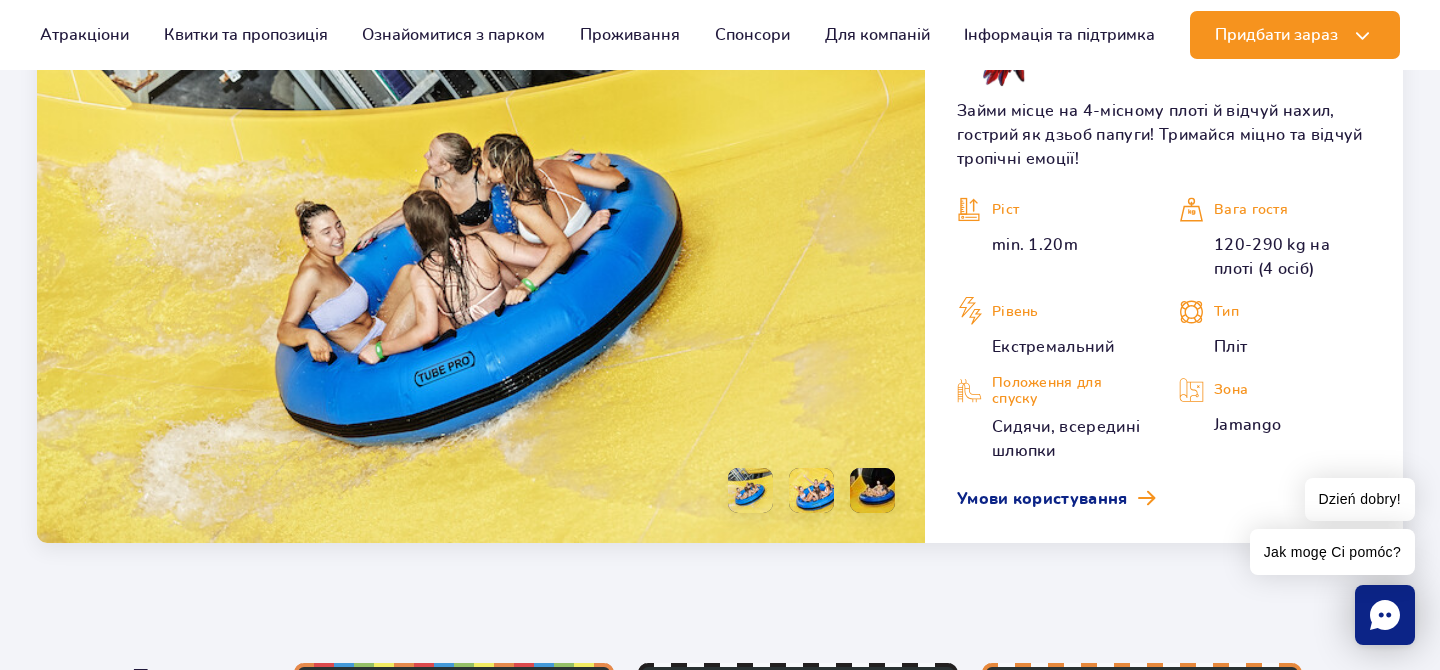 click at bounding box center (811, 490) 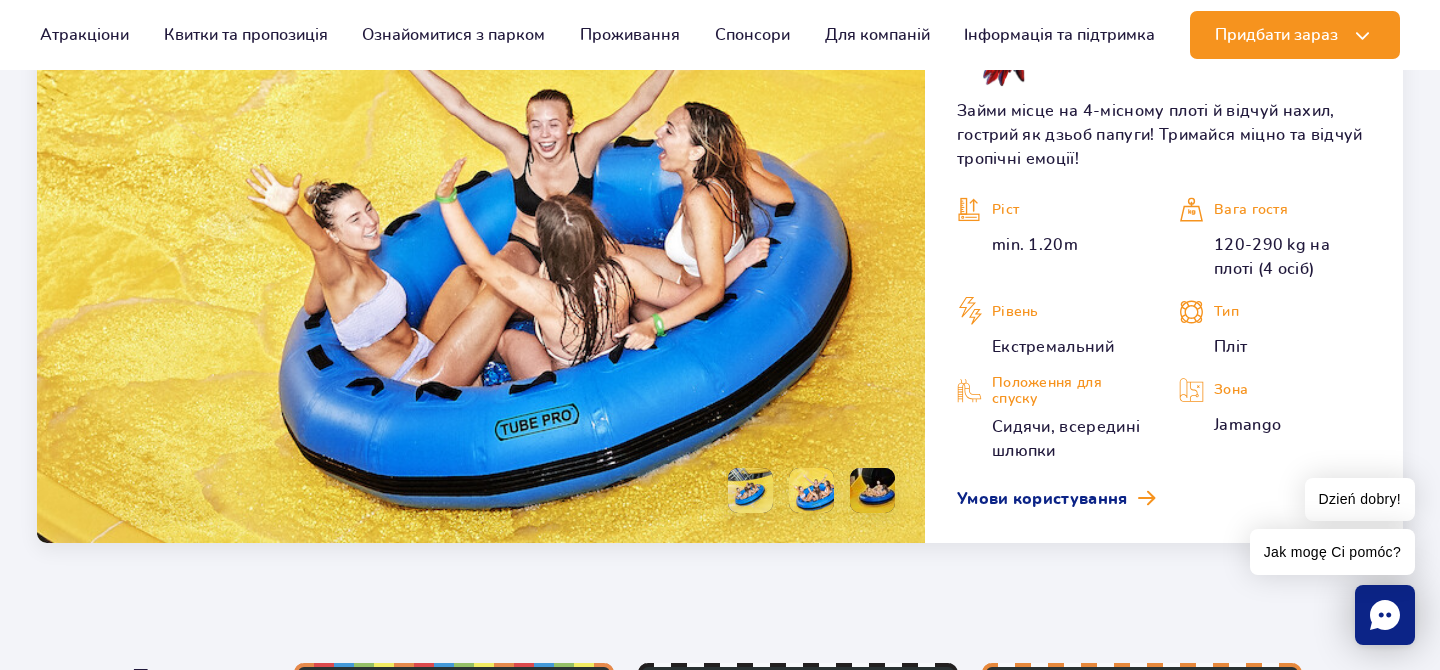 click at bounding box center [872, 490] 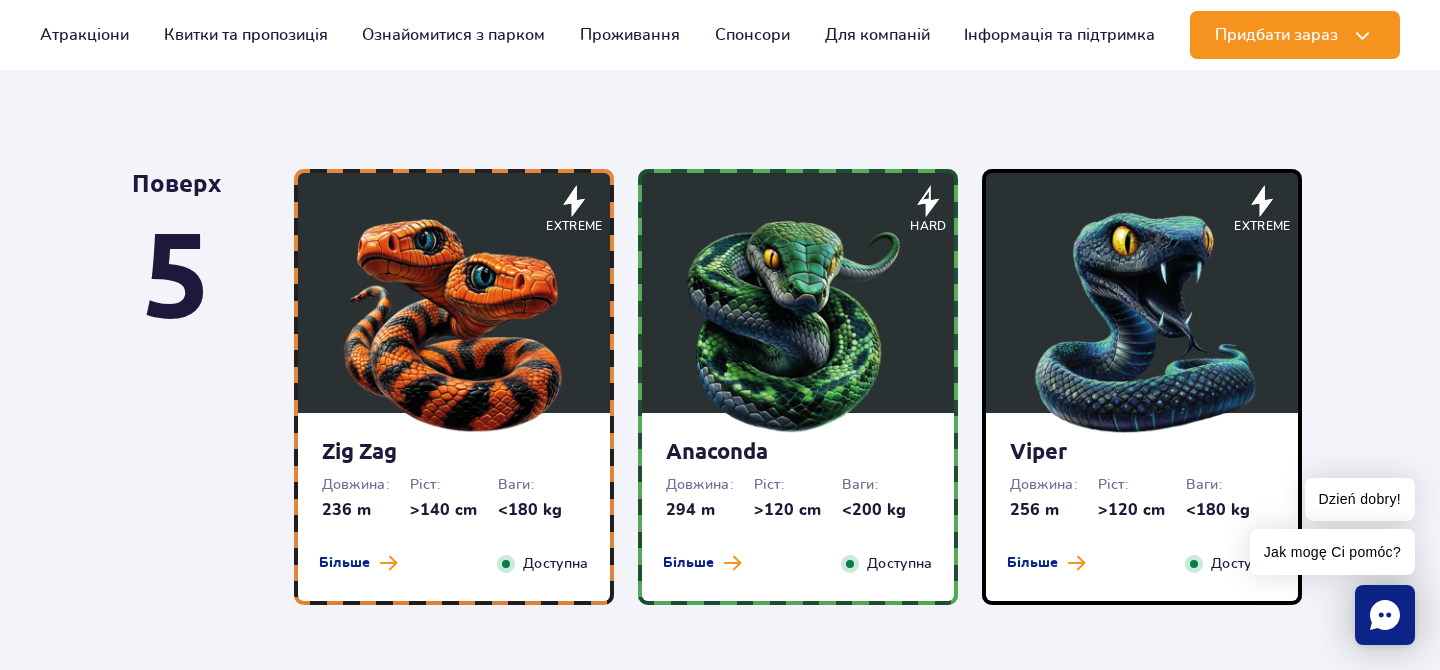scroll, scrollTop: 995, scrollLeft: 0, axis: vertical 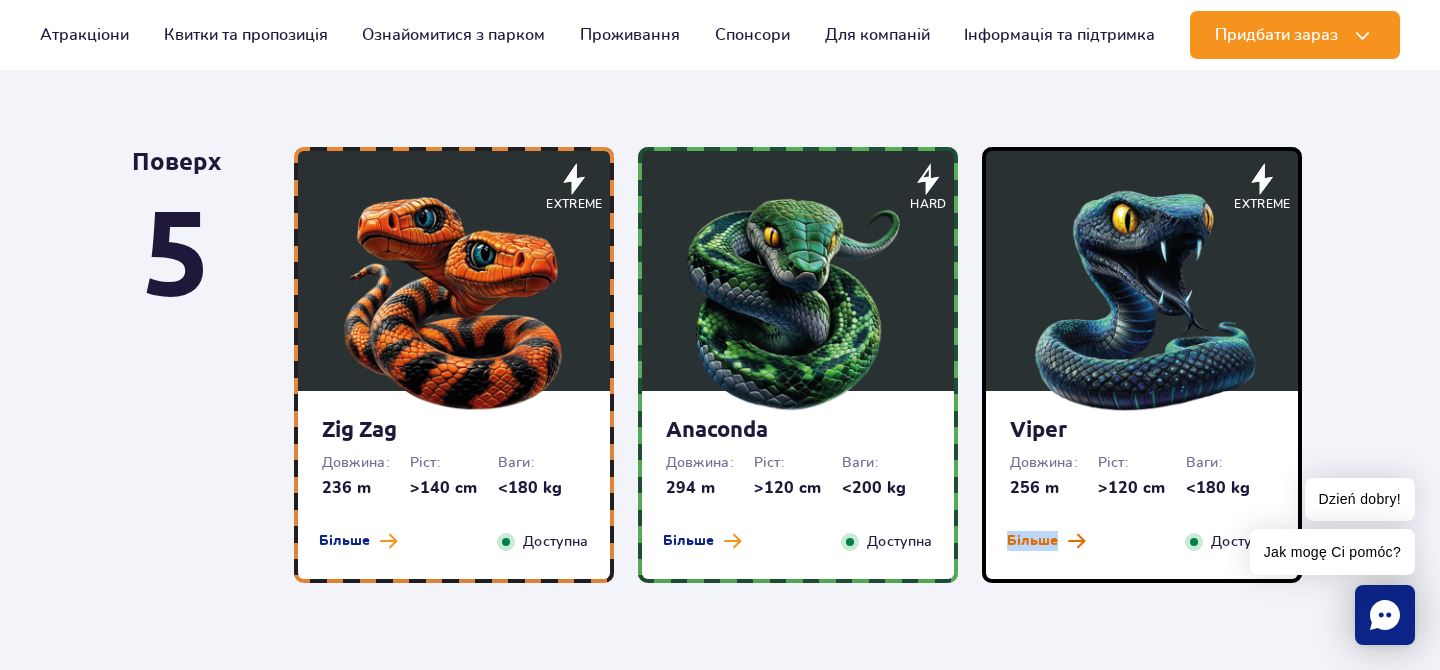 click on "Більше" at bounding box center (1032, 541) 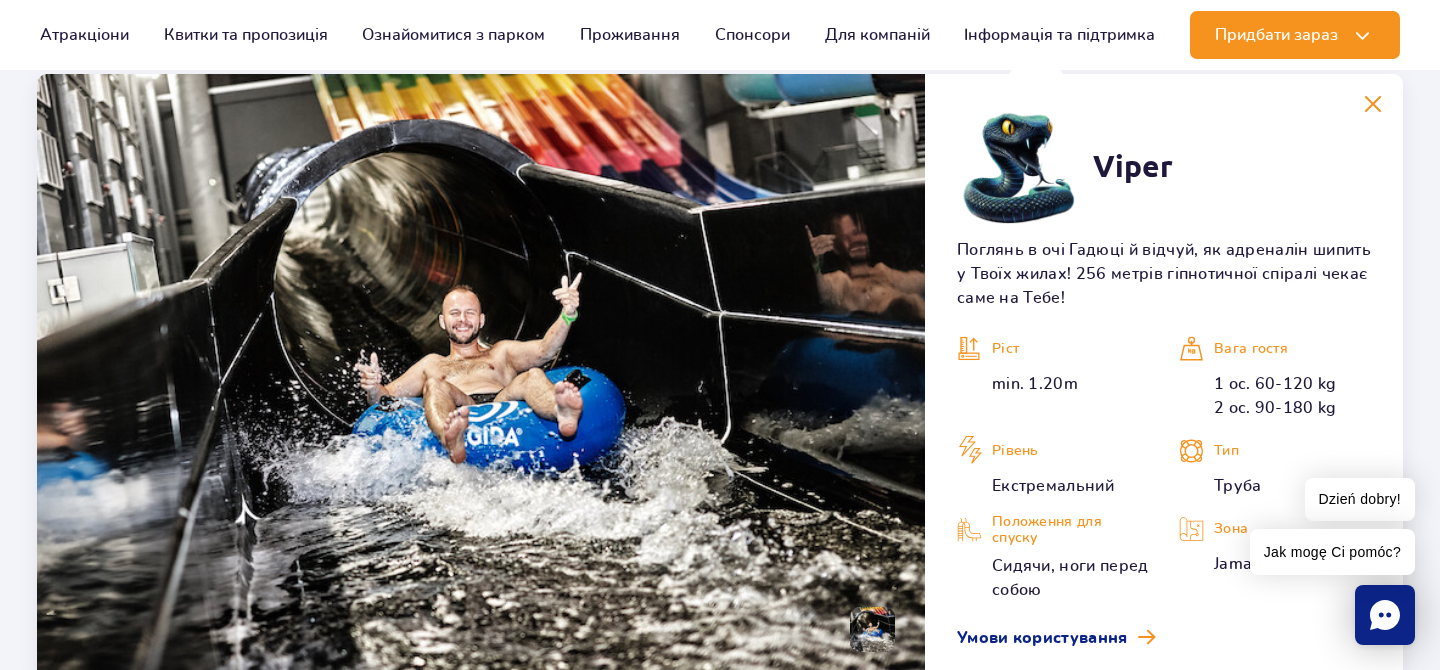 scroll, scrollTop: 1657, scrollLeft: 0, axis: vertical 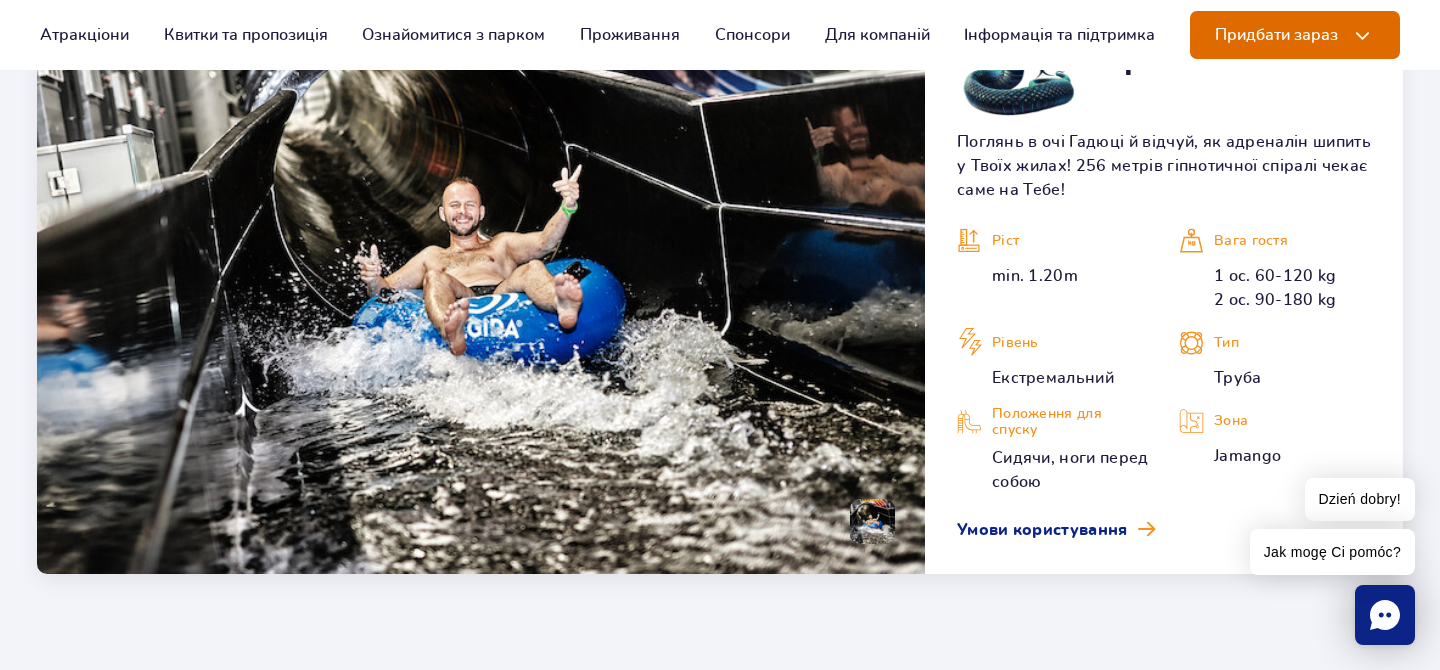 click on "Придбати зараз" at bounding box center (1276, 35) 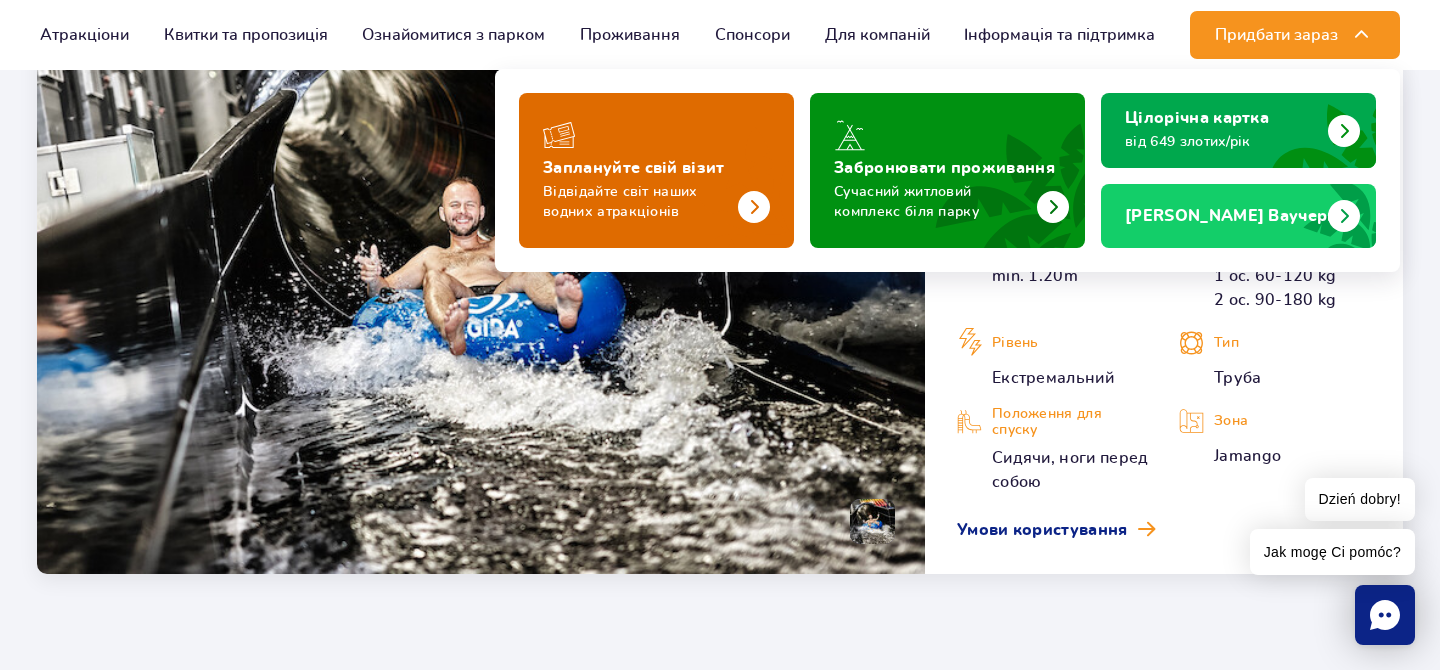 click at bounding box center [656, 170] 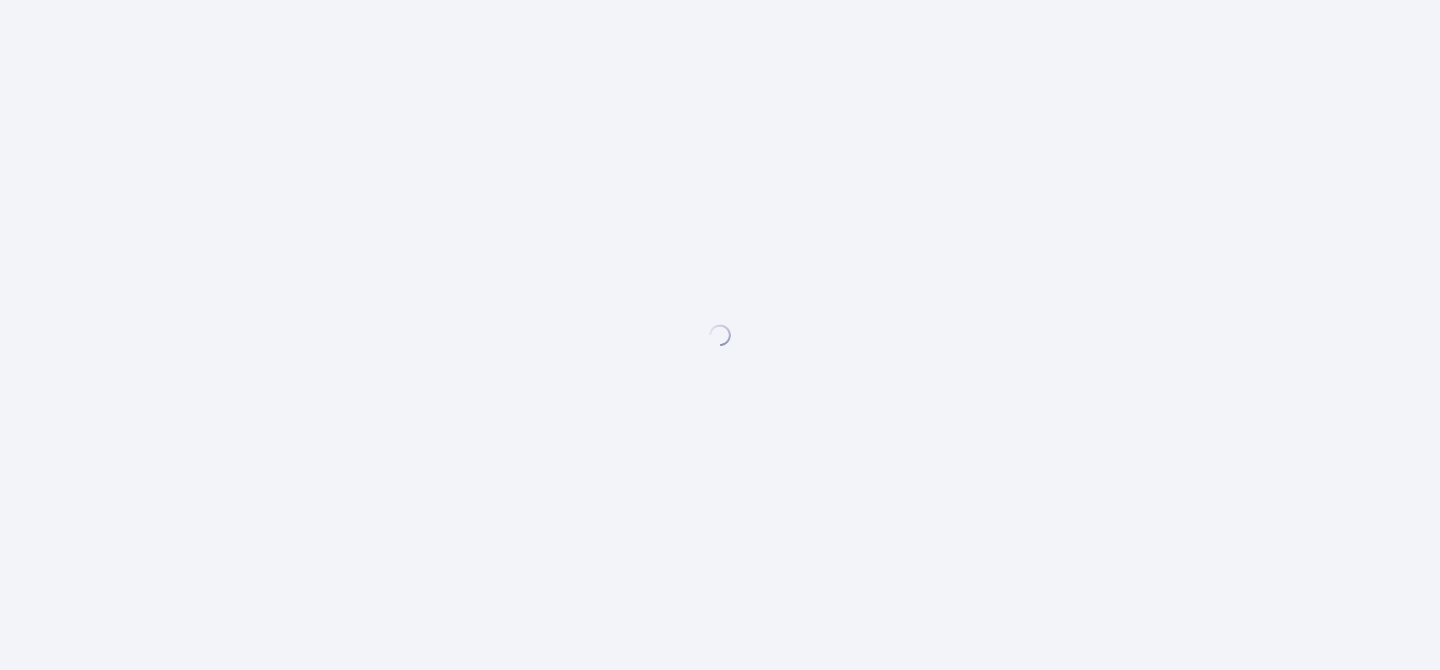 scroll, scrollTop: 0, scrollLeft: 0, axis: both 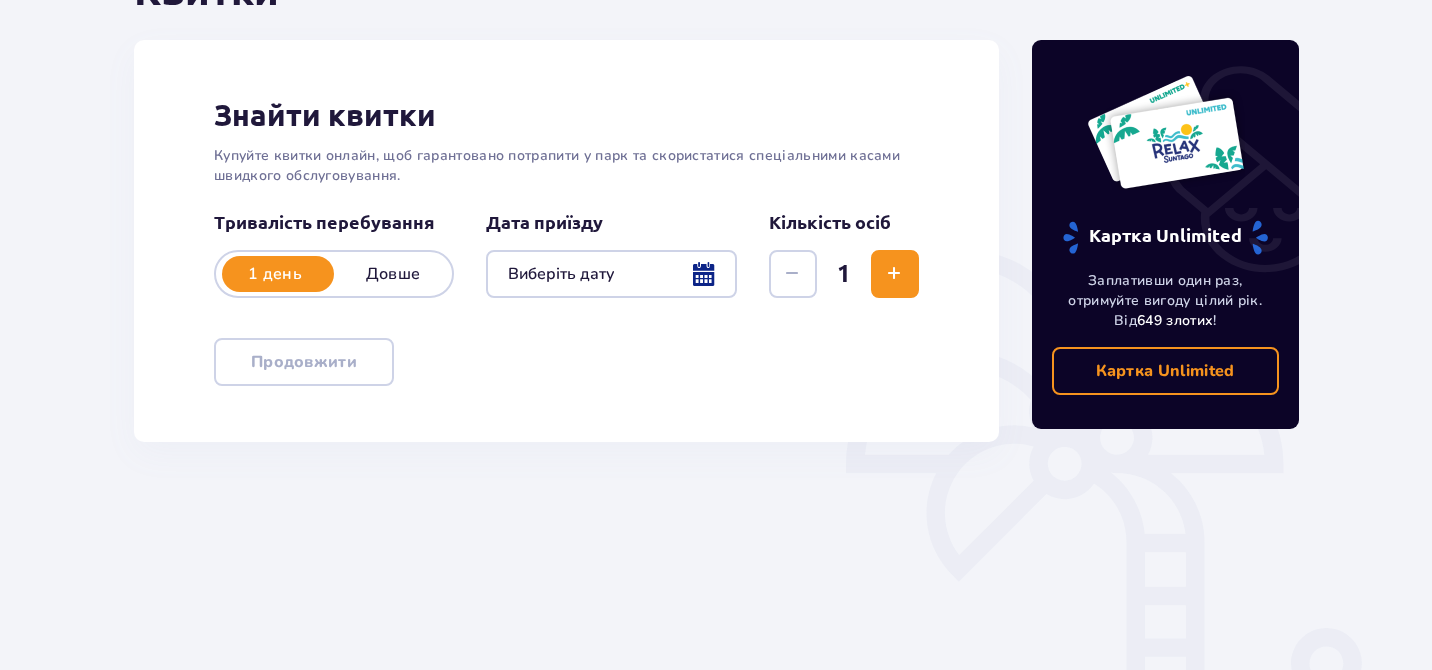 click at bounding box center [894, 274] 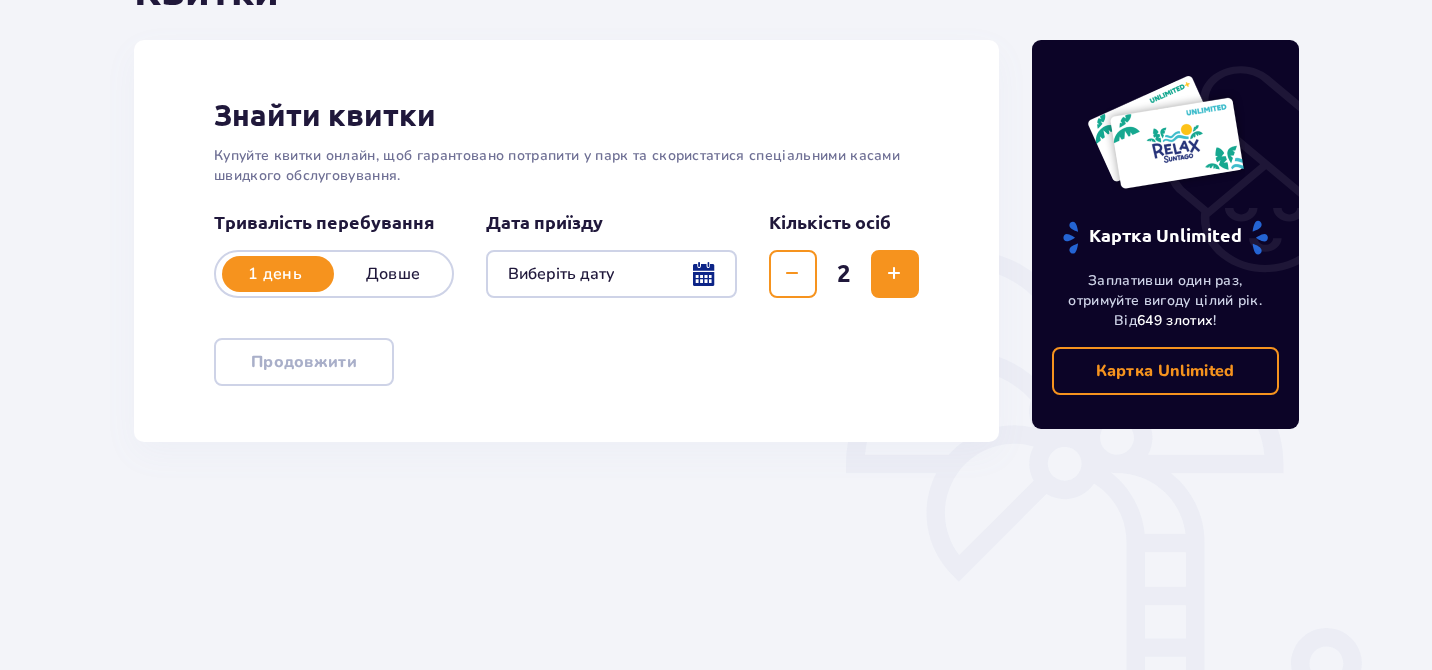 click at bounding box center (894, 274) 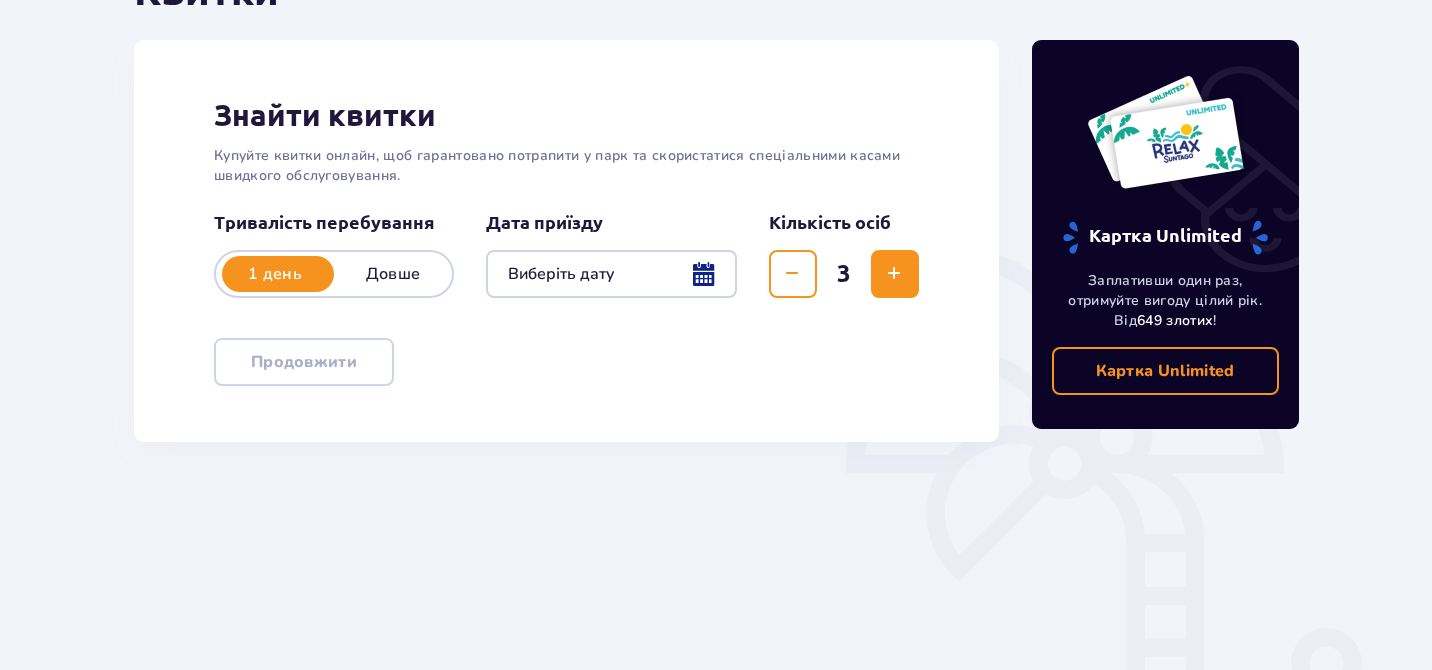 click at bounding box center (894, 274) 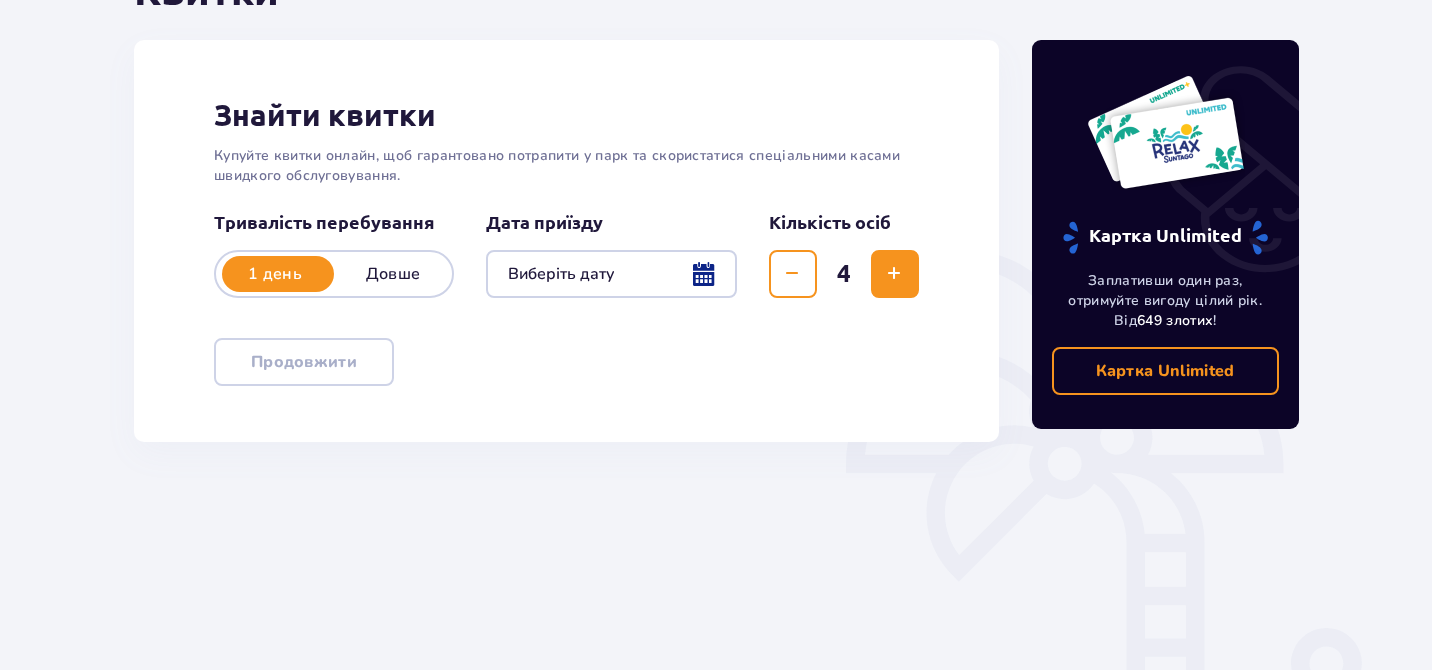 click at bounding box center (611, 274) 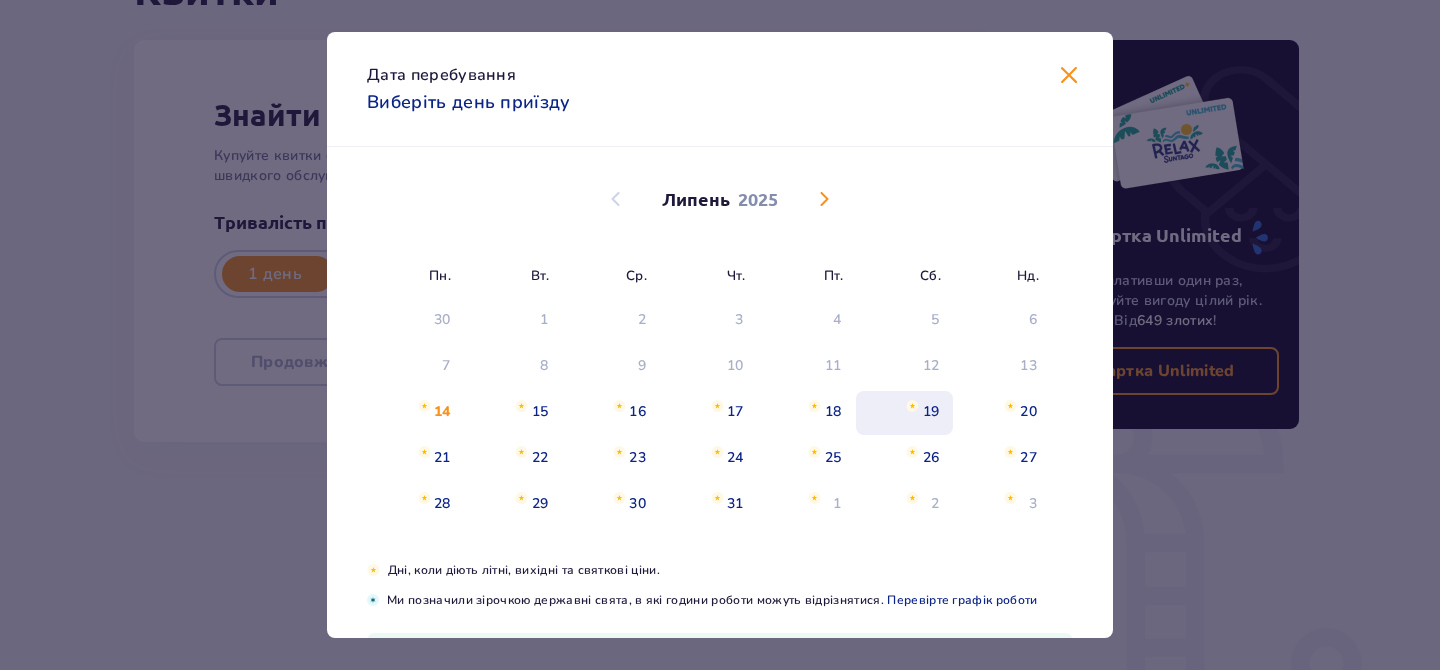 click on "19" at bounding box center [905, 413] 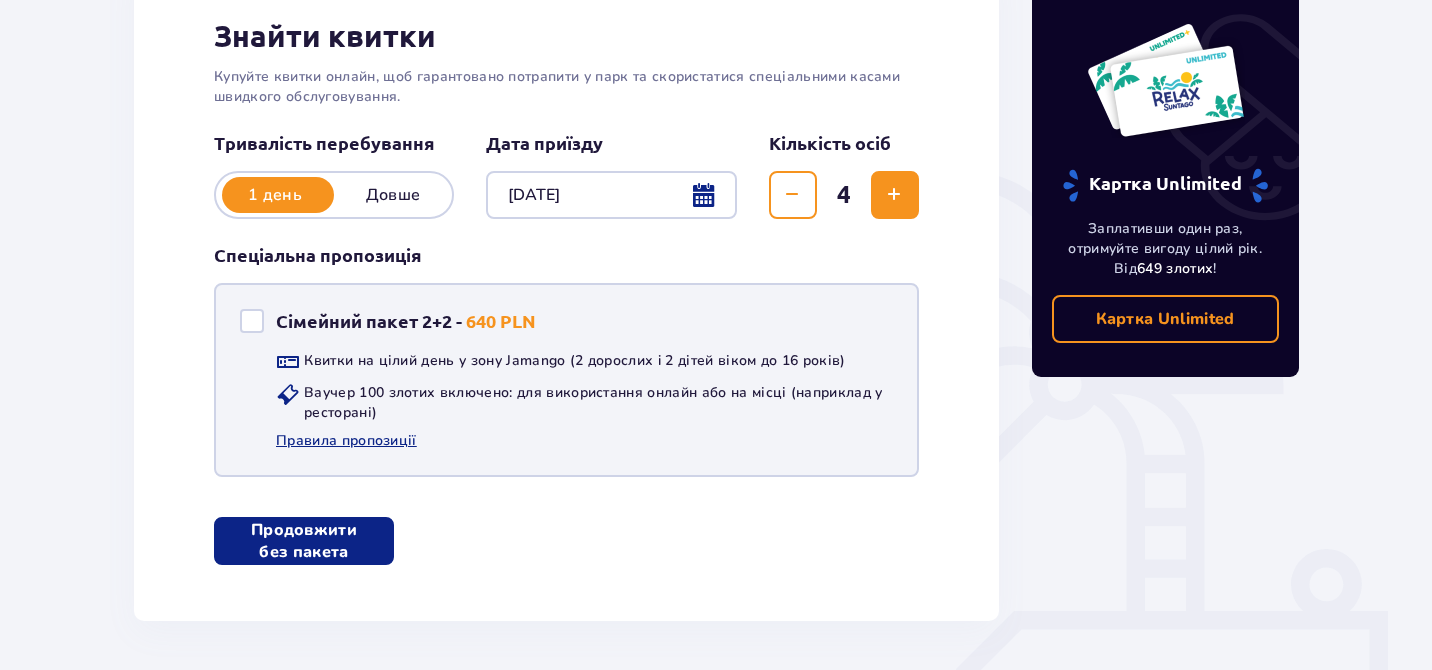 scroll, scrollTop: 348, scrollLeft: 0, axis: vertical 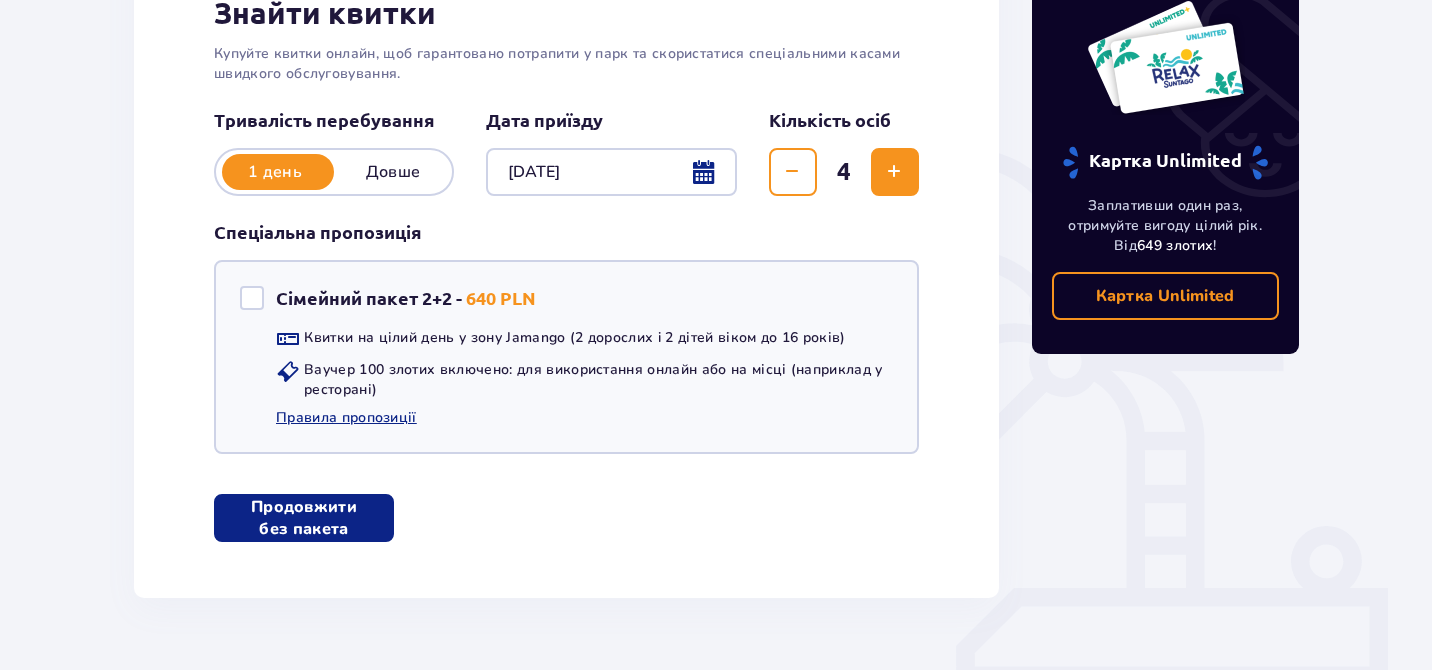 click on "Продовжити без пакета" at bounding box center [304, 518] 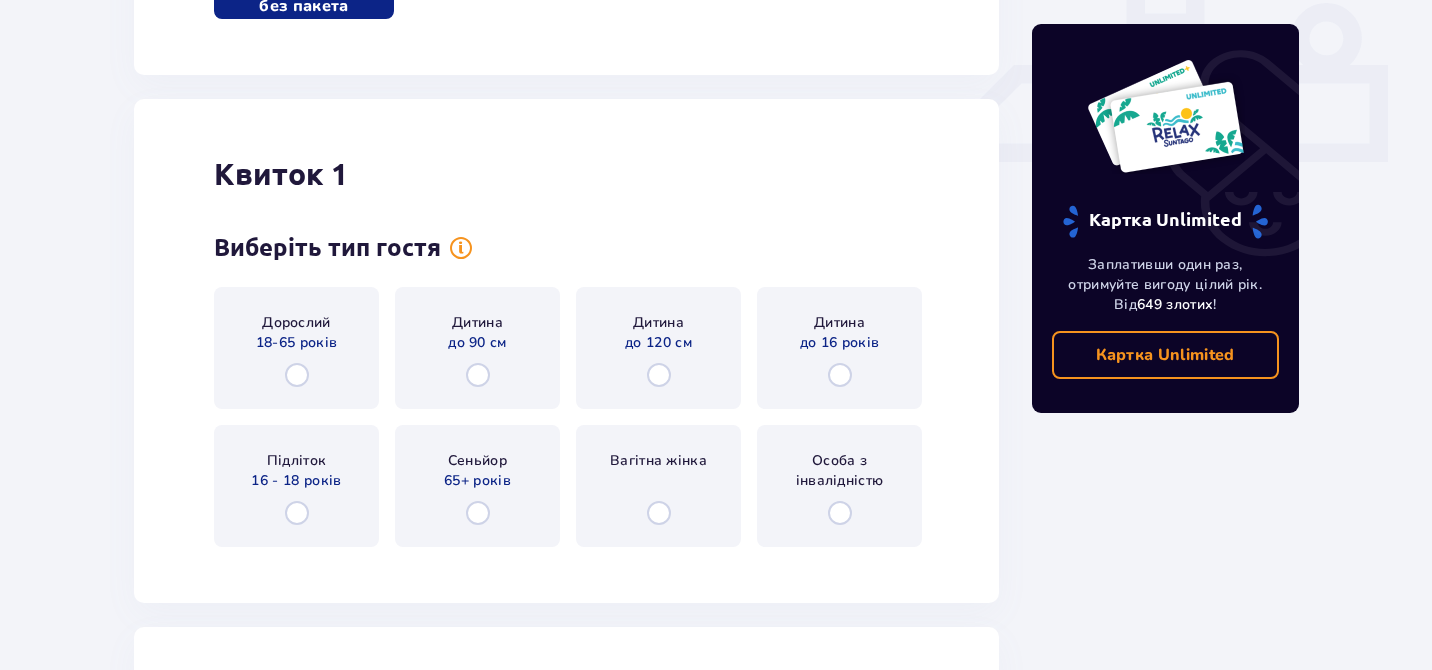 scroll, scrollTop: 946, scrollLeft: 0, axis: vertical 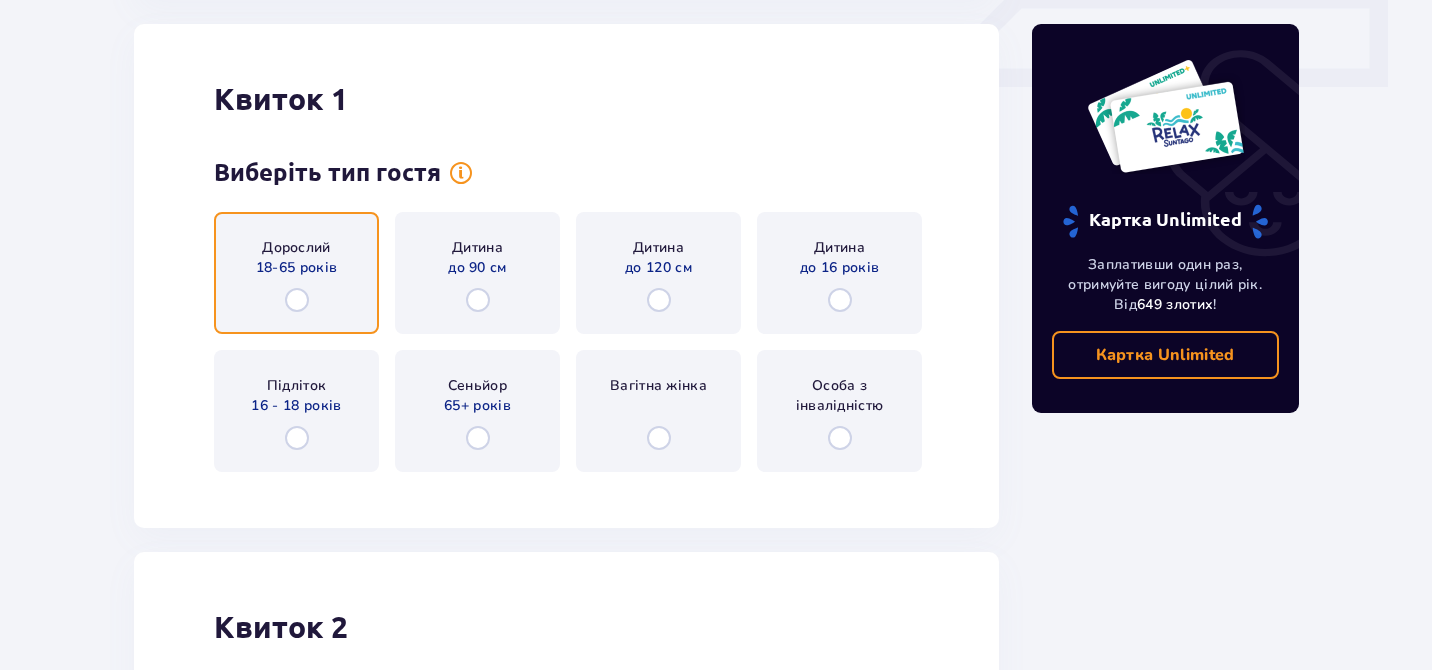 click at bounding box center [297, 300] 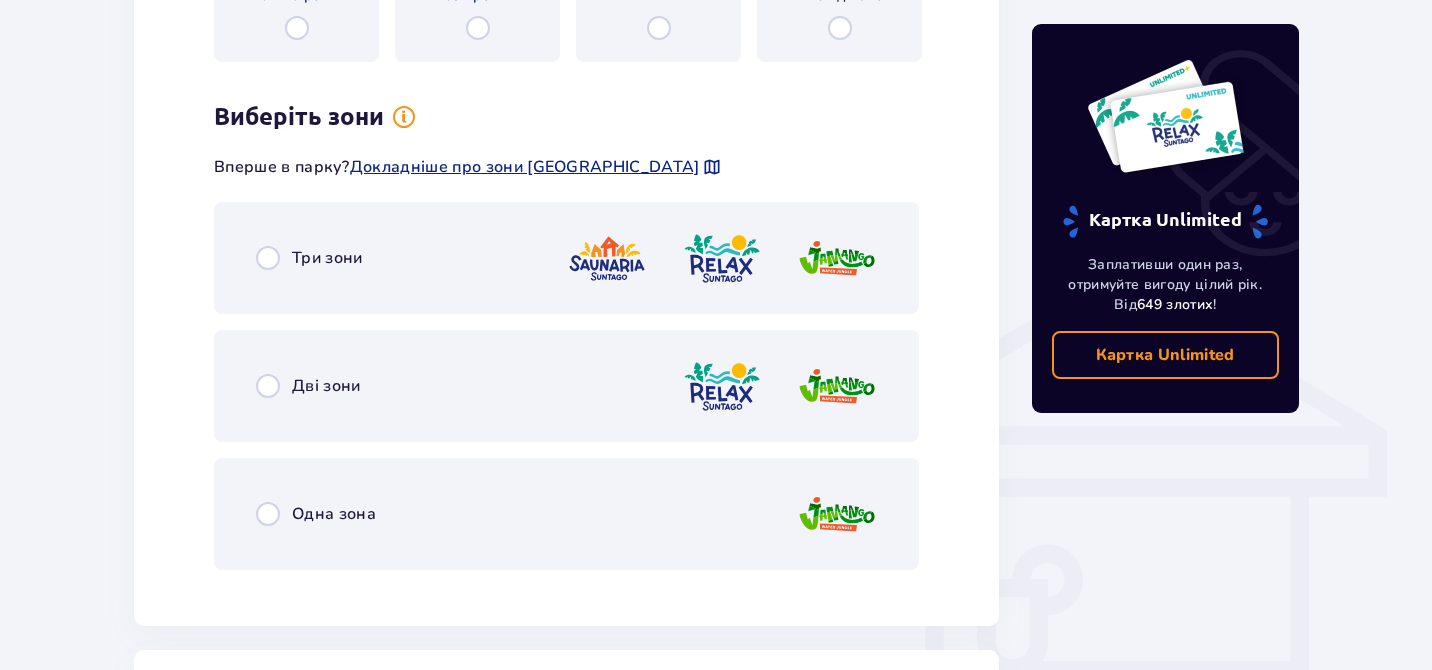 scroll, scrollTop: 1351, scrollLeft: 0, axis: vertical 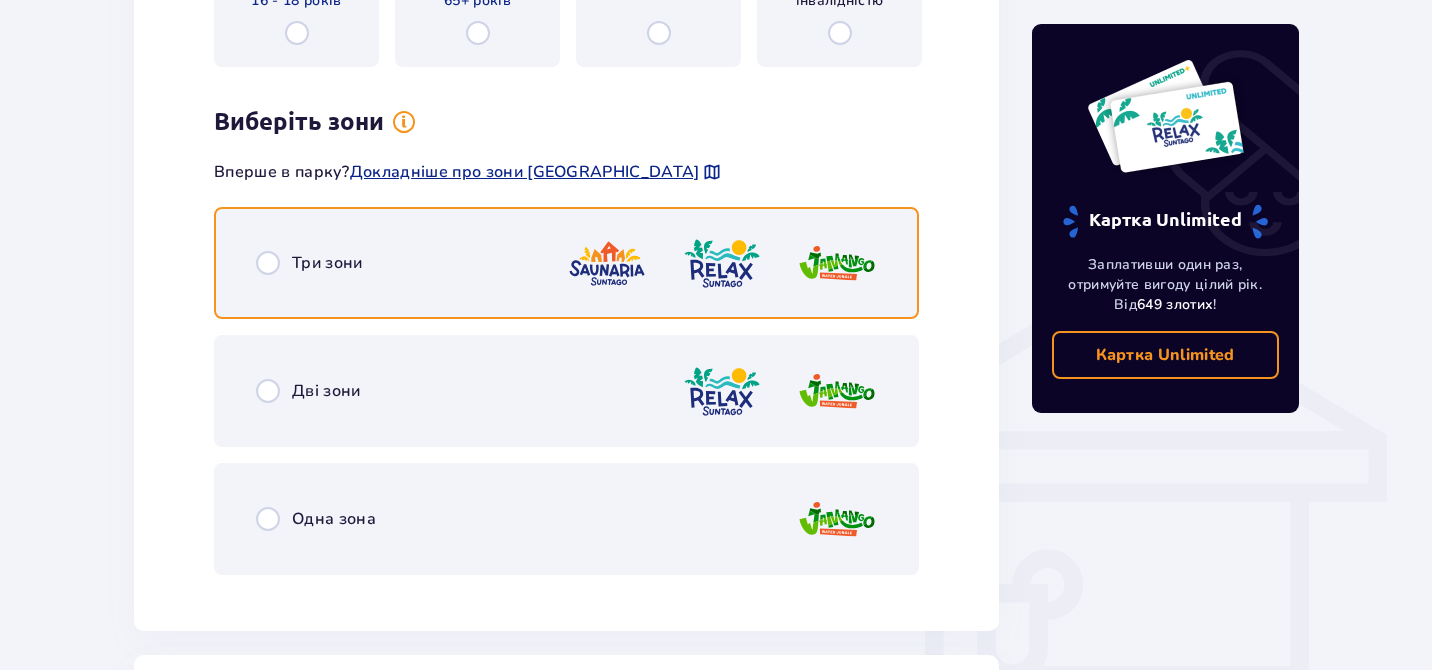 click at bounding box center [268, 263] 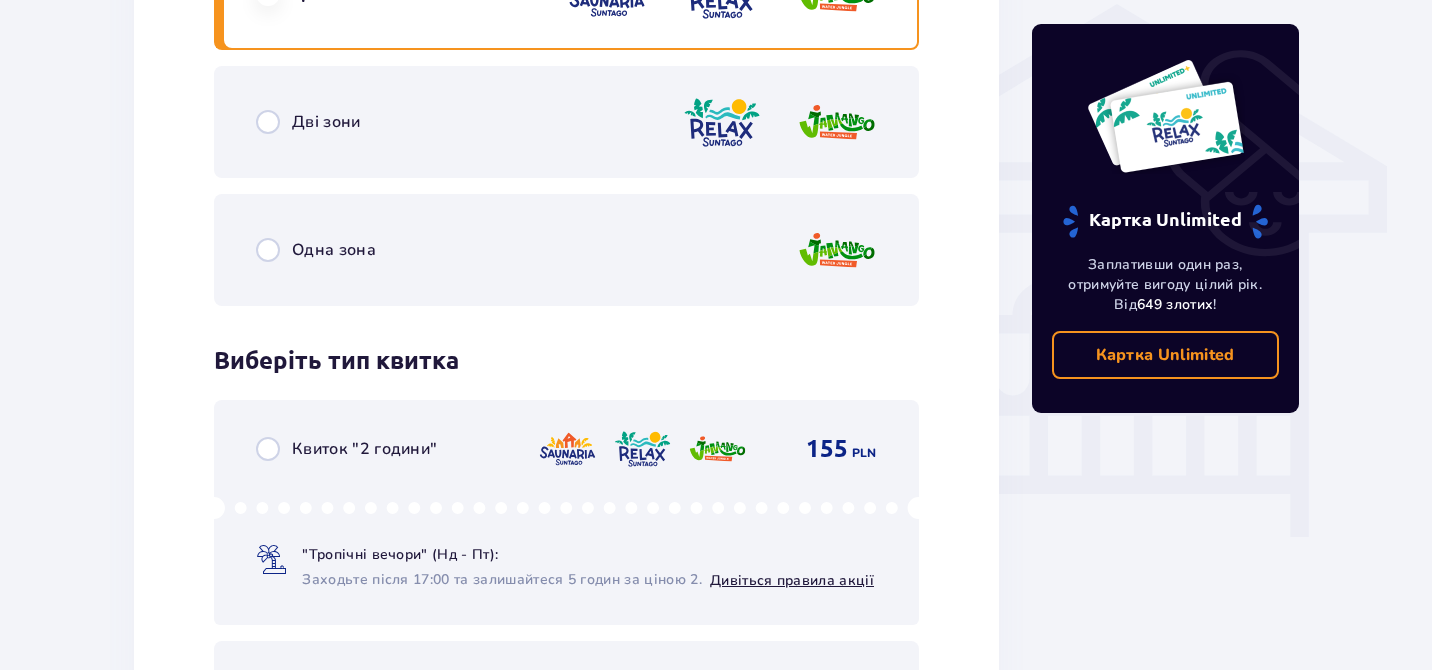 scroll, scrollTop: 1339, scrollLeft: 0, axis: vertical 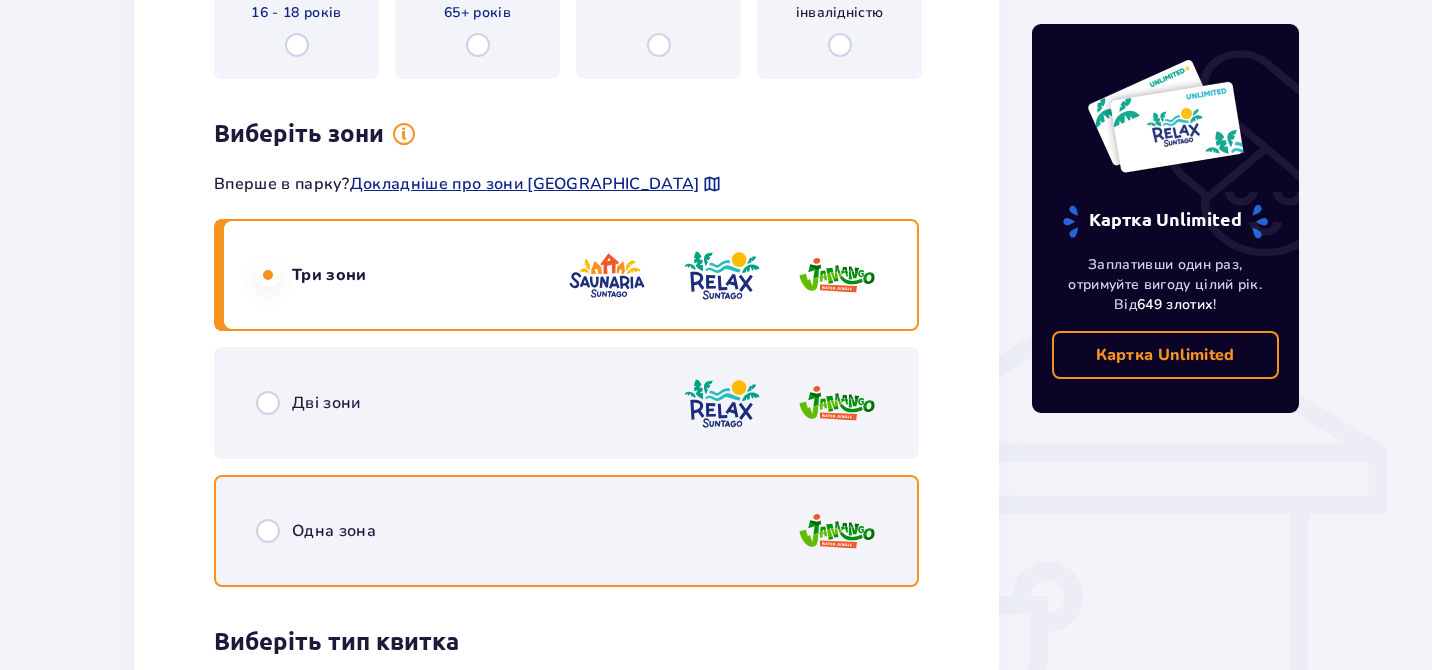 click at bounding box center [268, 531] 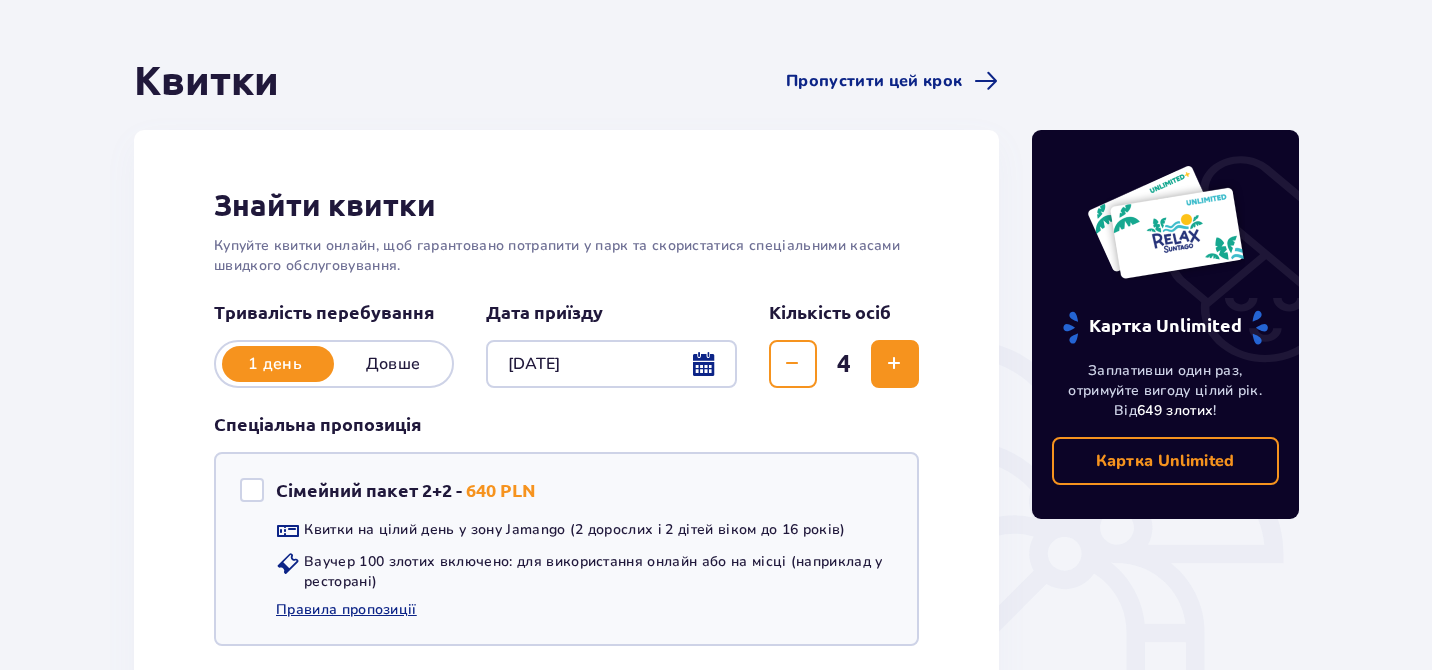 scroll, scrollTop: 0, scrollLeft: 0, axis: both 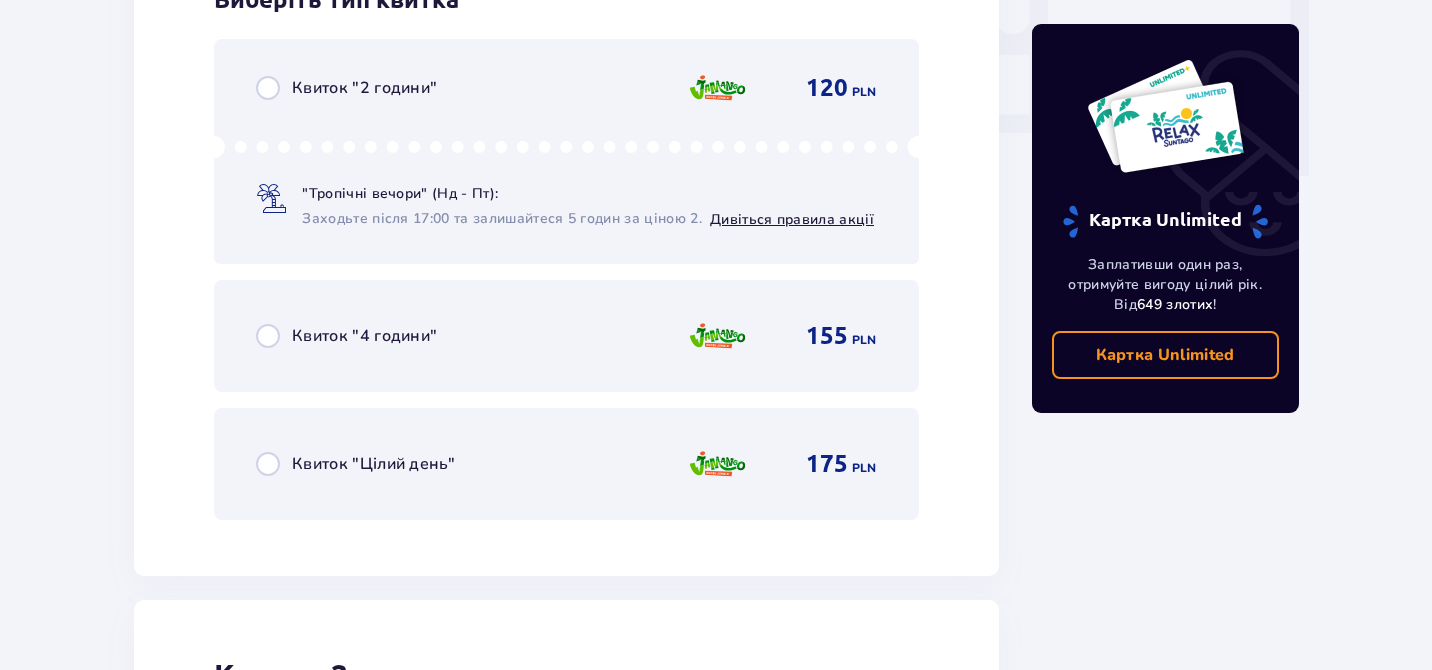 click on "Квиток "Цілий день" 175 PLN" at bounding box center (566, 464) 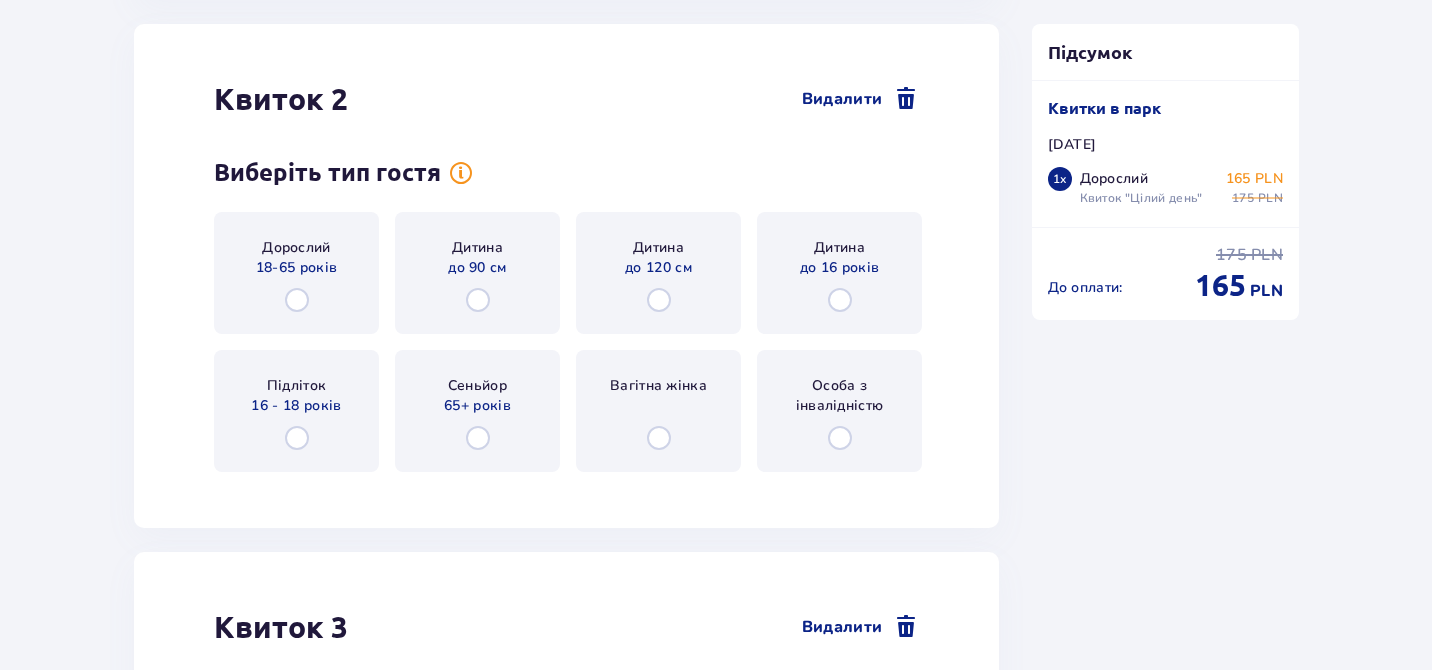 click on "Дорослий" at bounding box center (296, 248) 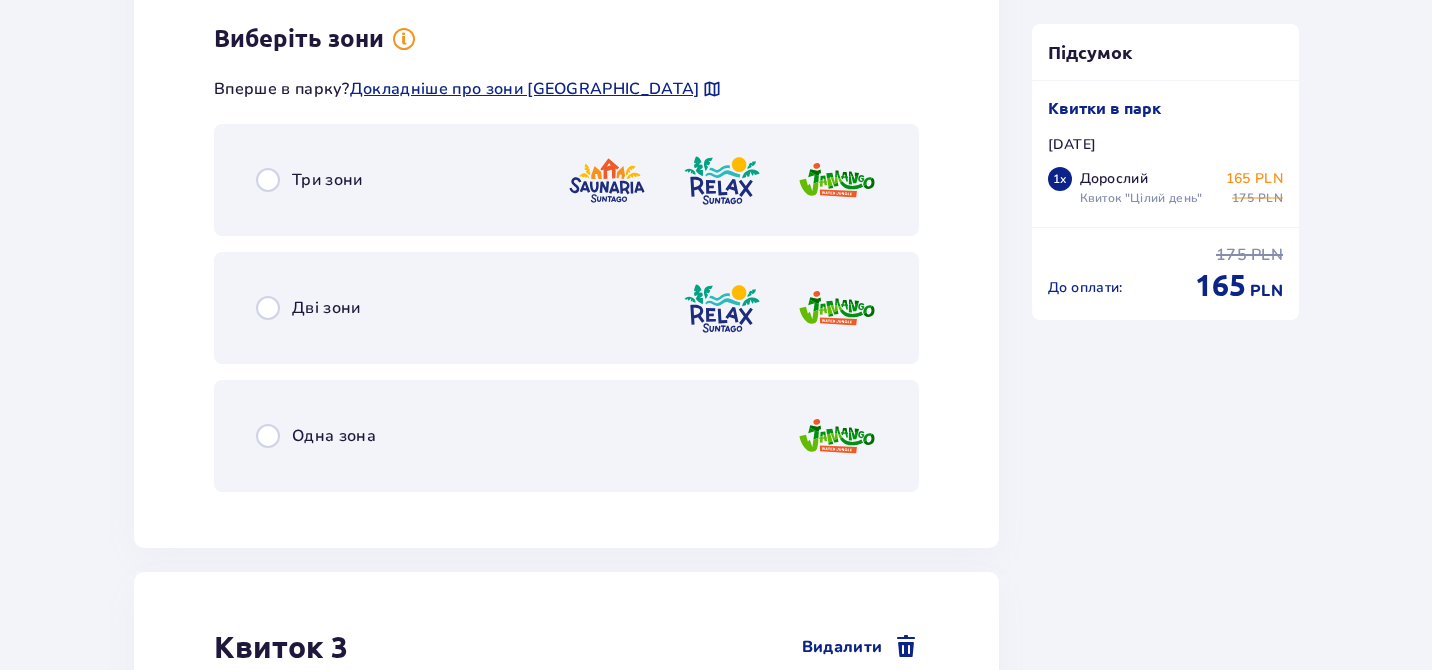 click on "Одна зона" at bounding box center [566, 436] 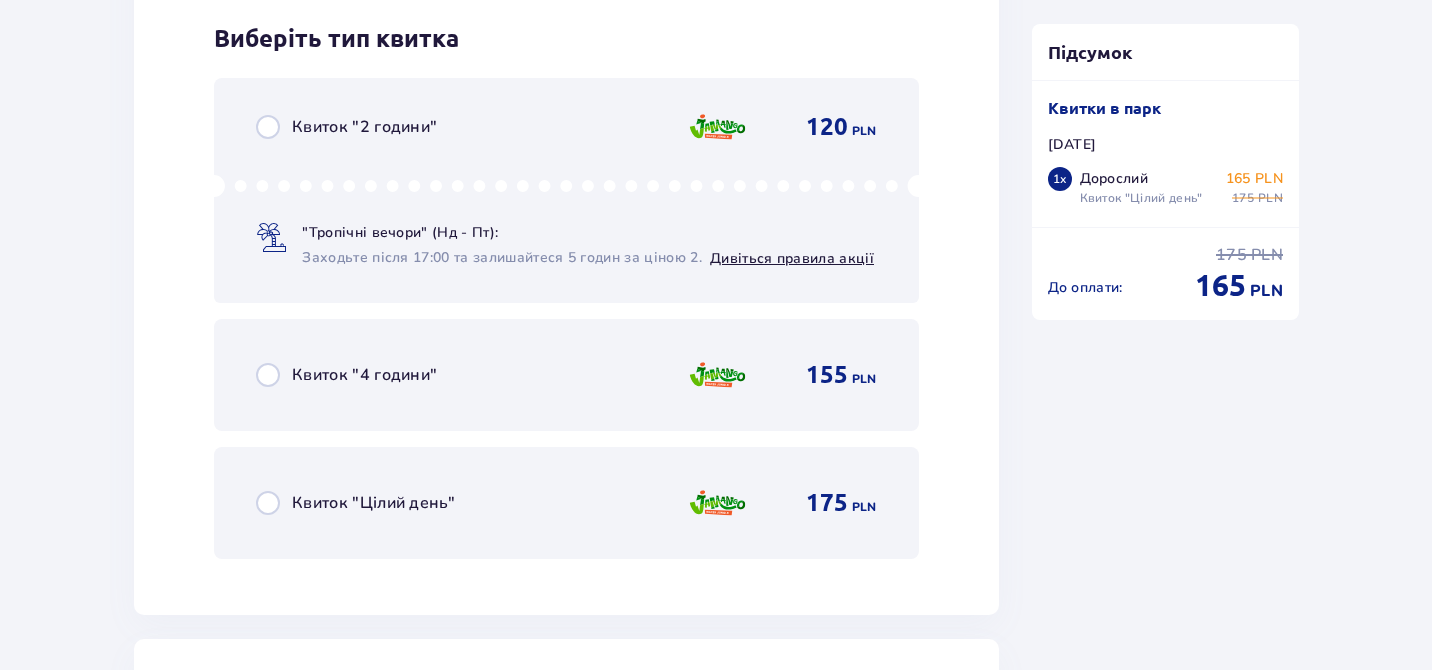 click on "Квиток "Цілий день"" at bounding box center (373, 503) 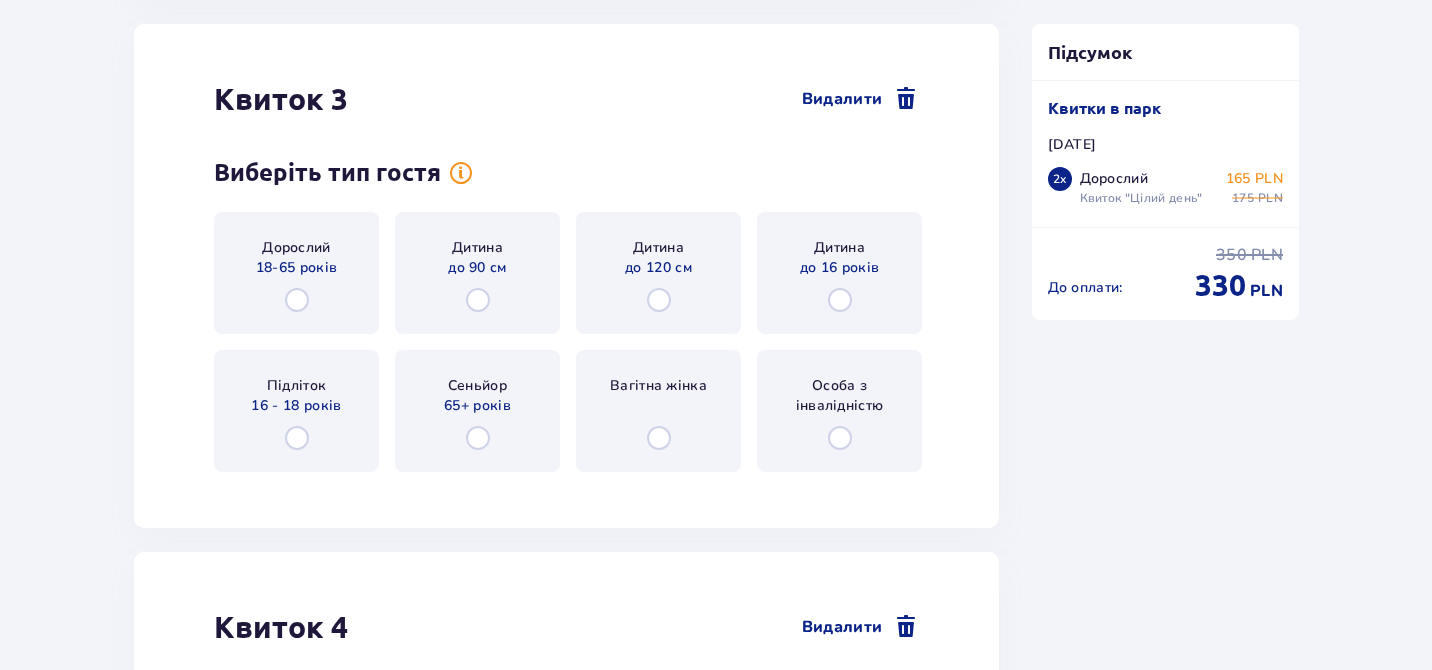 click on "Дорослий 18-65 років" at bounding box center [296, 273] 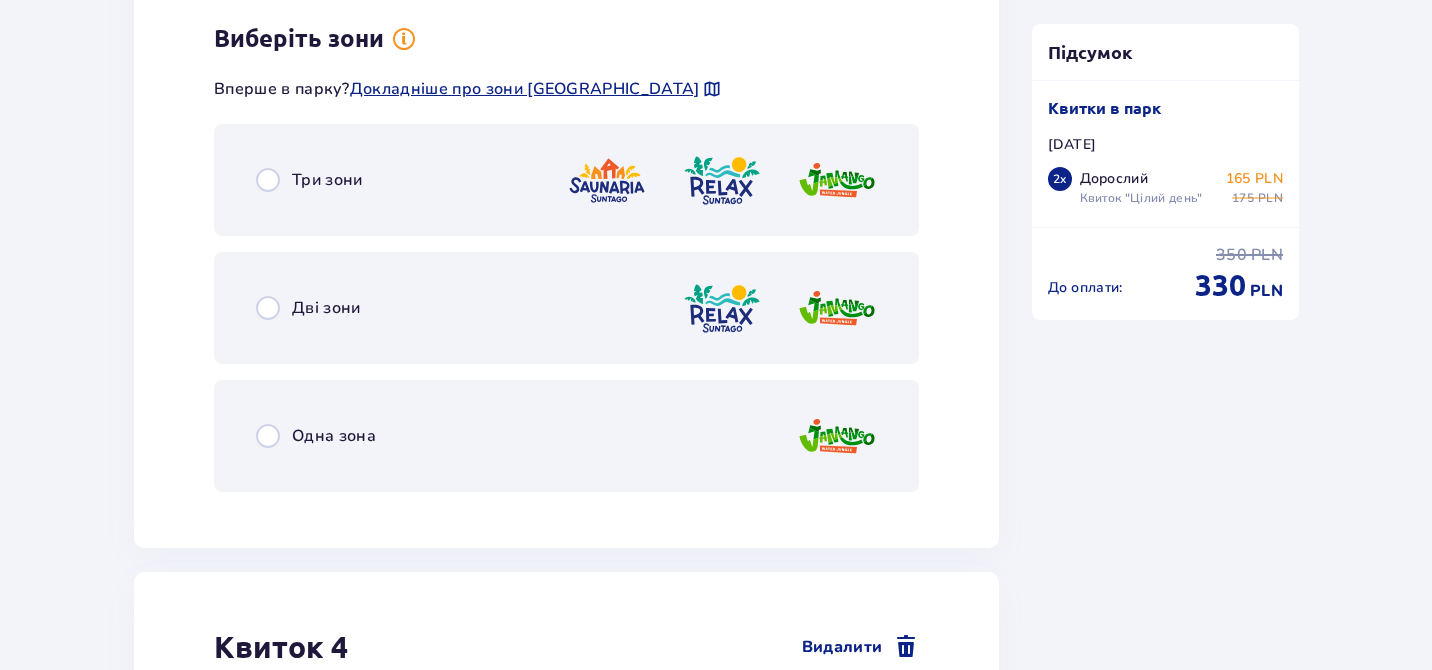 click on "Одна зона" at bounding box center (566, 436) 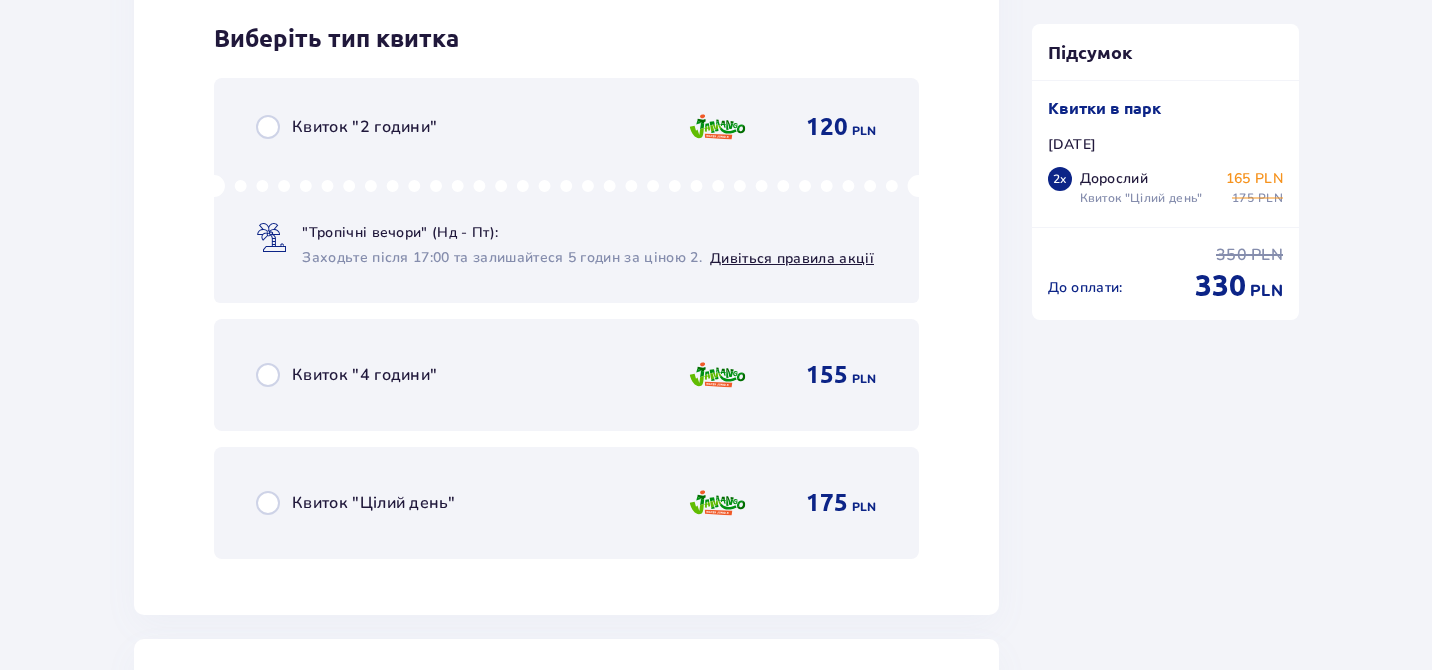 click on "Квиток "Цілий день" 175 PLN" at bounding box center (566, 503) 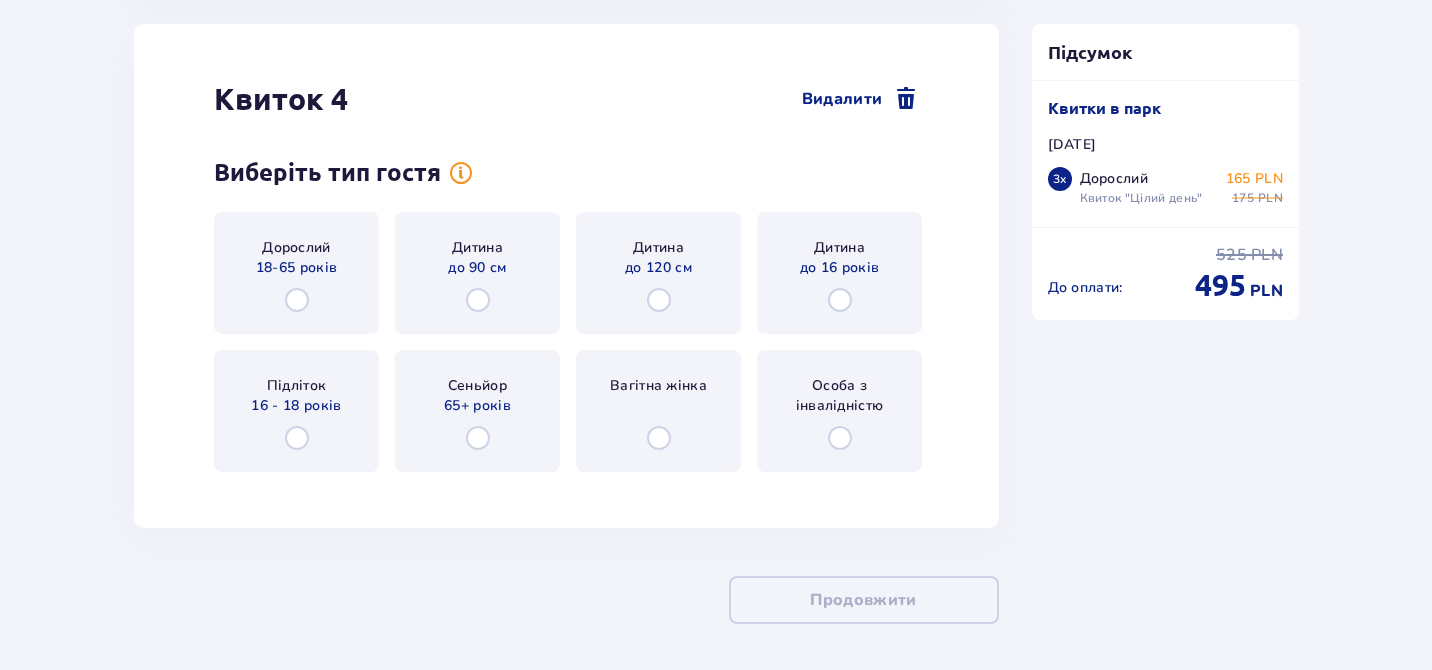 click on "Дорослий 18-65 років" at bounding box center [296, 273] 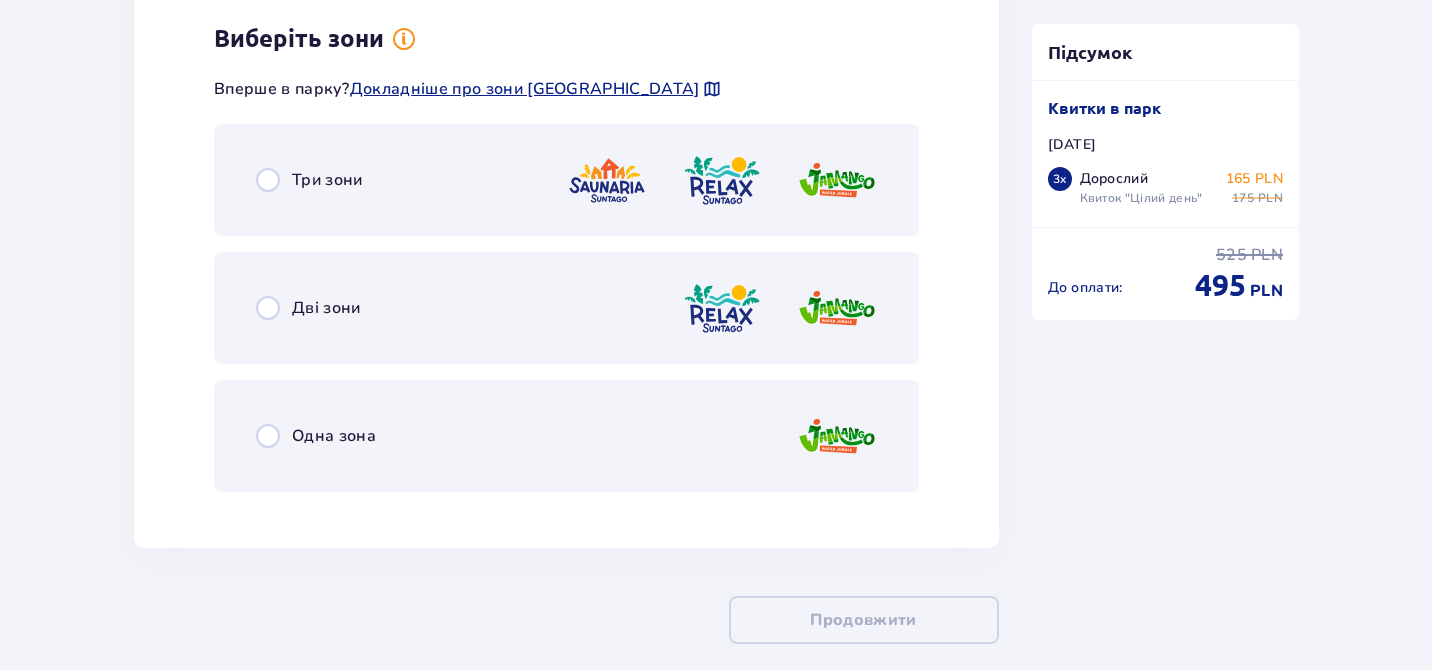 click on "Одна зона" at bounding box center [566, 436] 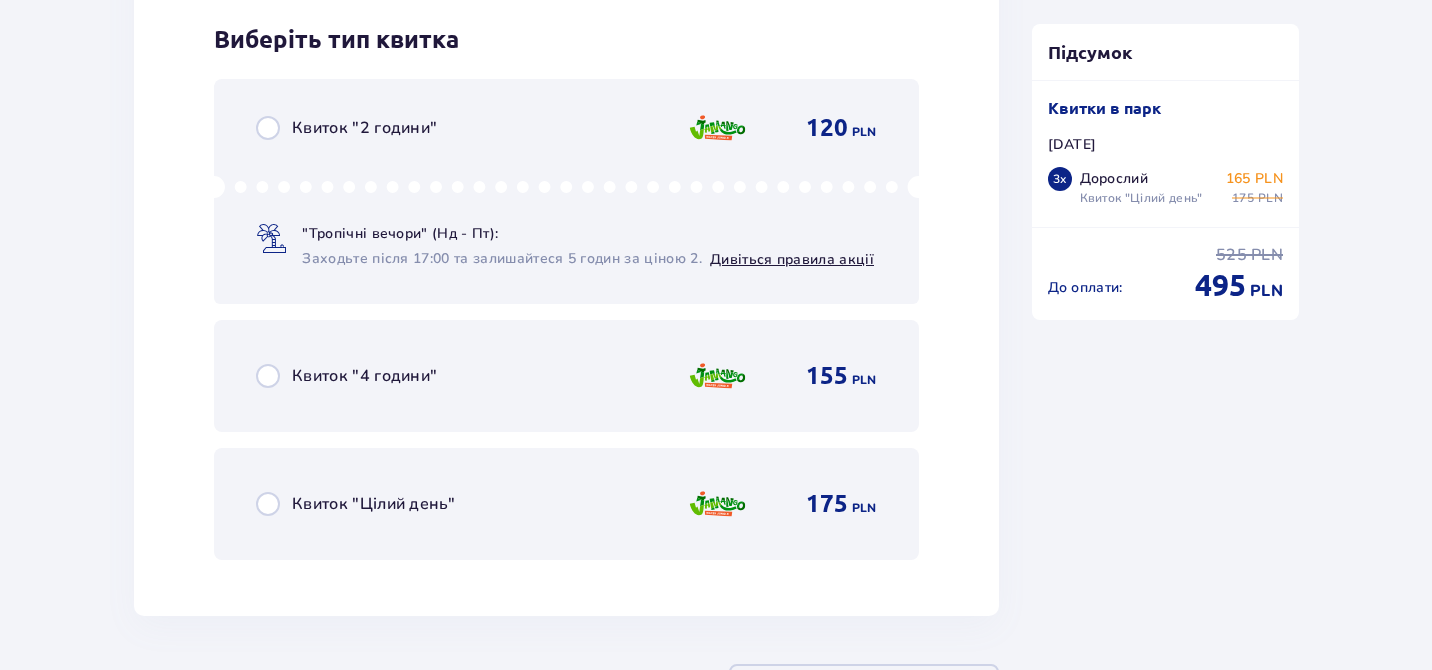 scroll, scrollTop: 6775, scrollLeft: 0, axis: vertical 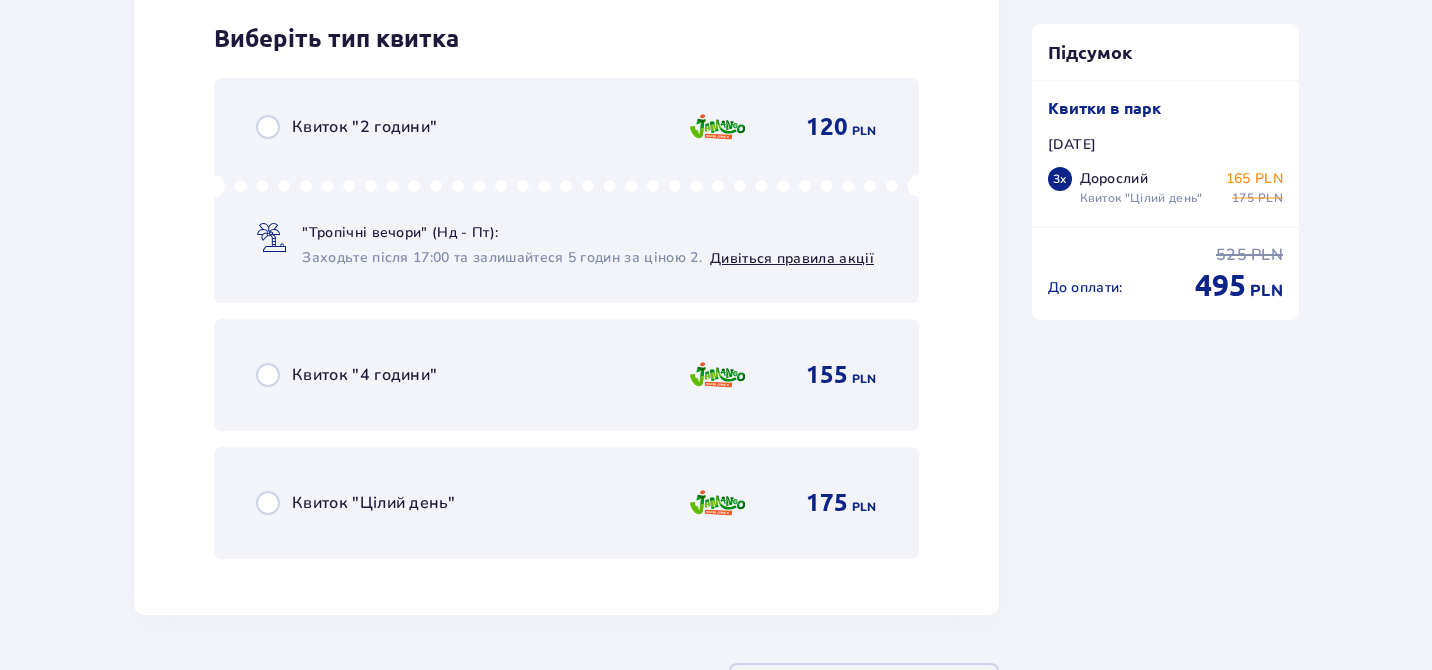 click on "Квиток "Цілий день" 175 PLN" at bounding box center (566, 503) 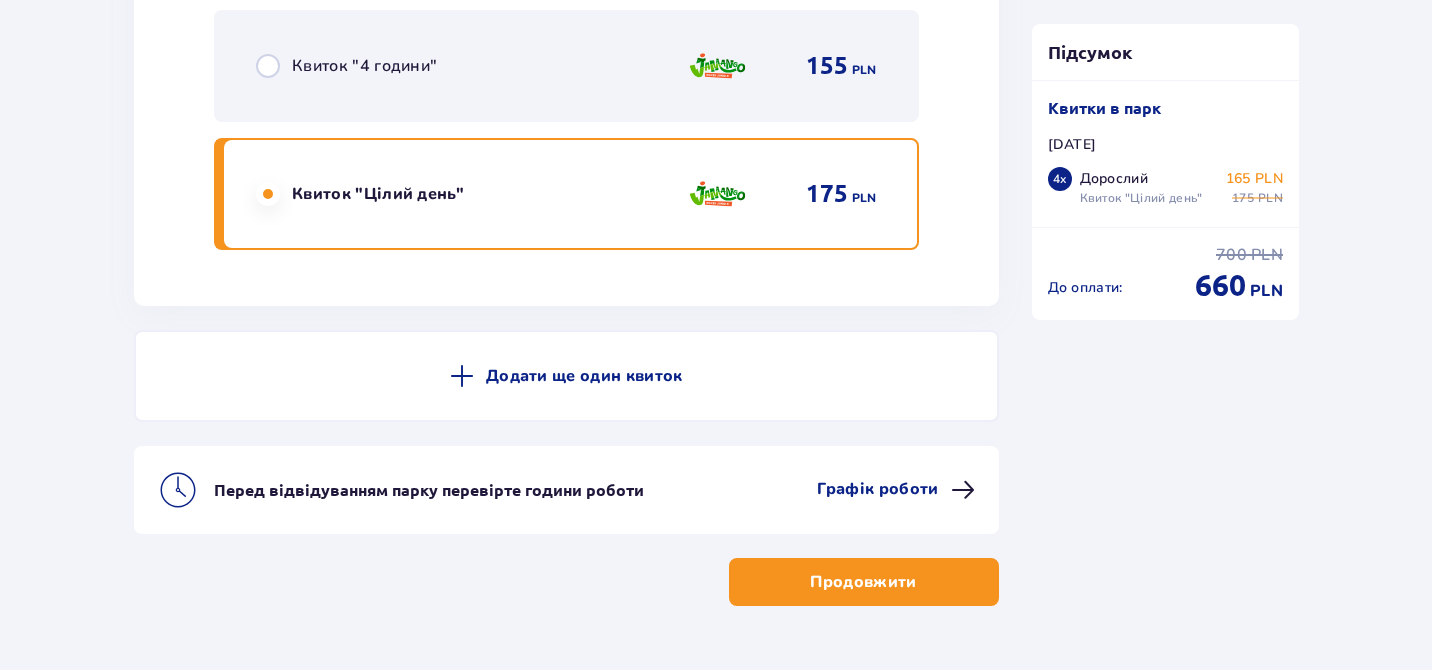 scroll, scrollTop: 7140, scrollLeft: 0, axis: vertical 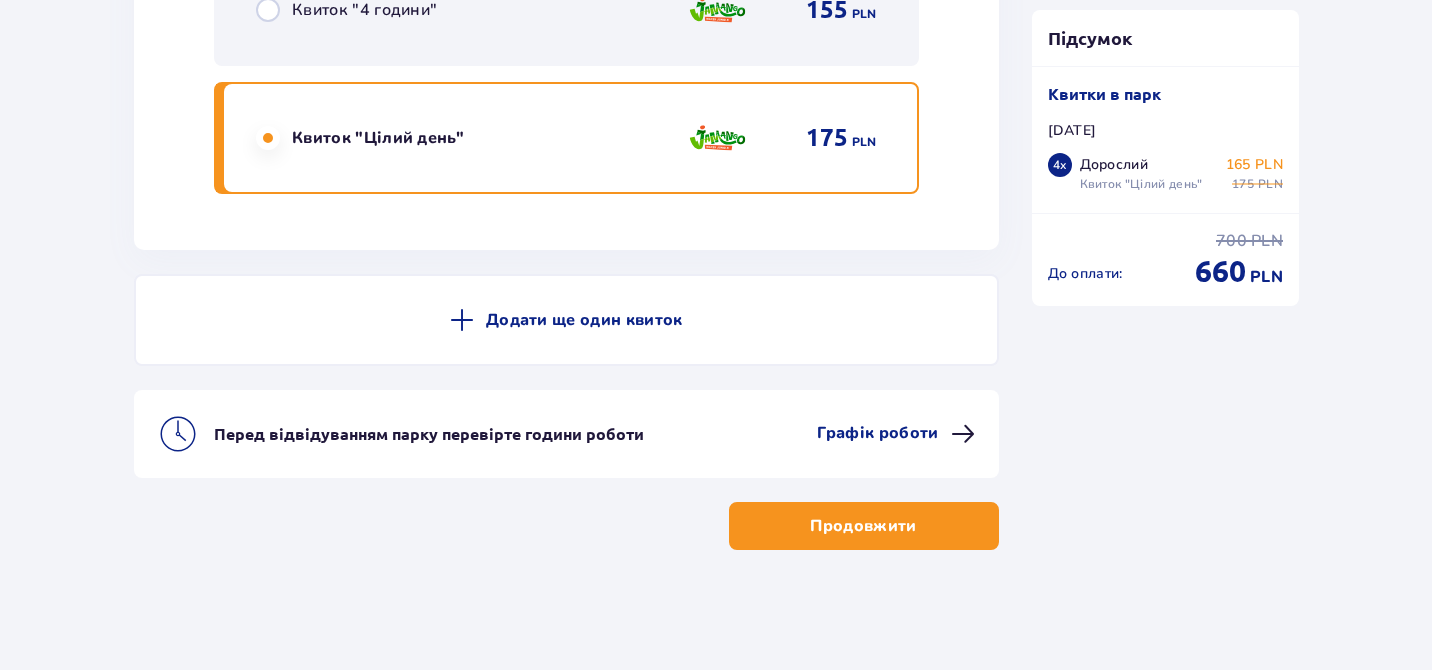 click on "Продовжити" at bounding box center (864, 526) 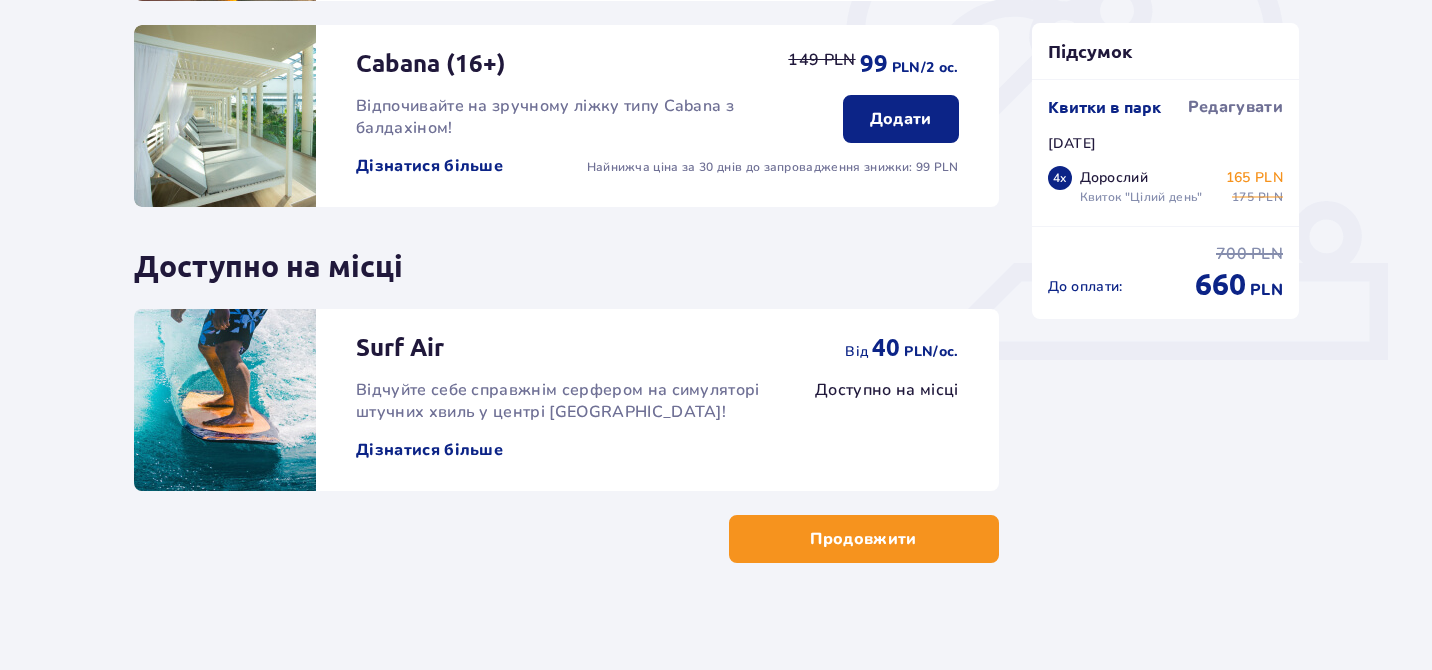 scroll, scrollTop: 674, scrollLeft: 0, axis: vertical 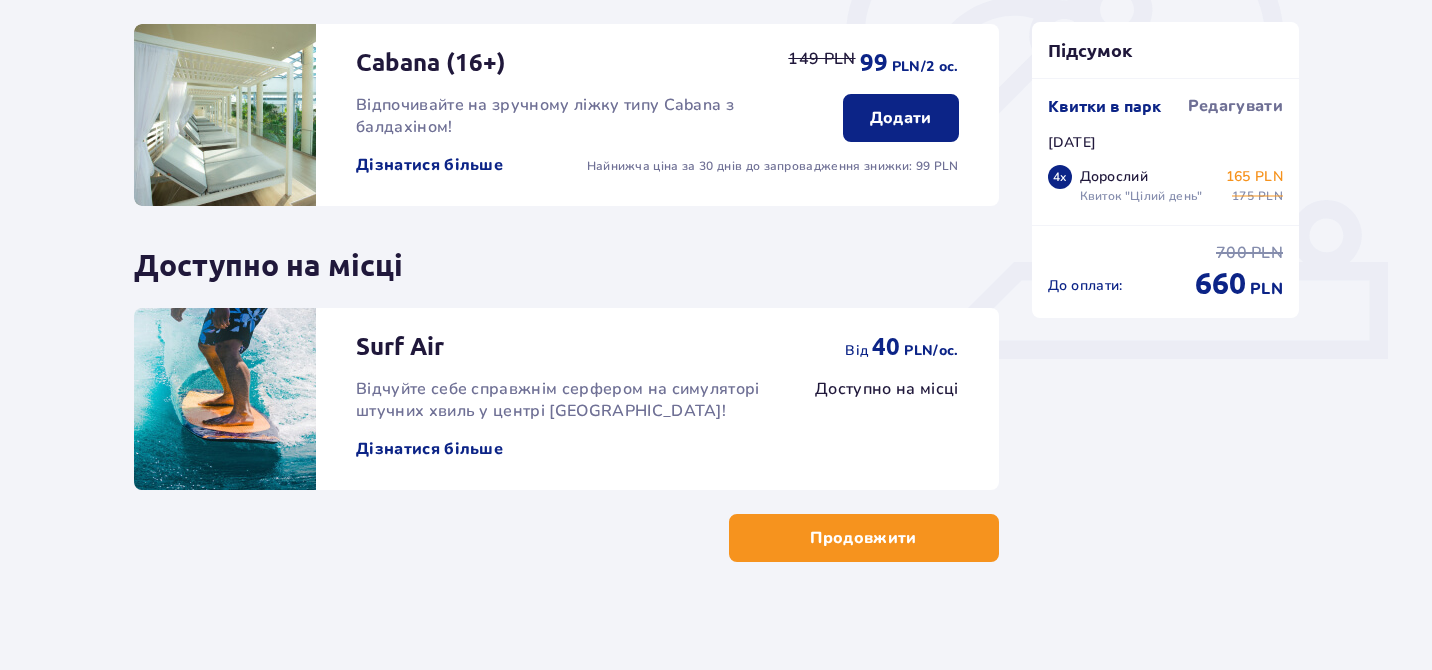 click on "Продовжити" at bounding box center [863, 538] 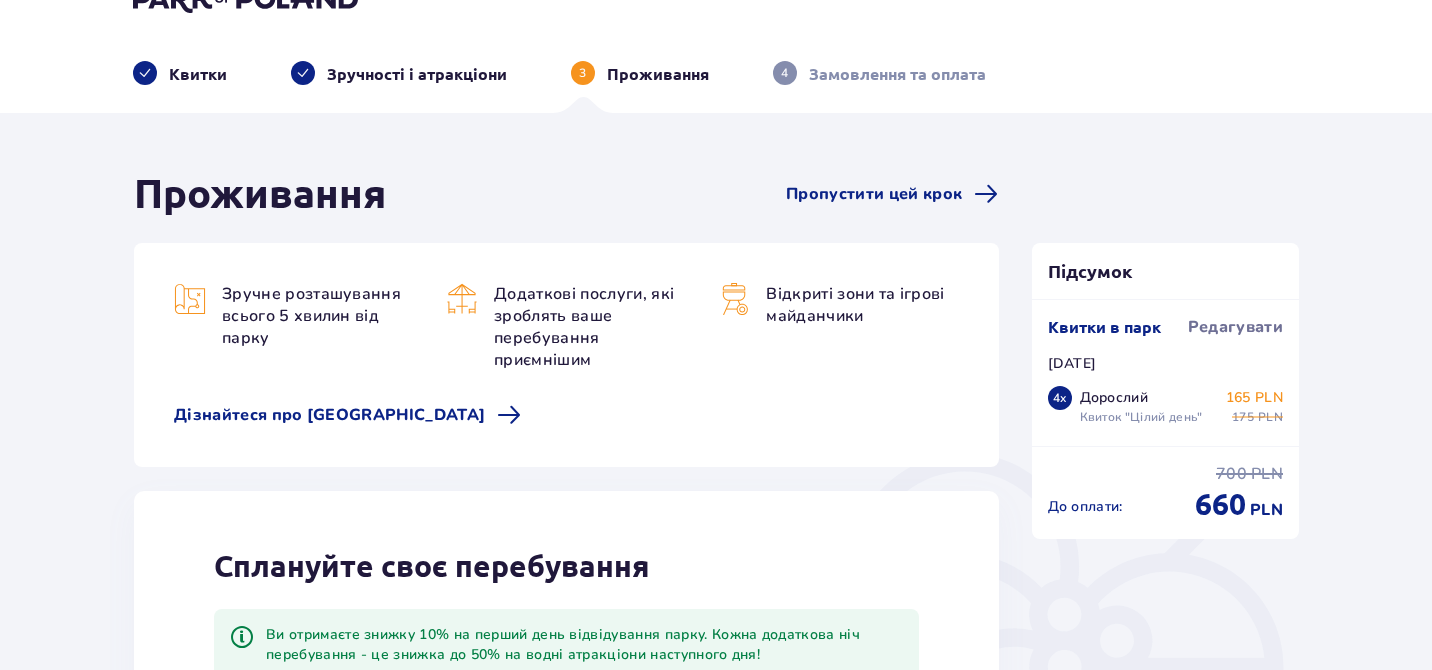 scroll, scrollTop: 60, scrollLeft: 0, axis: vertical 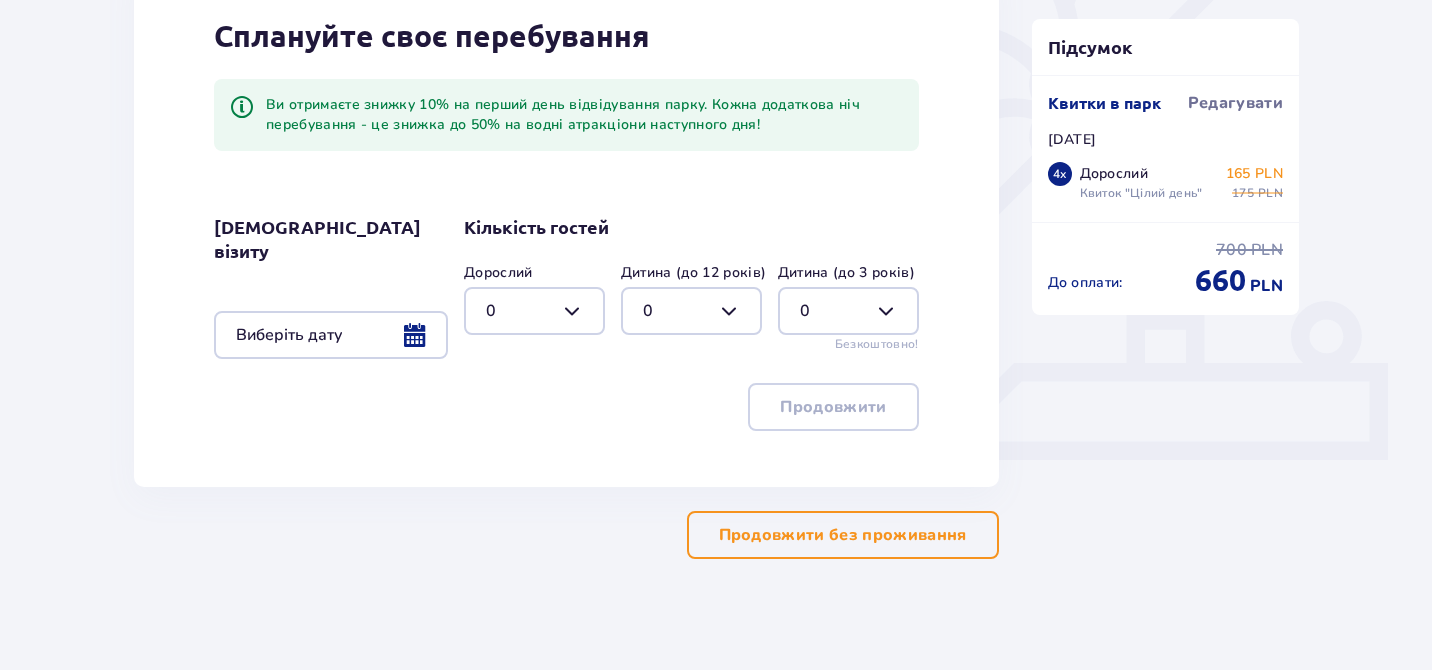 click on "Продовжити без проживання" at bounding box center (843, 535) 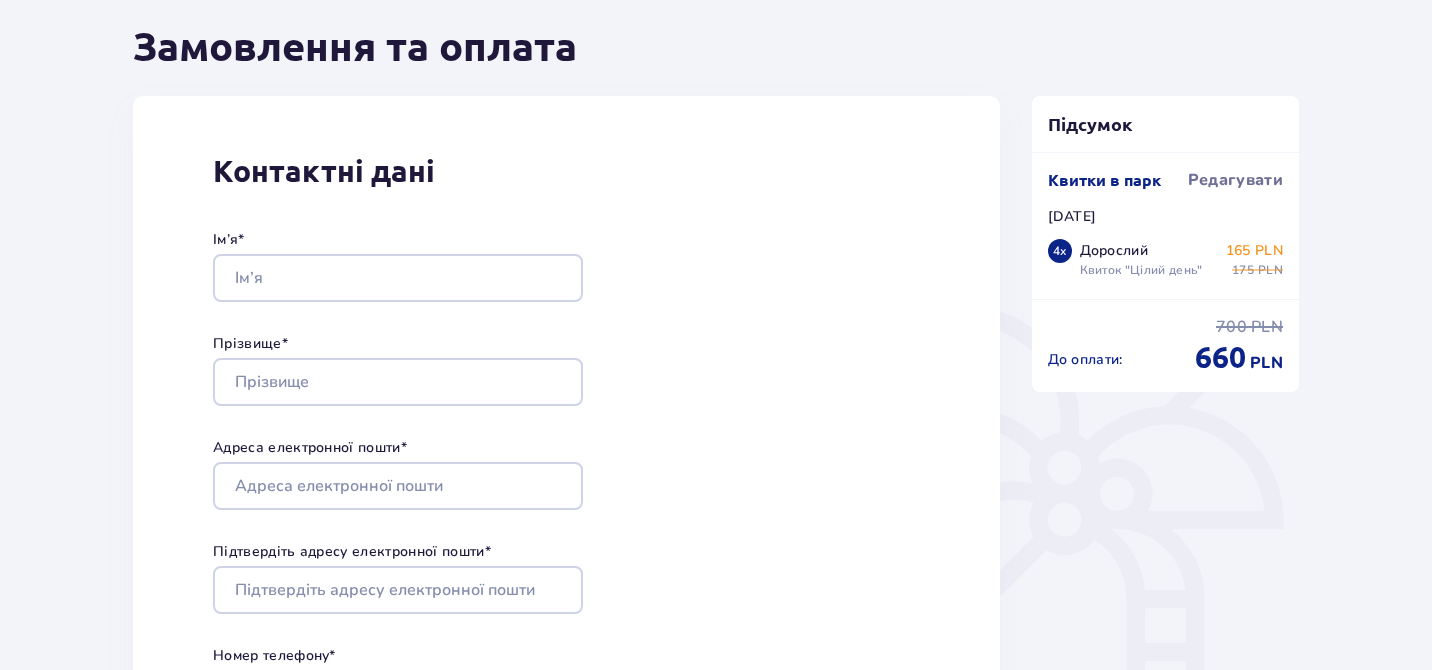 scroll, scrollTop: 193, scrollLeft: 0, axis: vertical 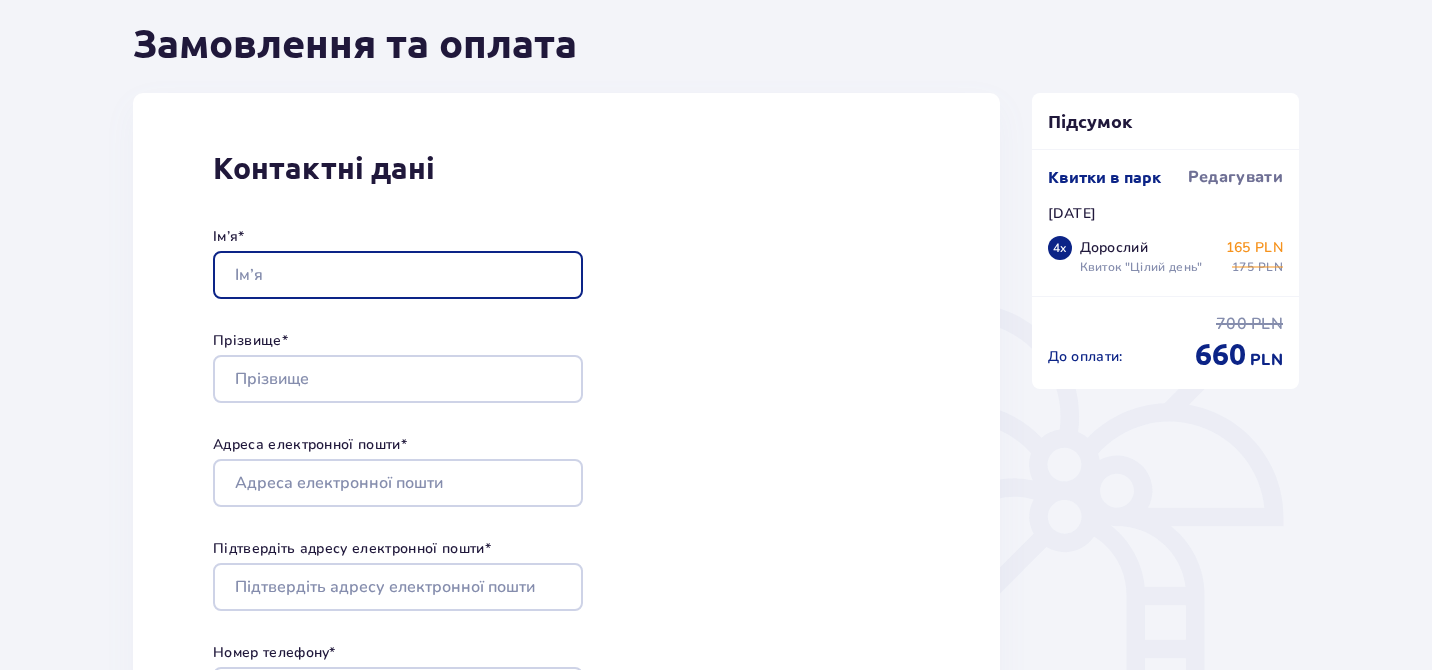 click on "Ім’я *" at bounding box center [398, 275] 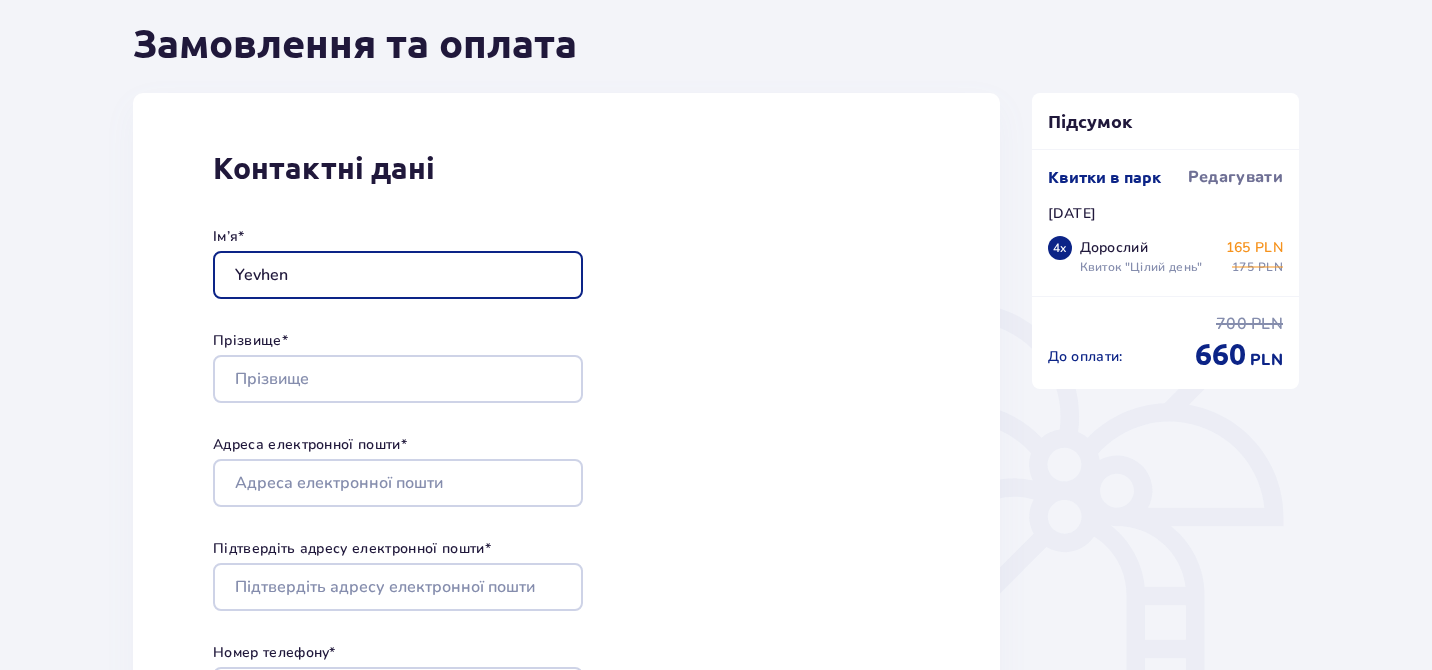 type on "Yevhen" 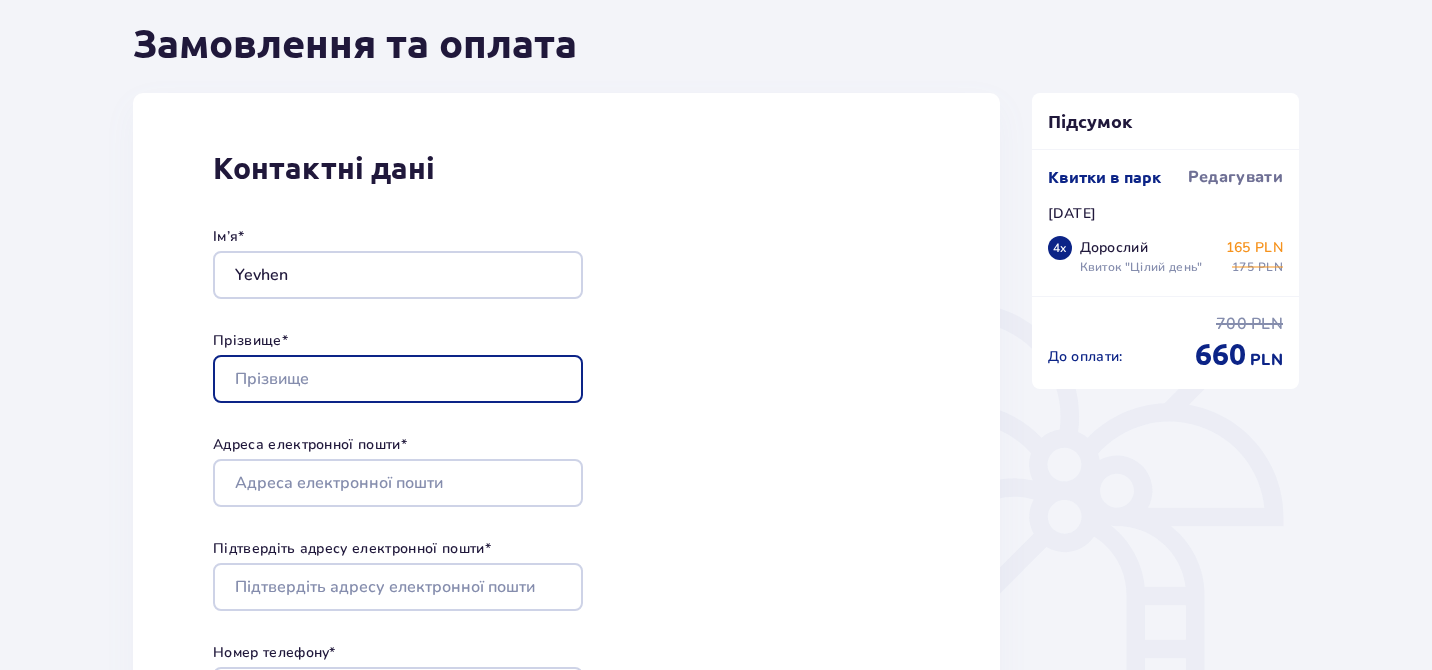 click on "Прізвище *" at bounding box center (398, 379) 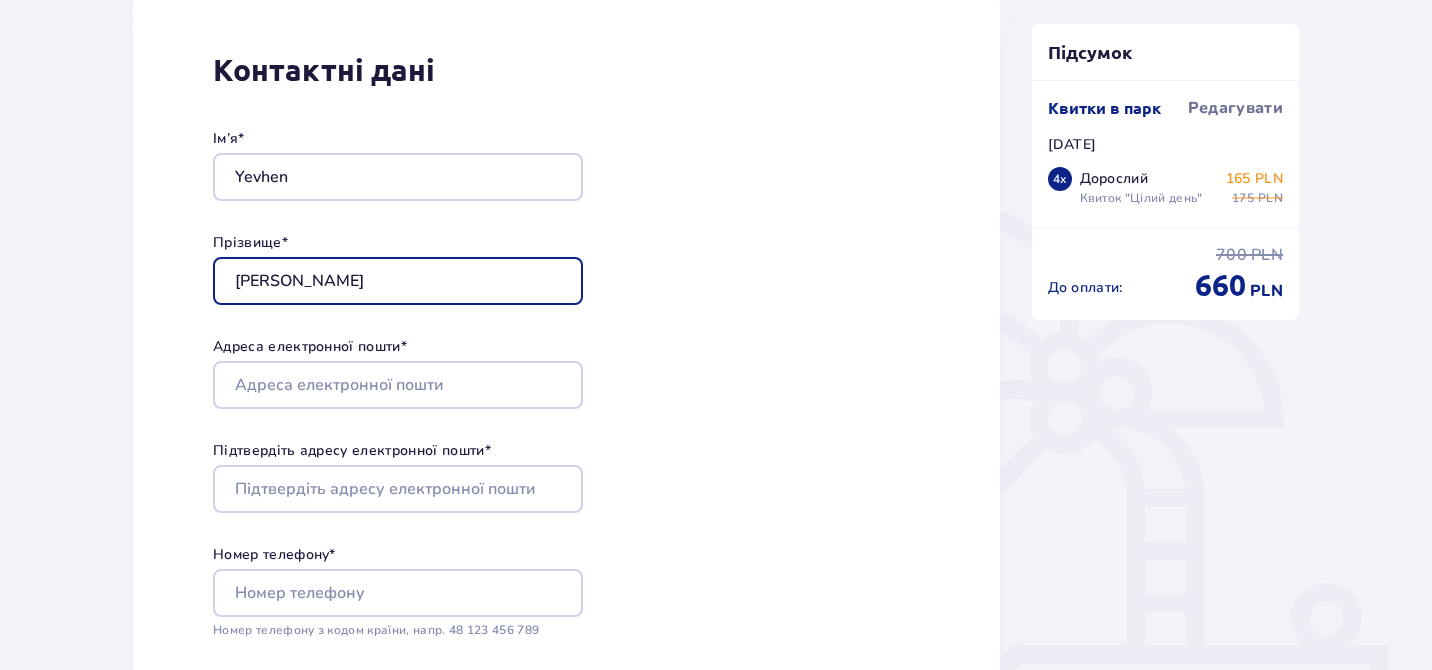 scroll, scrollTop: 300, scrollLeft: 0, axis: vertical 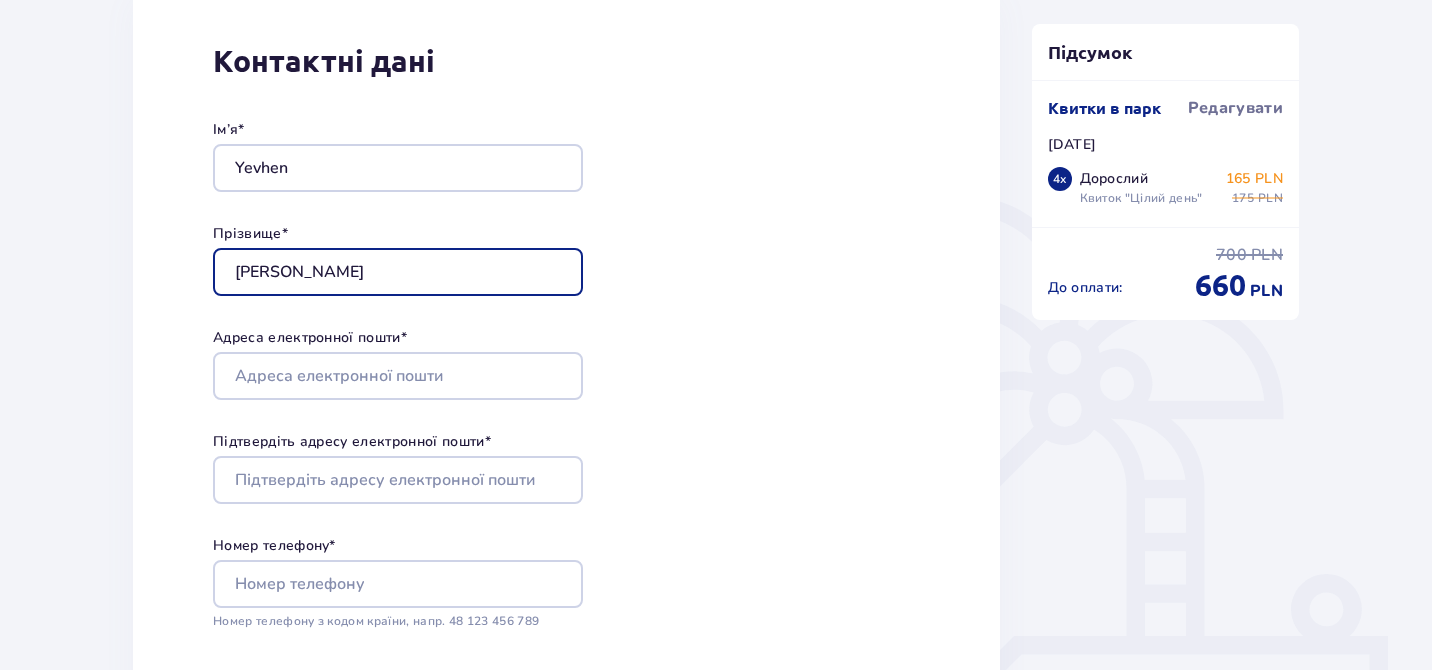 type on "Shevchenko" 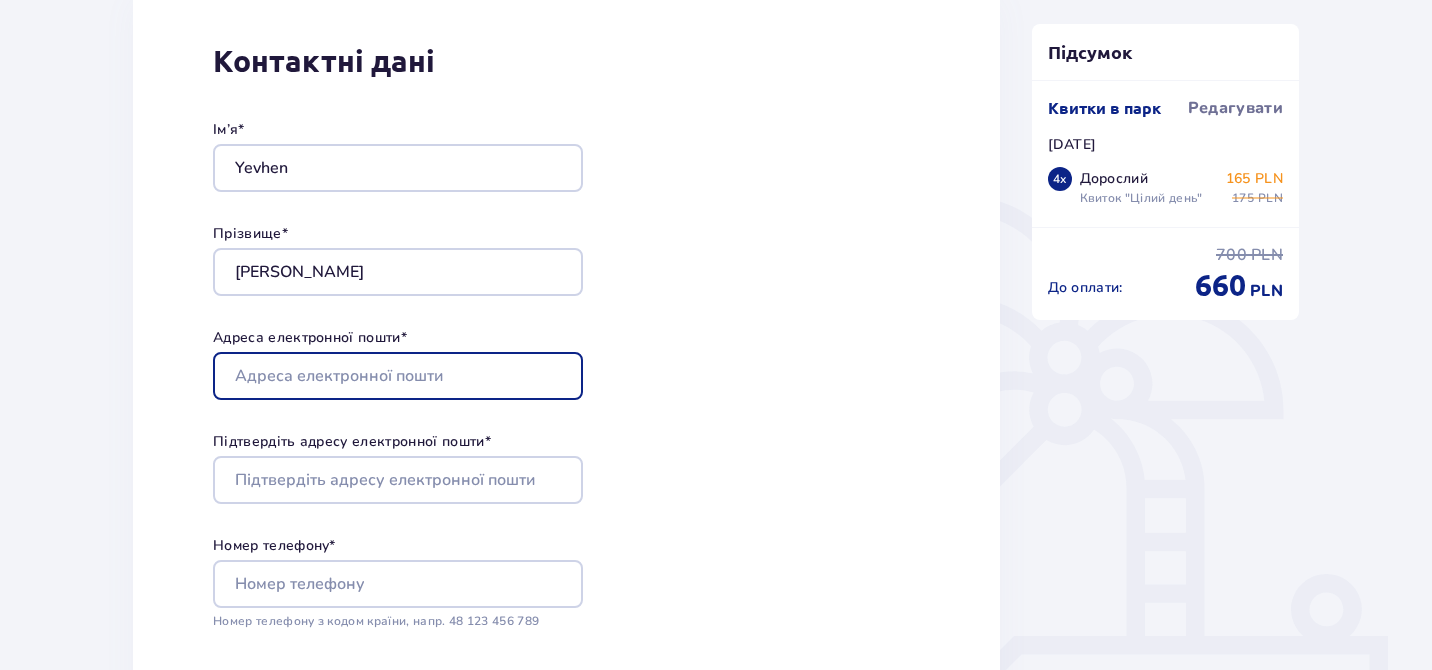 click on "Адреса електронної пошти *" at bounding box center (398, 376) 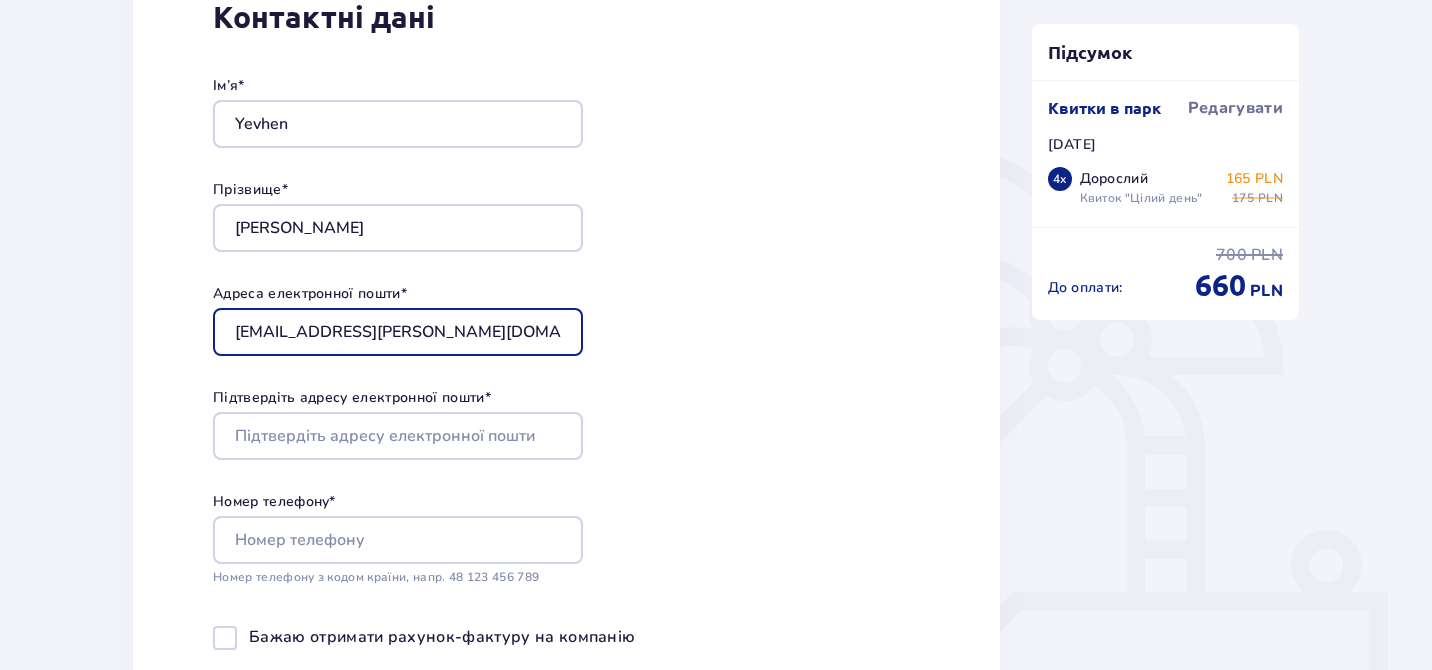 scroll, scrollTop: 374, scrollLeft: 0, axis: vertical 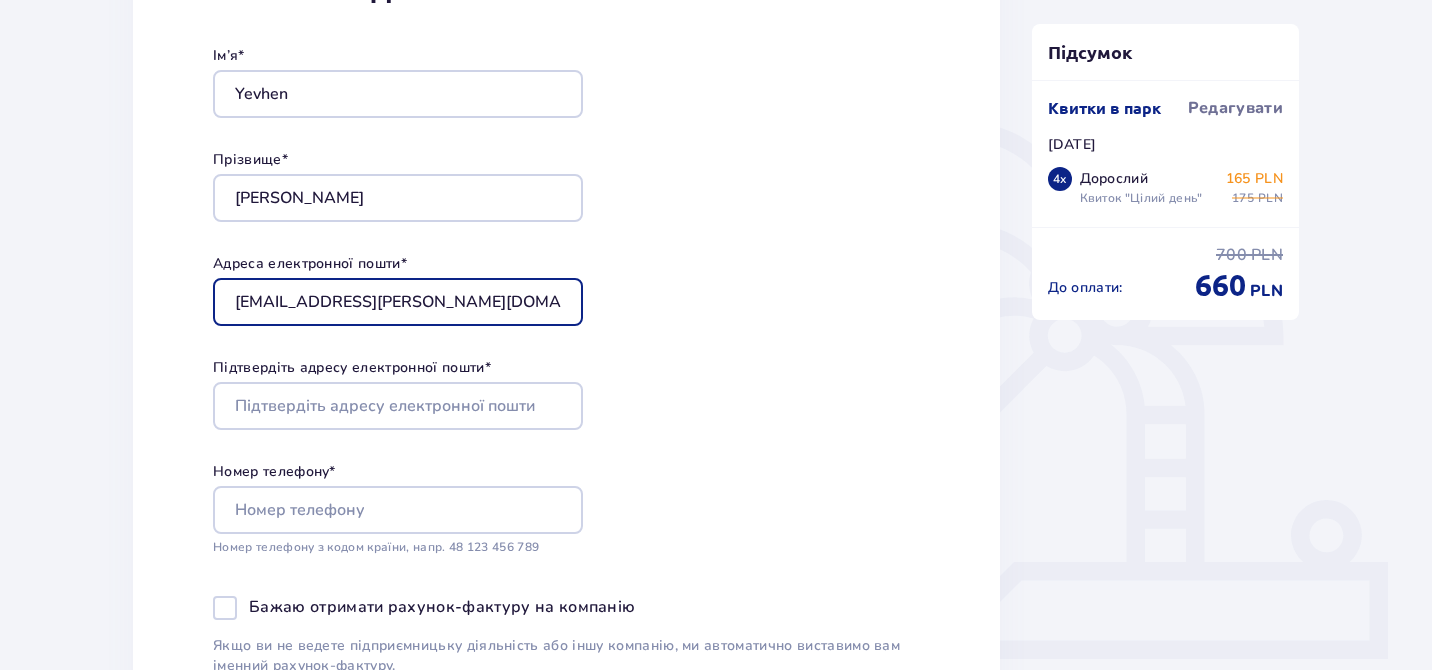 click on "biriukova.alina.a@gmail.com" at bounding box center (398, 302) 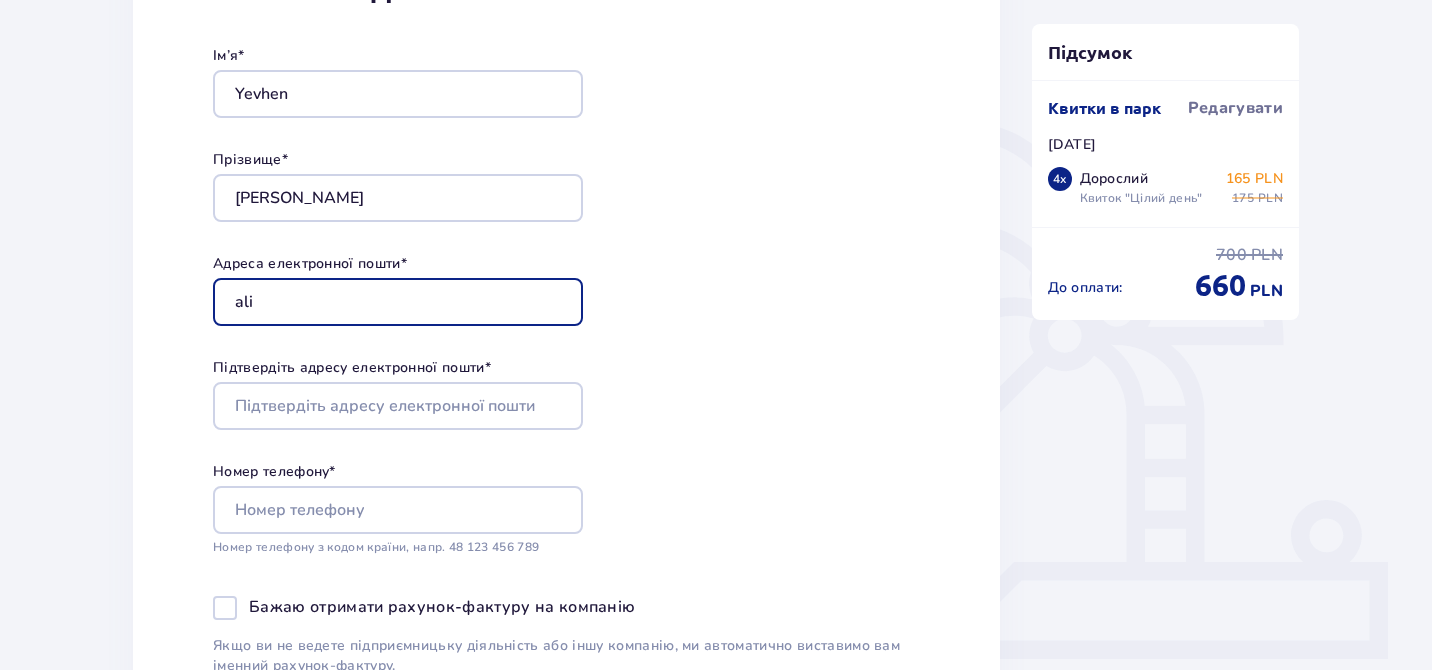 type on "alina4ka4546@gmail.com" 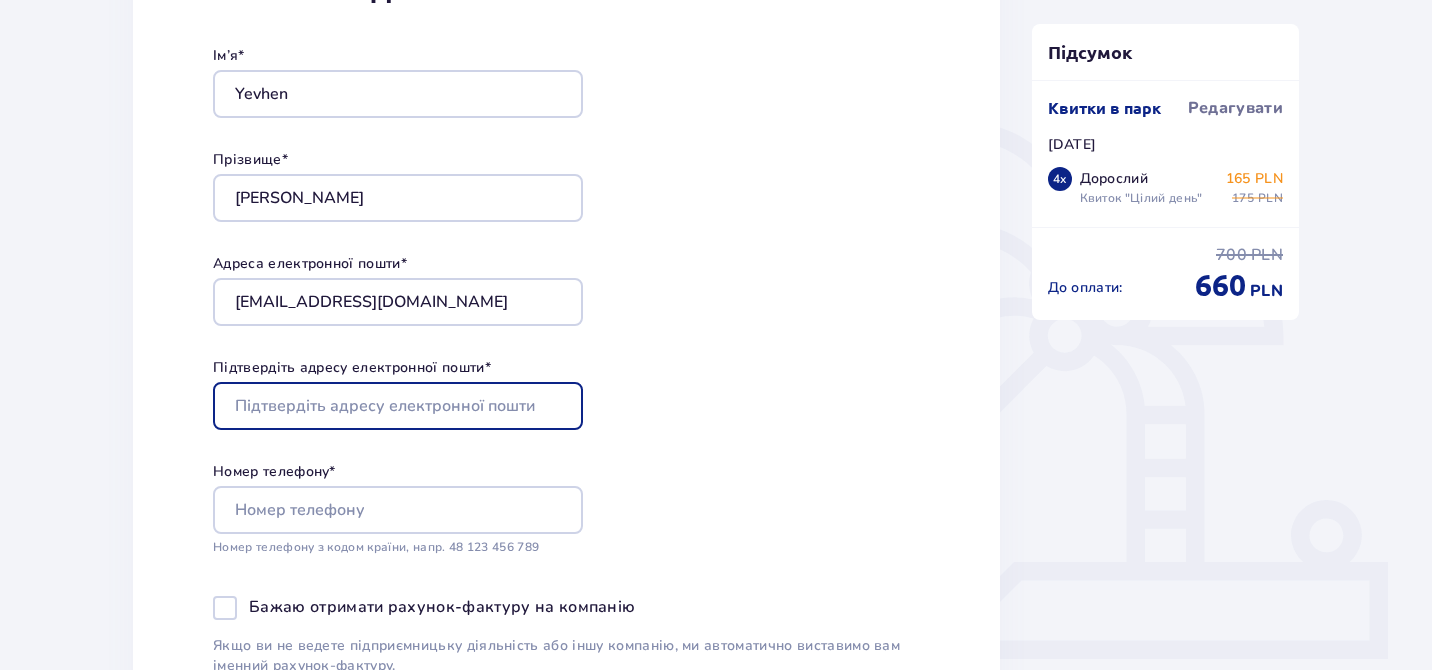 click on "Підтвердіть адресу електронної пошти *" at bounding box center [398, 406] 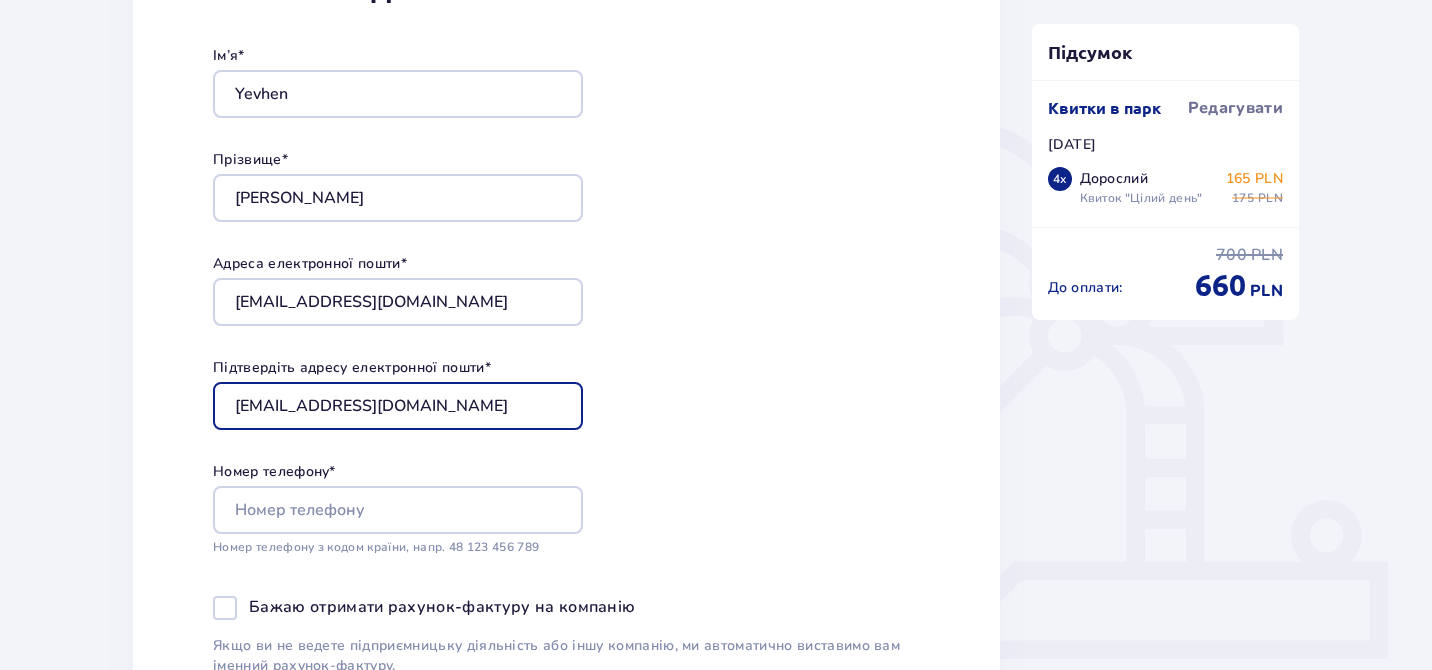 type on "alina4ka4546@gmail.com" 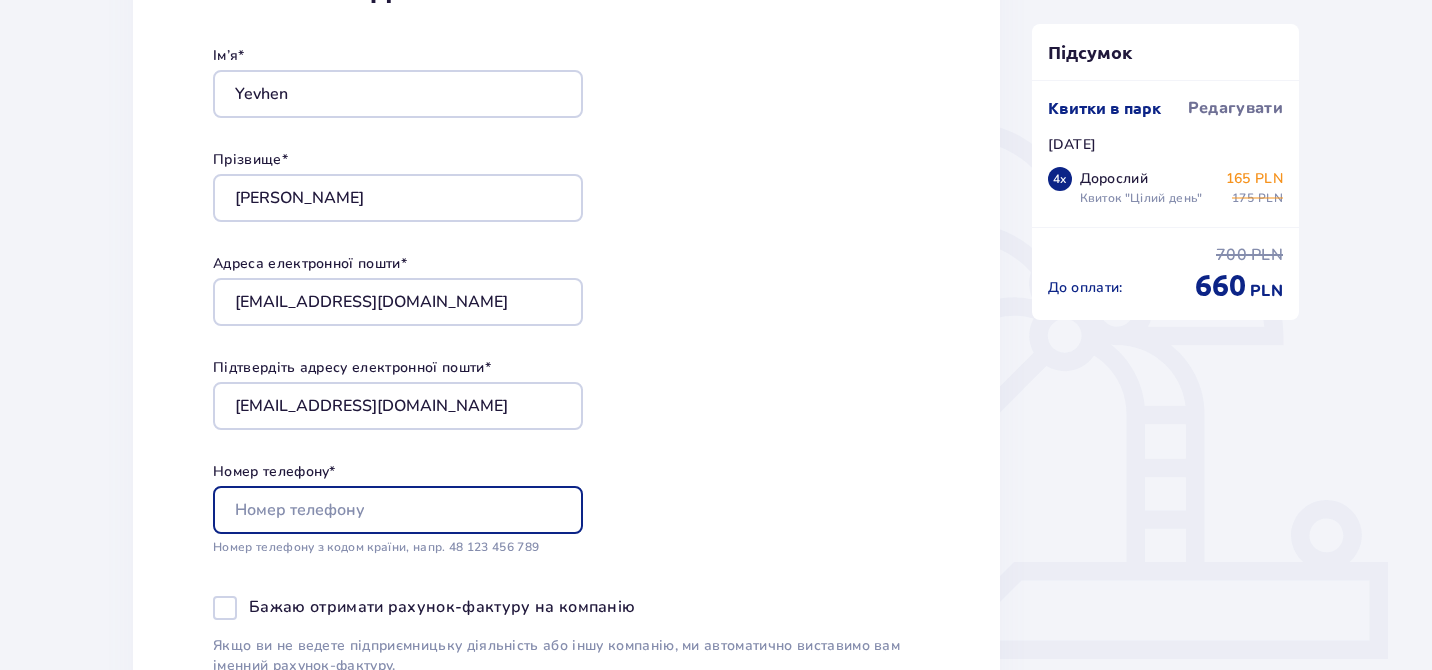 click on "Номер телефону *" at bounding box center [398, 510] 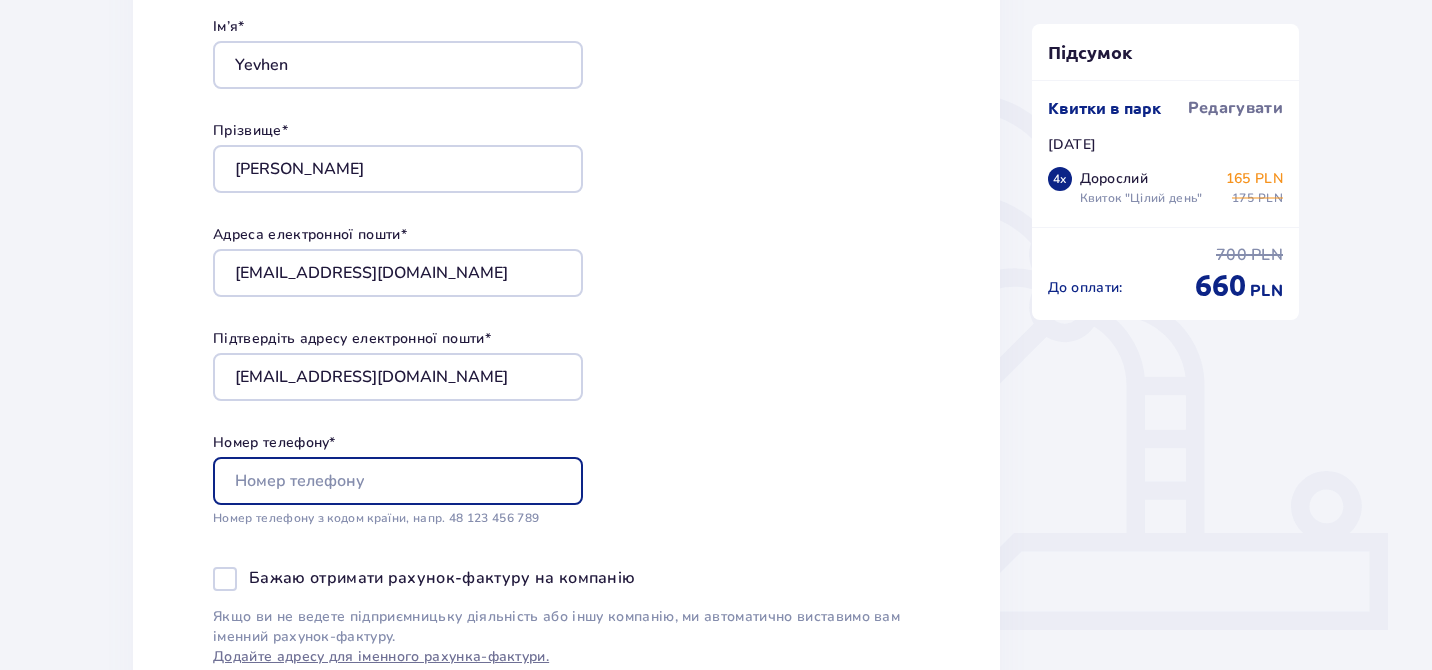 scroll, scrollTop: 405, scrollLeft: 0, axis: vertical 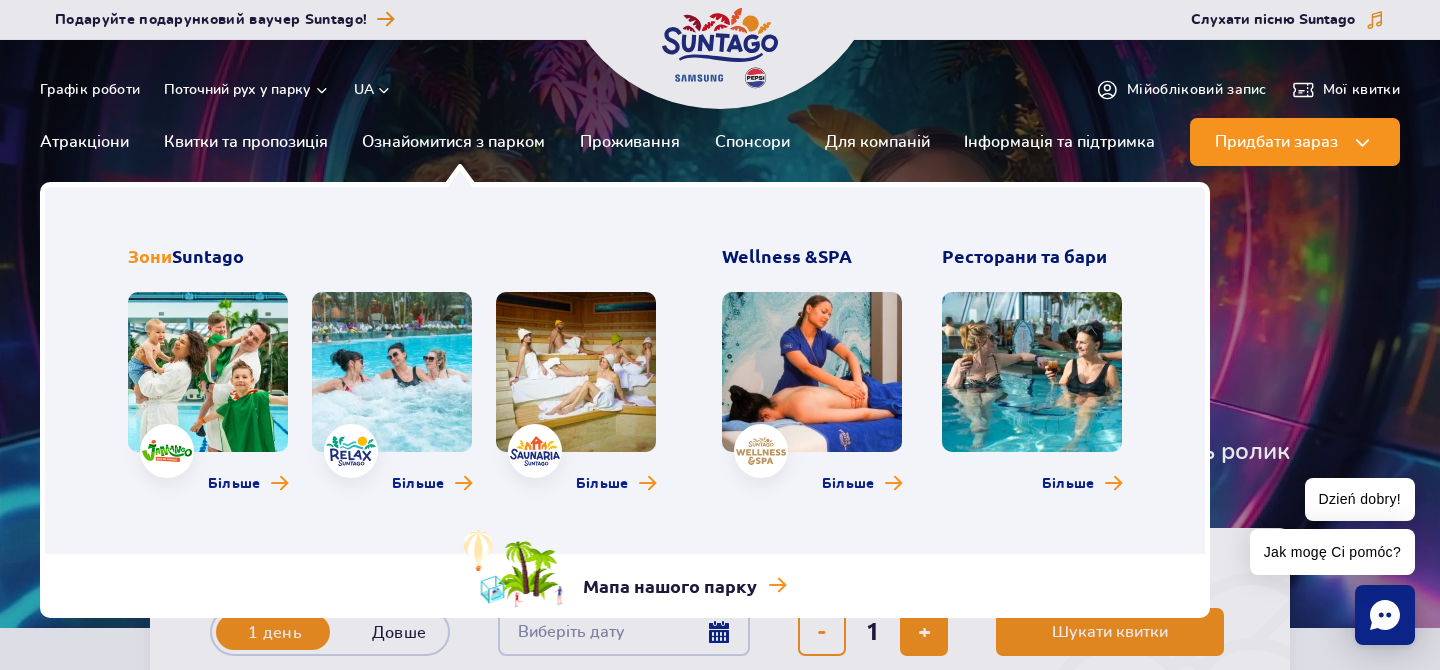click on "Більше" at bounding box center (208, 398) 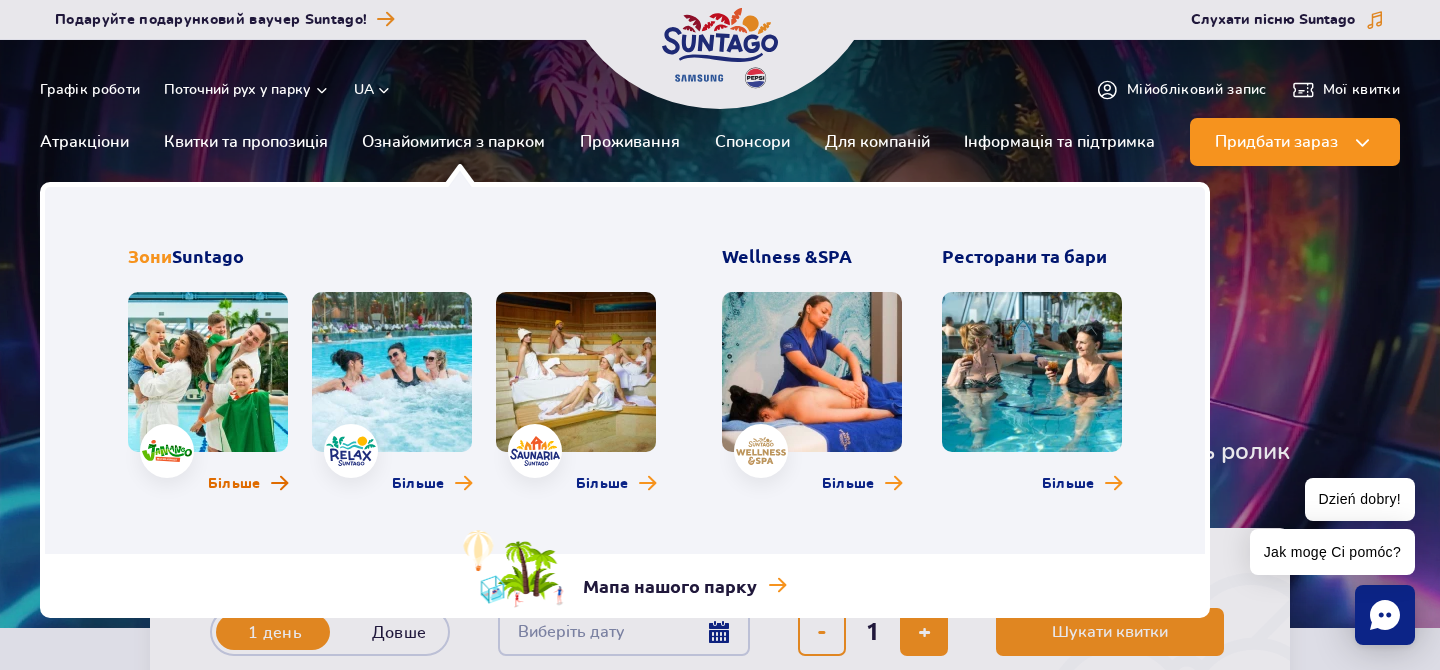 click on "Більше" at bounding box center [234, 484] 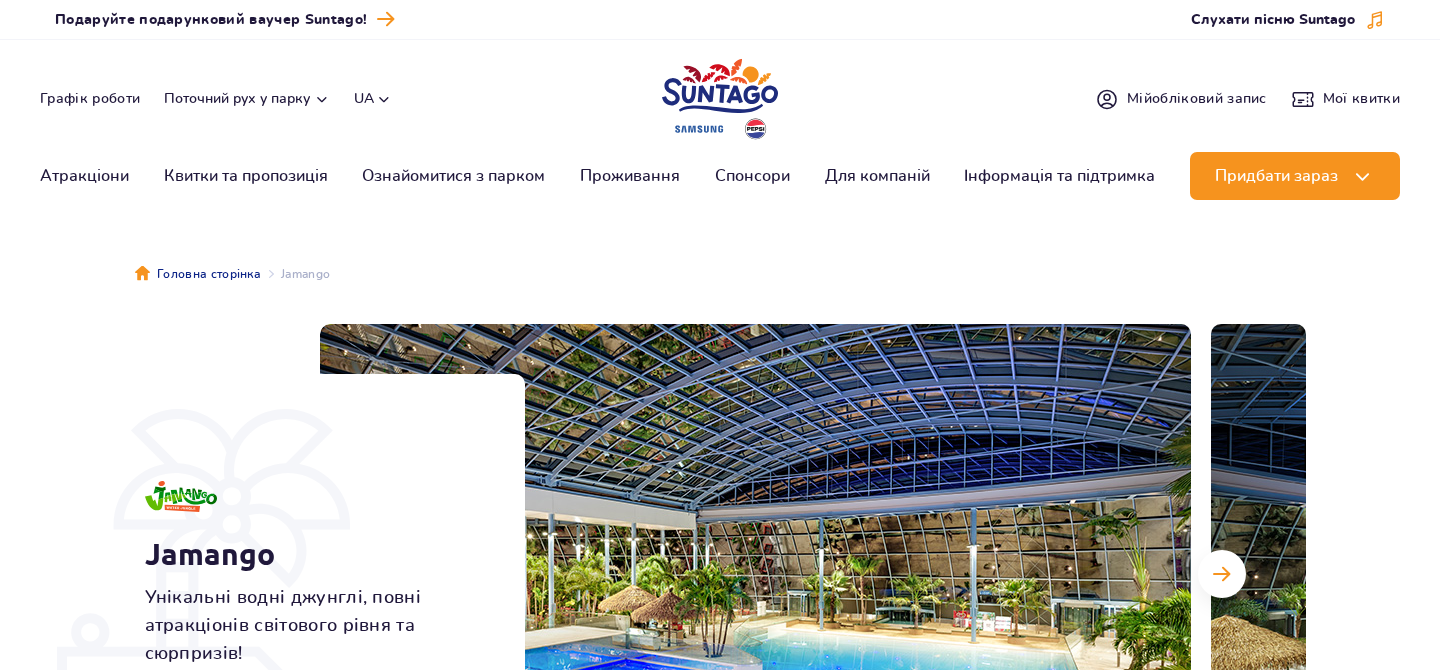 scroll, scrollTop: 0, scrollLeft: 0, axis: both 